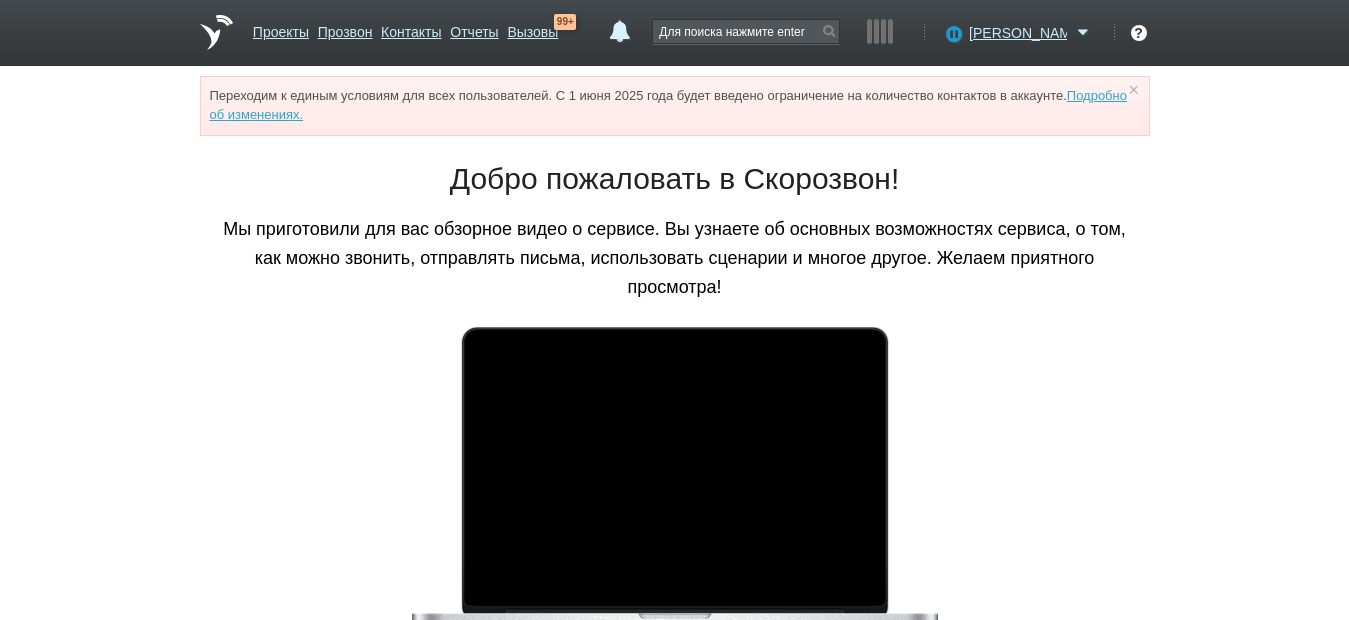 scroll, scrollTop: 0, scrollLeft: 0, axis: both 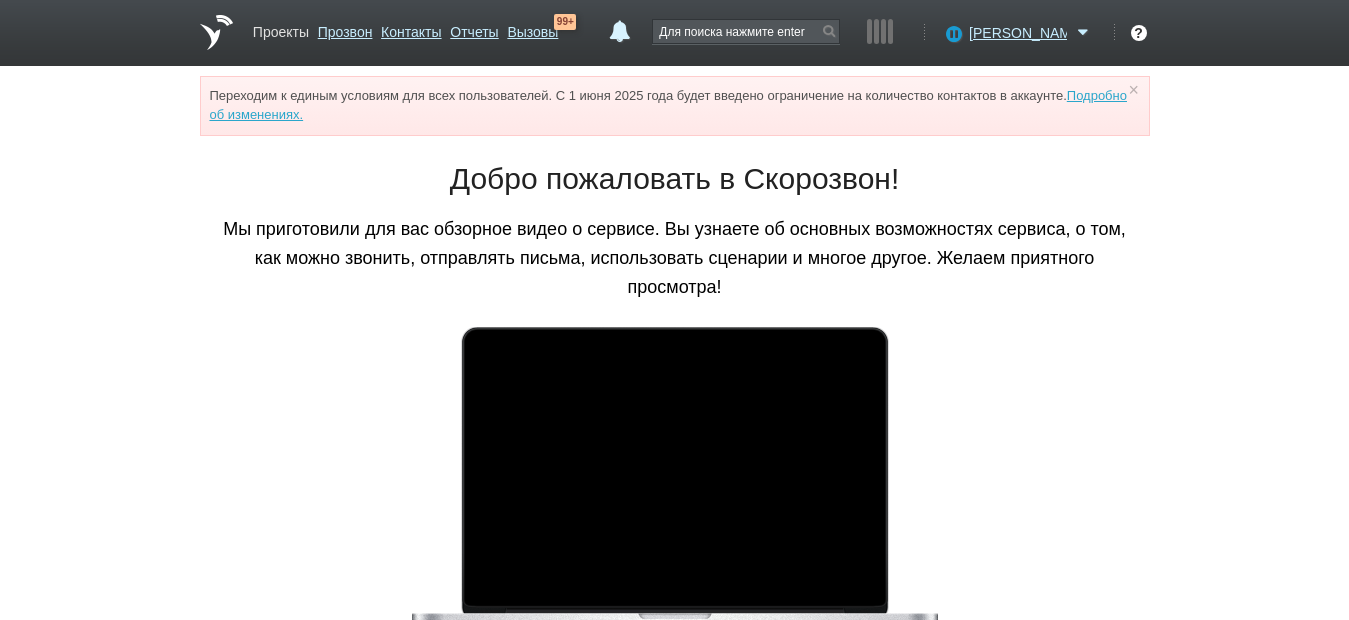 click on "Проекты" at bounding box center [281, 28] 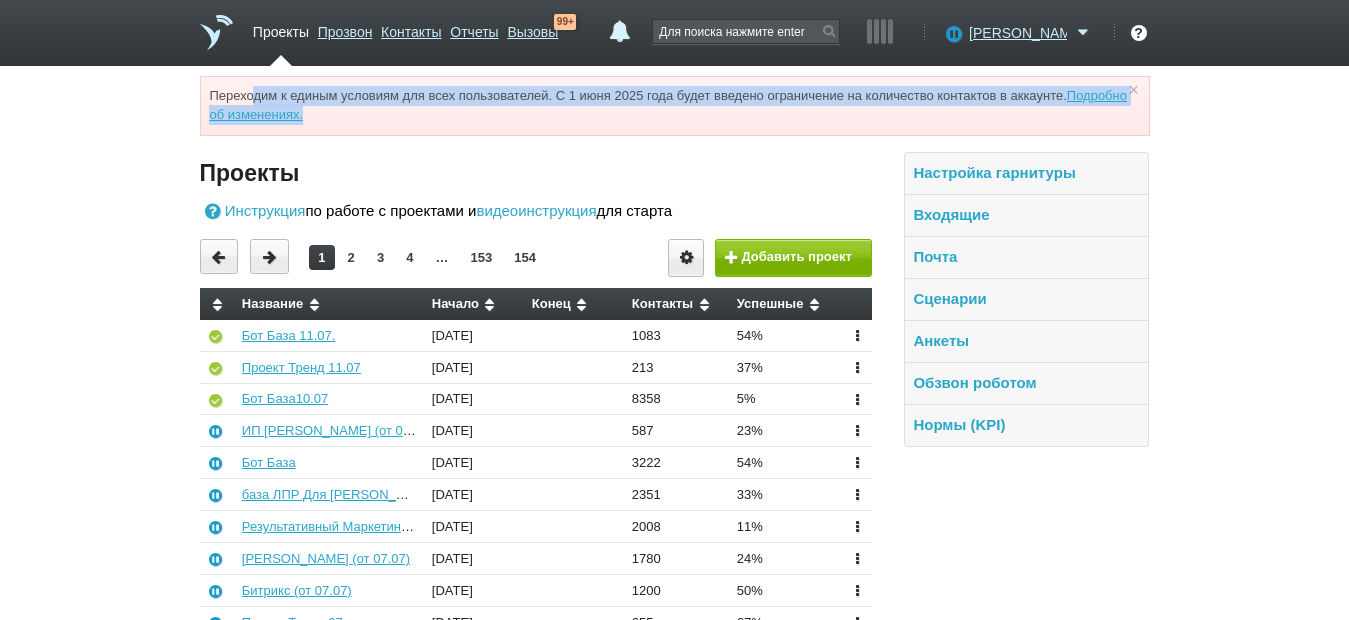 drag, startPoint x: 456, startPoint y: 108, endPoint x: 216, endPoint y: 82, distance: 241.40422 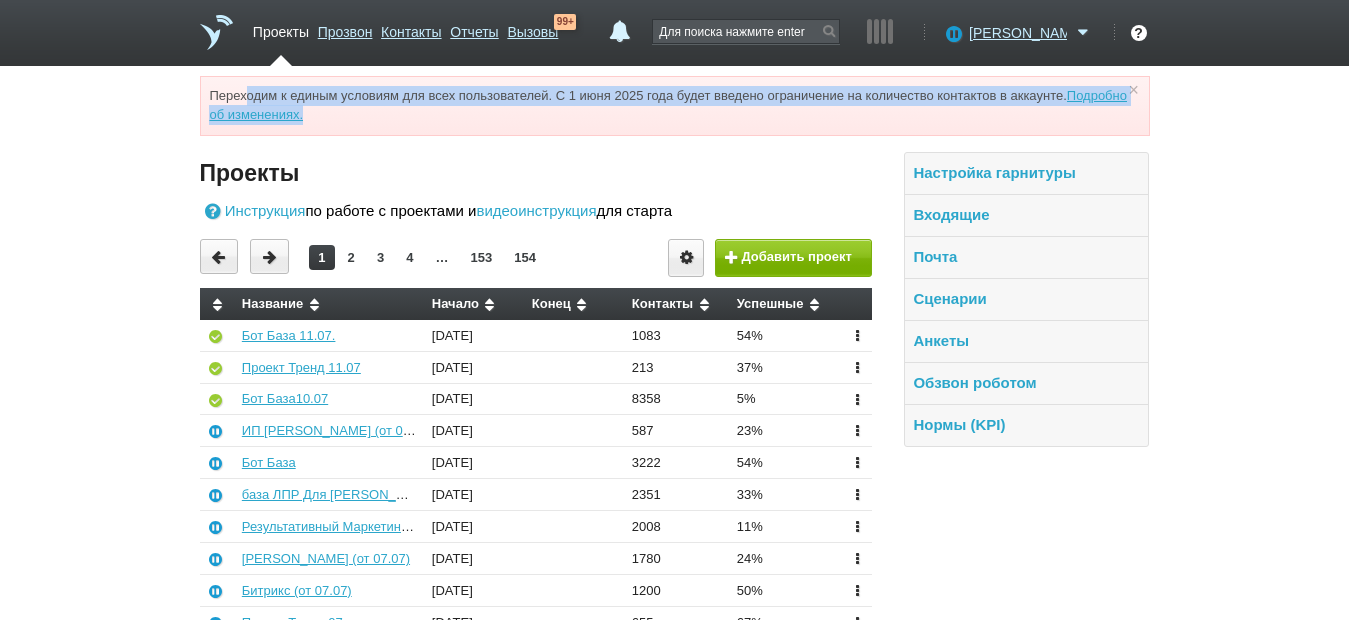 drag, startPoint x: 391, startPoint y: 114, endPoint x: 214, endPoint y: 95, distance: 178.01685 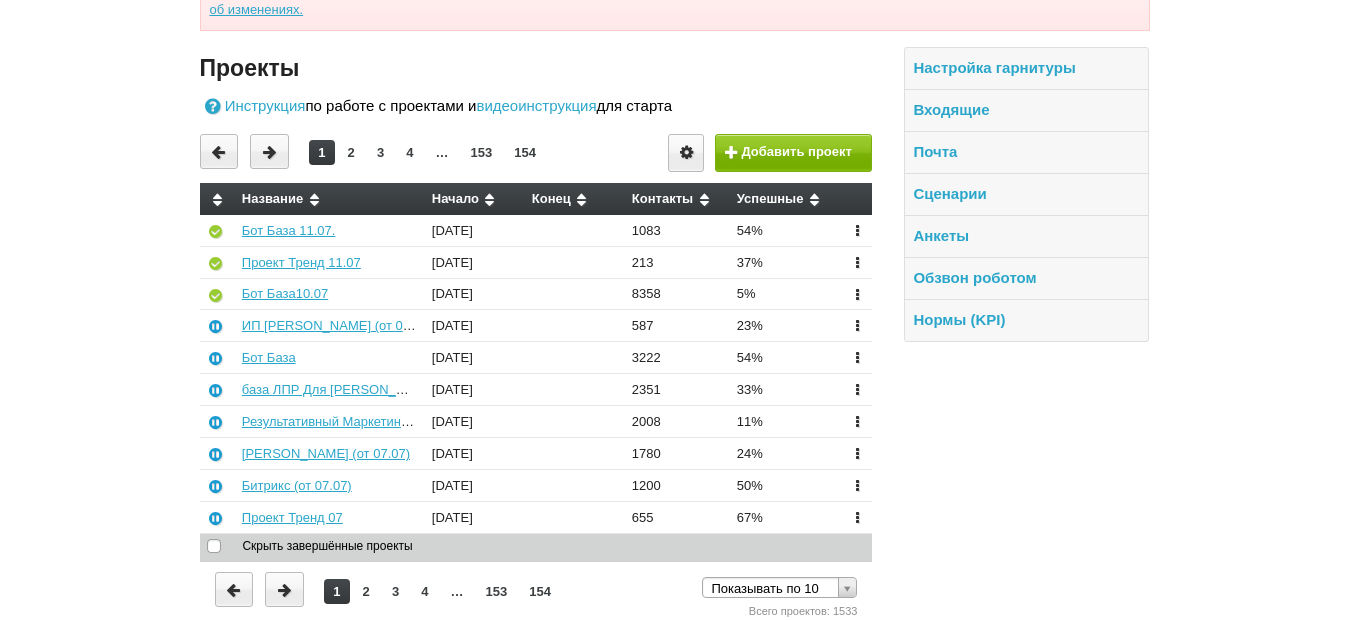 scroll, scrollTop: 107, scrollLeft: 0, axis: vertical 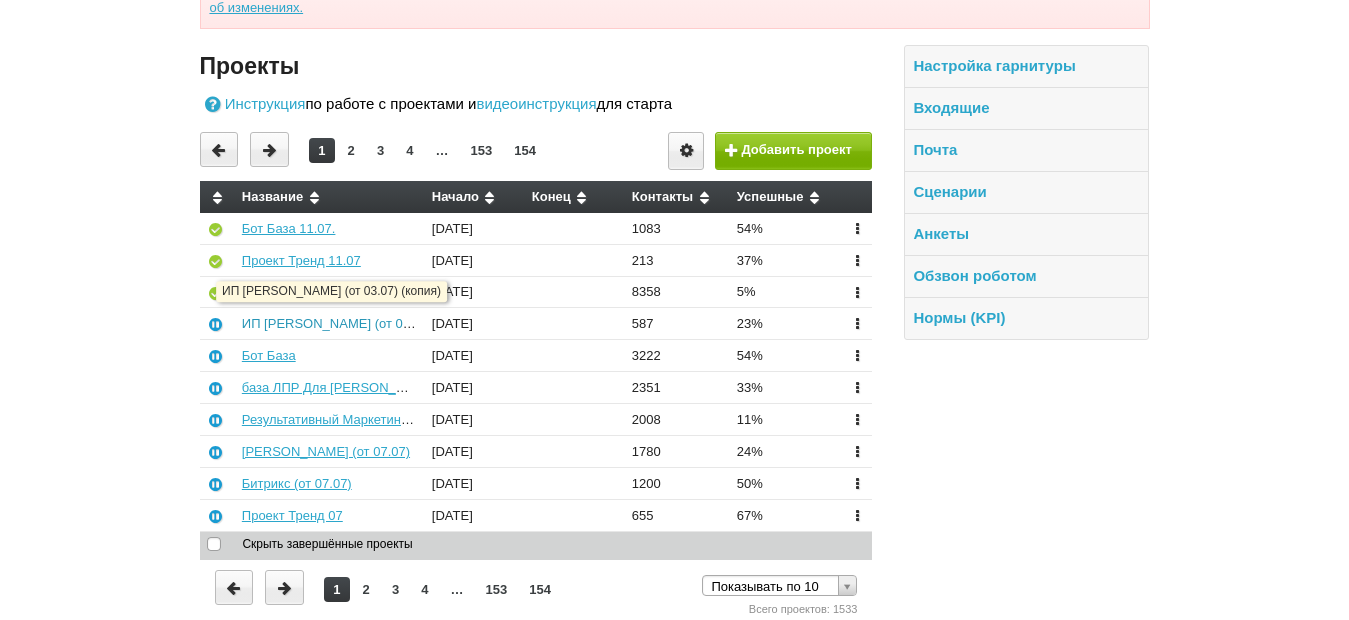 click on "ИП Сажина (от 03.07) (копия)" at bounding box center [360, 323] 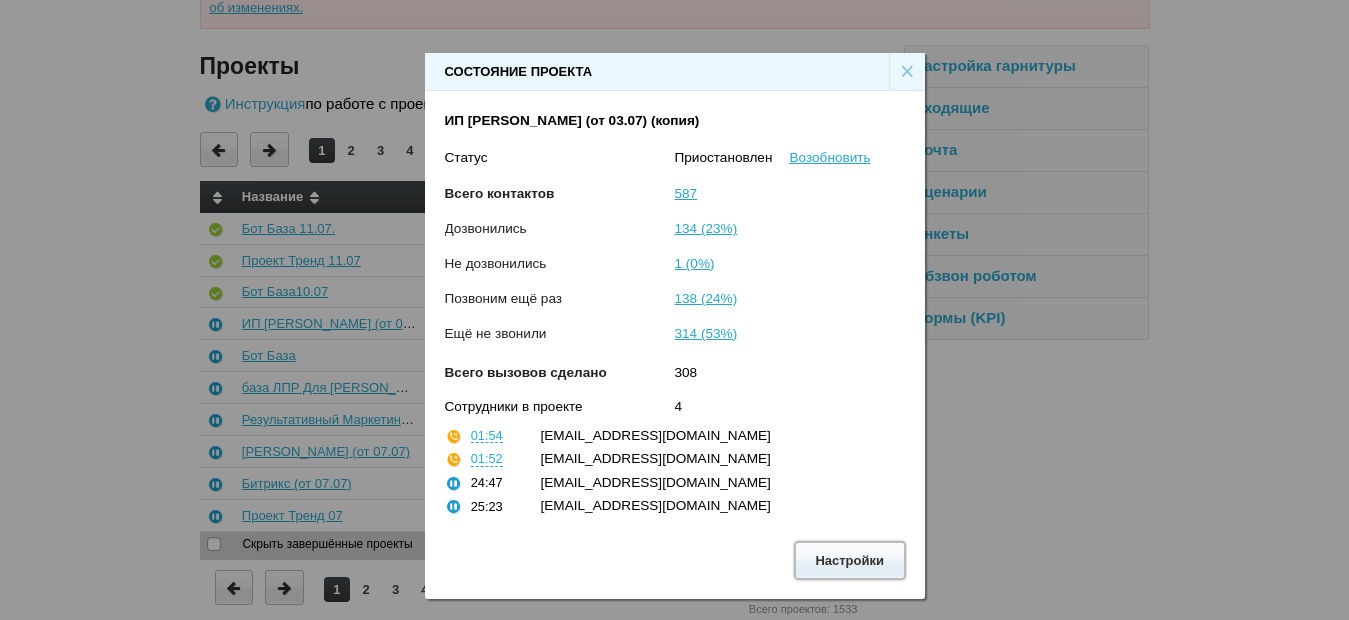click on "Настройки" at bounding box center [850, 560] 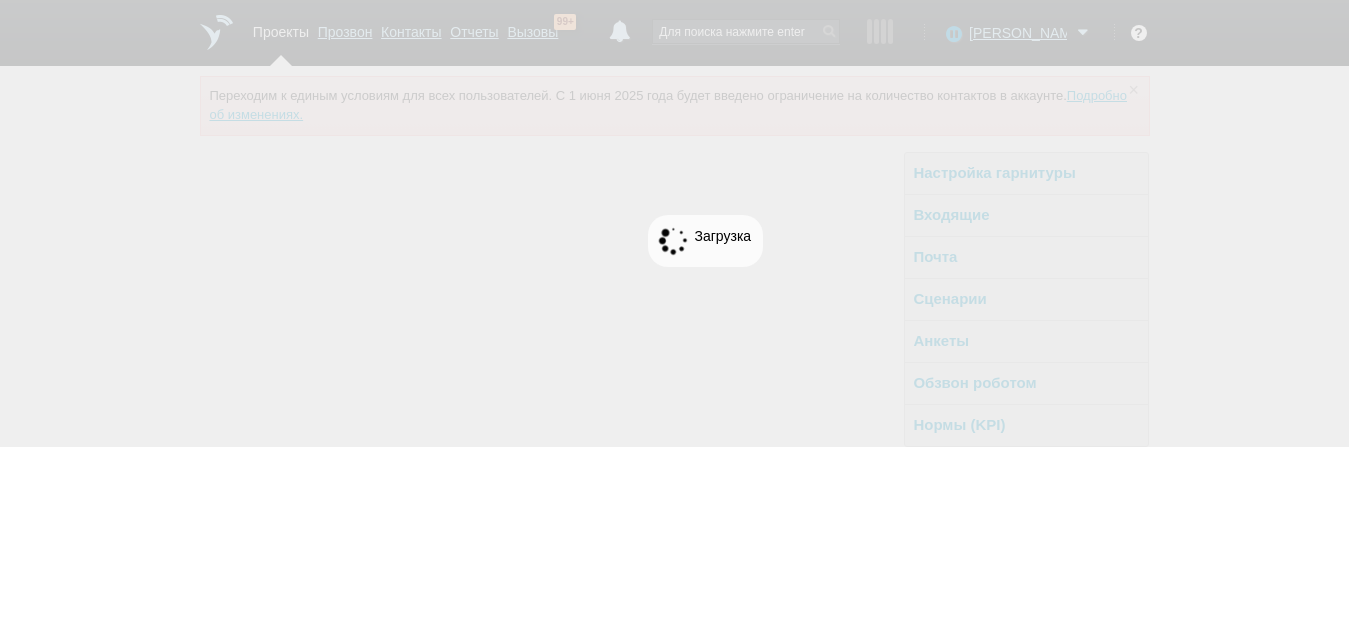 scroll, scrollTop: 0, scrollLeft: 0, axis: both 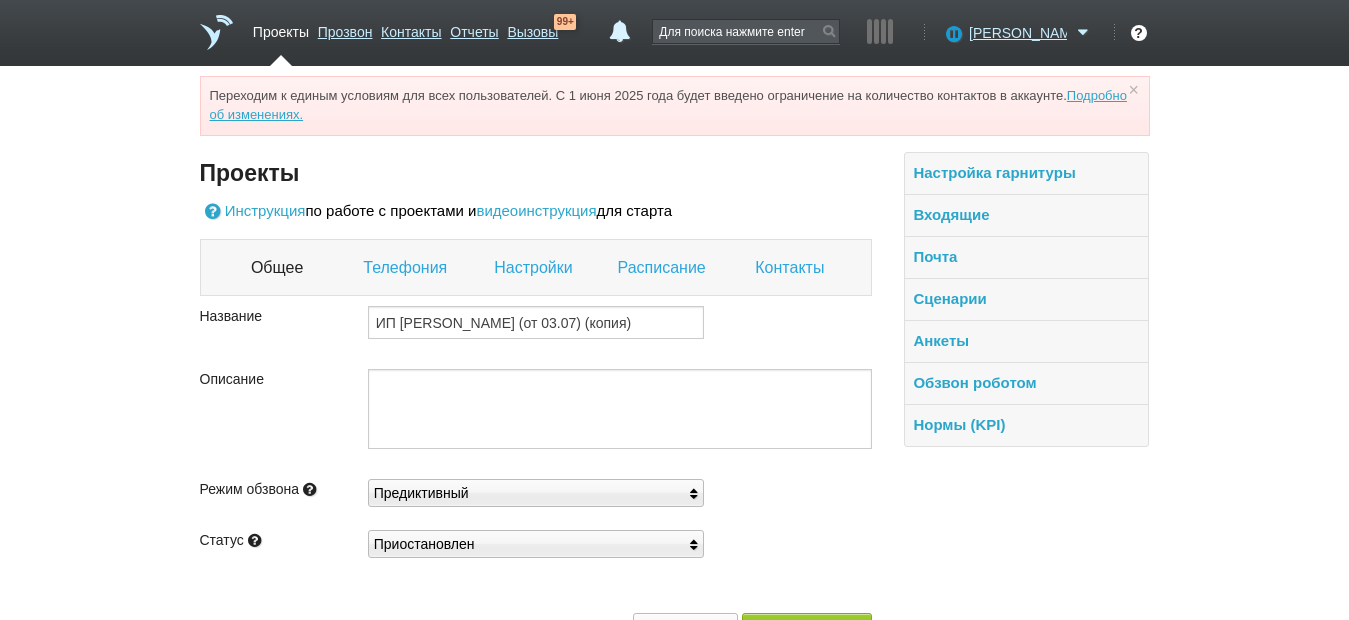 click on "Настройки" at bounding box center [535, 268] 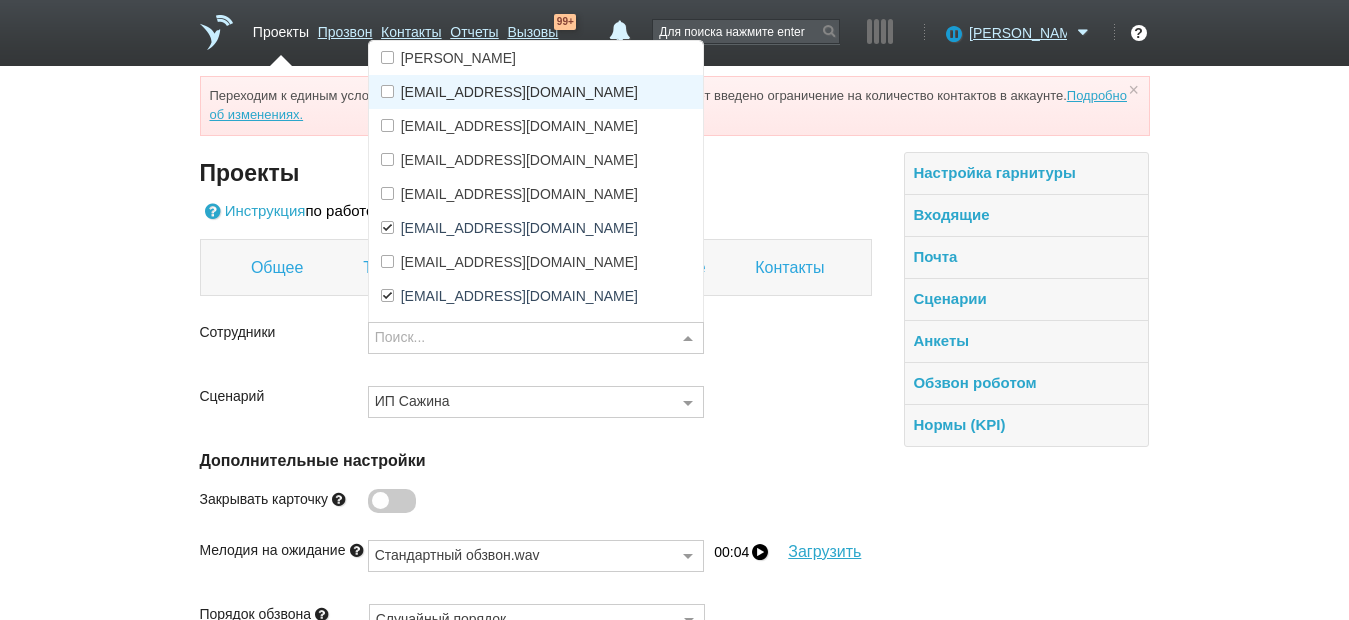 click on "Поиск..." at bounding box center (536, 338) 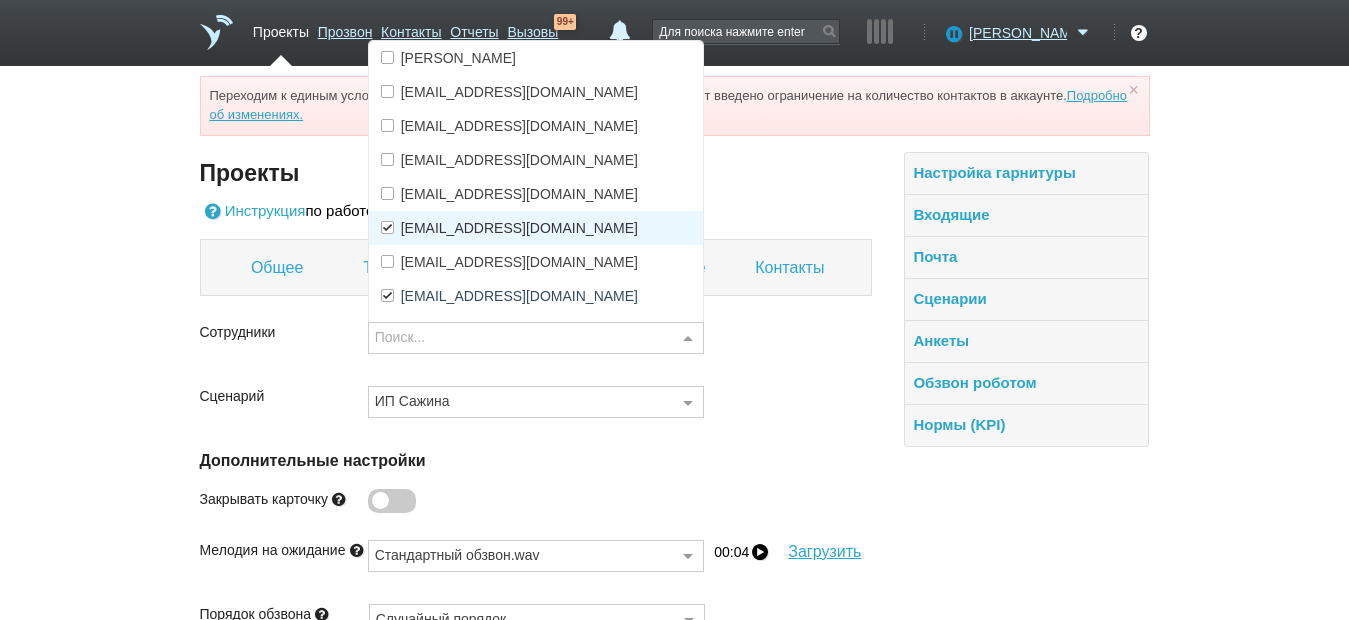 scroll, scrollTop: 93, scrollLeft: 0, axis: vertical 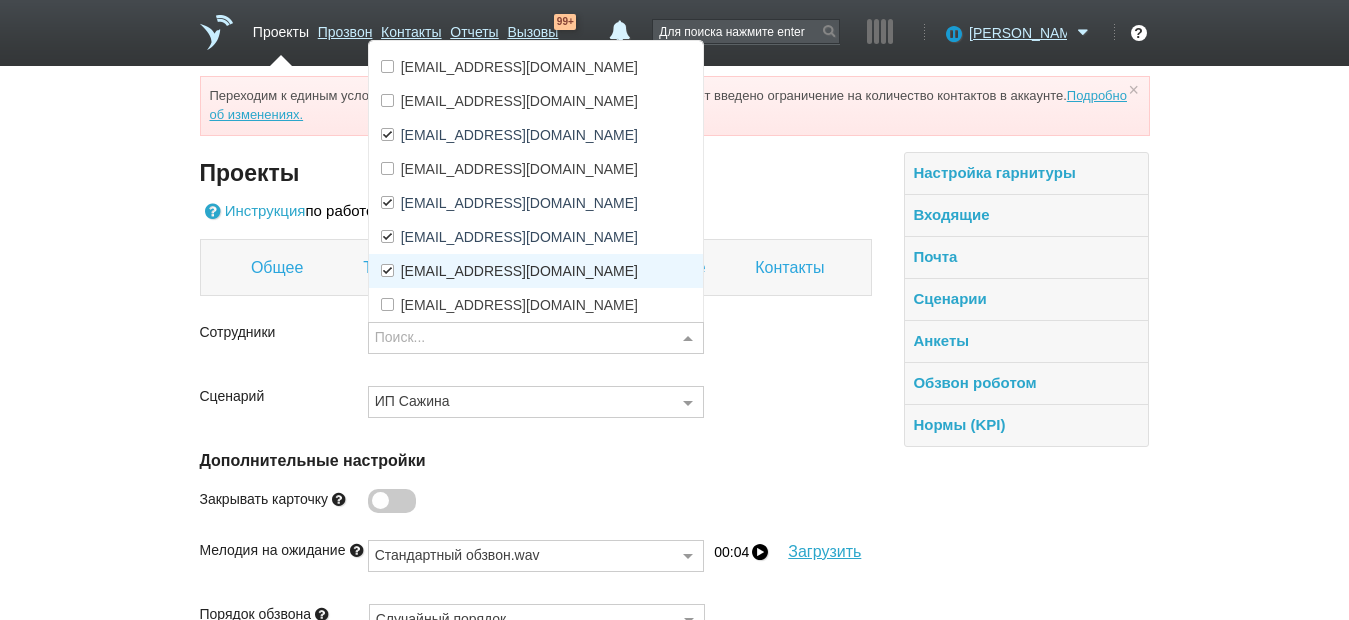 click on "[EMAIL_ADDRESS][DOMAIN_NAME]" at bounding box center [519, 271] 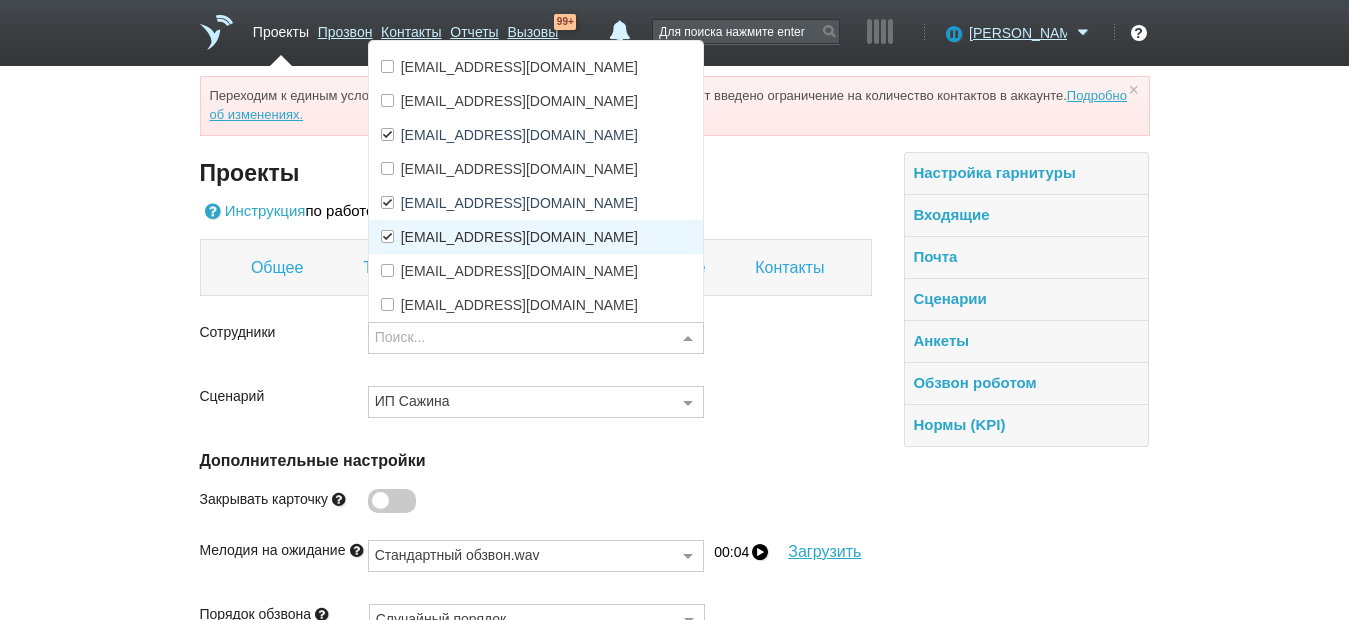 click on "[EMAIL_ADDRESS][DOMAIN_NAME]" at bounding box center (519, 237) 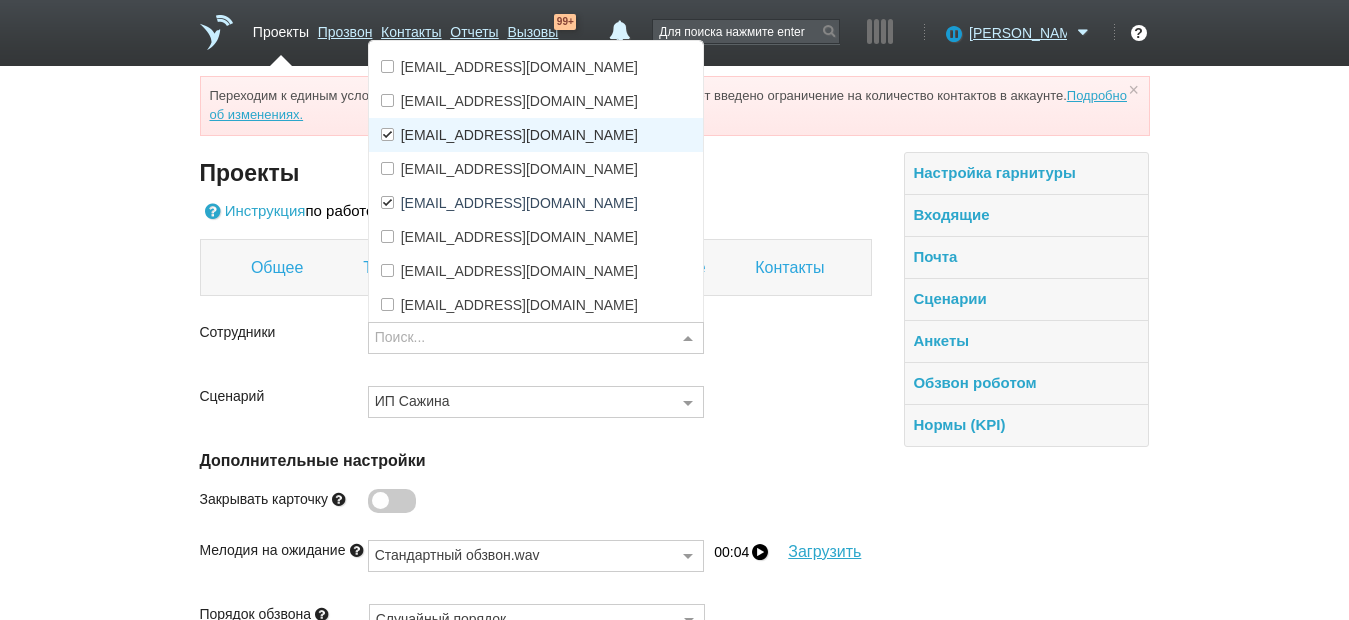 click on "[EMAIL_ADDRESS][DOMAIN_NAME]" at bounding box center (536, 135) 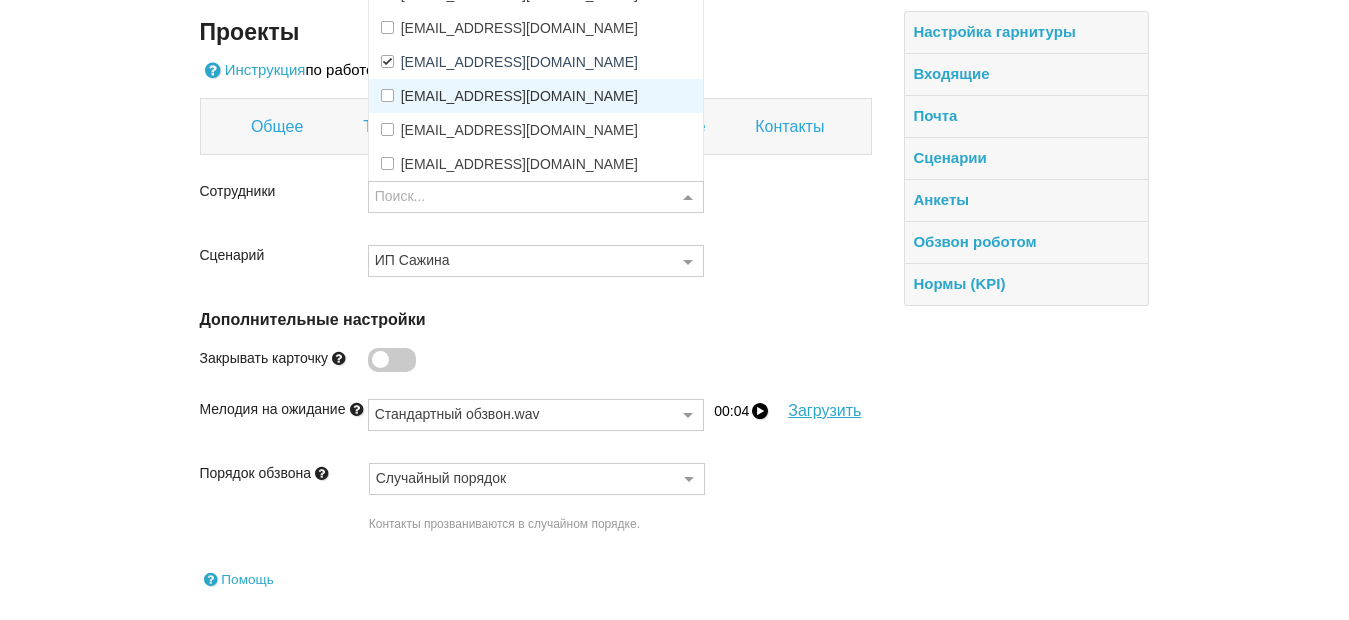 scroll, scrollTop: 29, scrollLeft: 0, axis: vertical 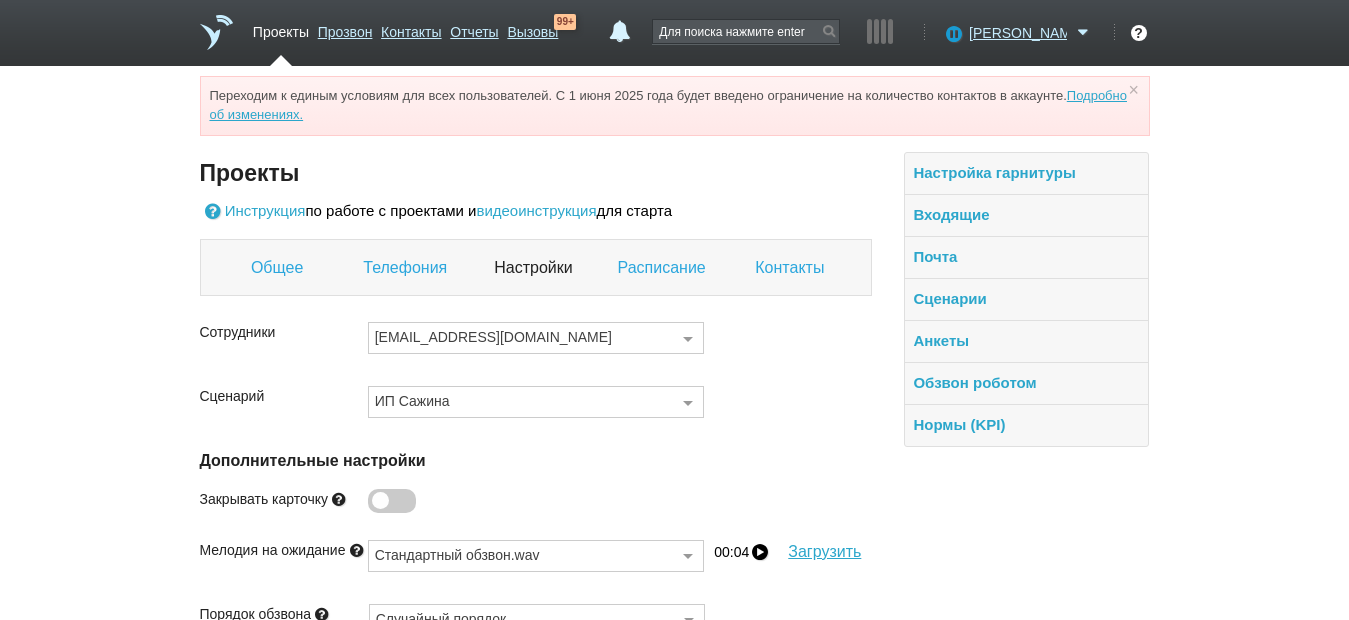 click on "Проекты" at bounding box center (536, 173) 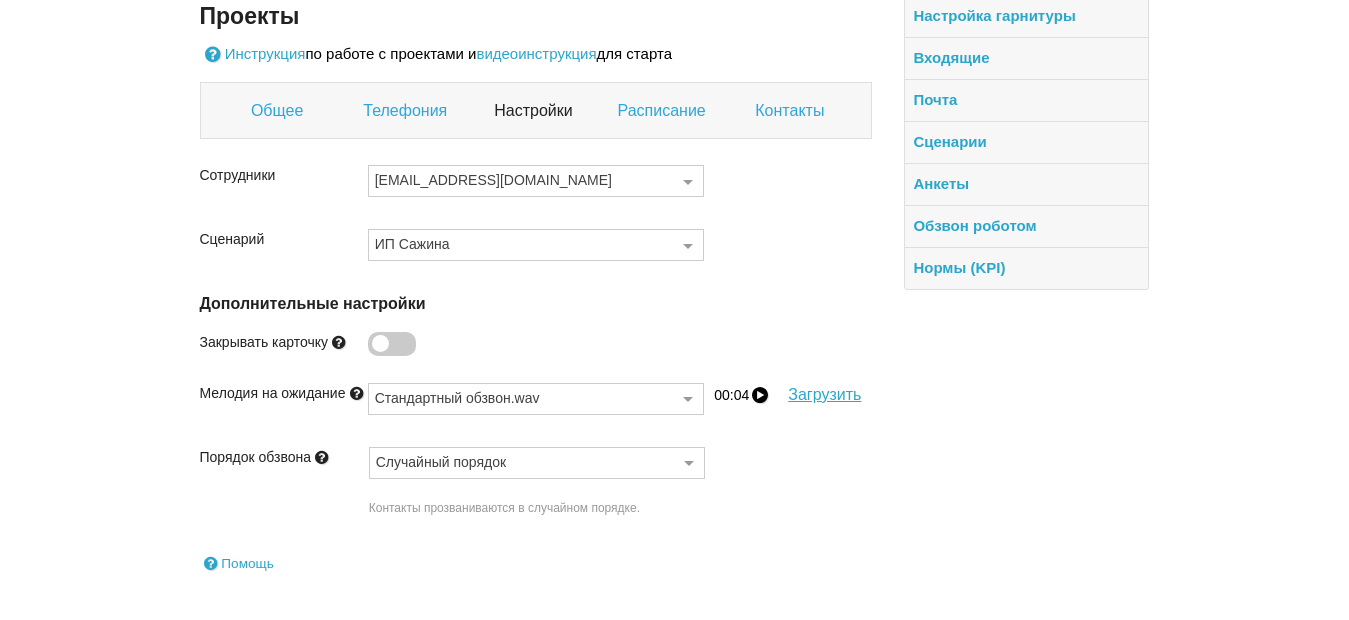 scroll, scrollTop: 200, scrollLeft: 0, axis: vertical 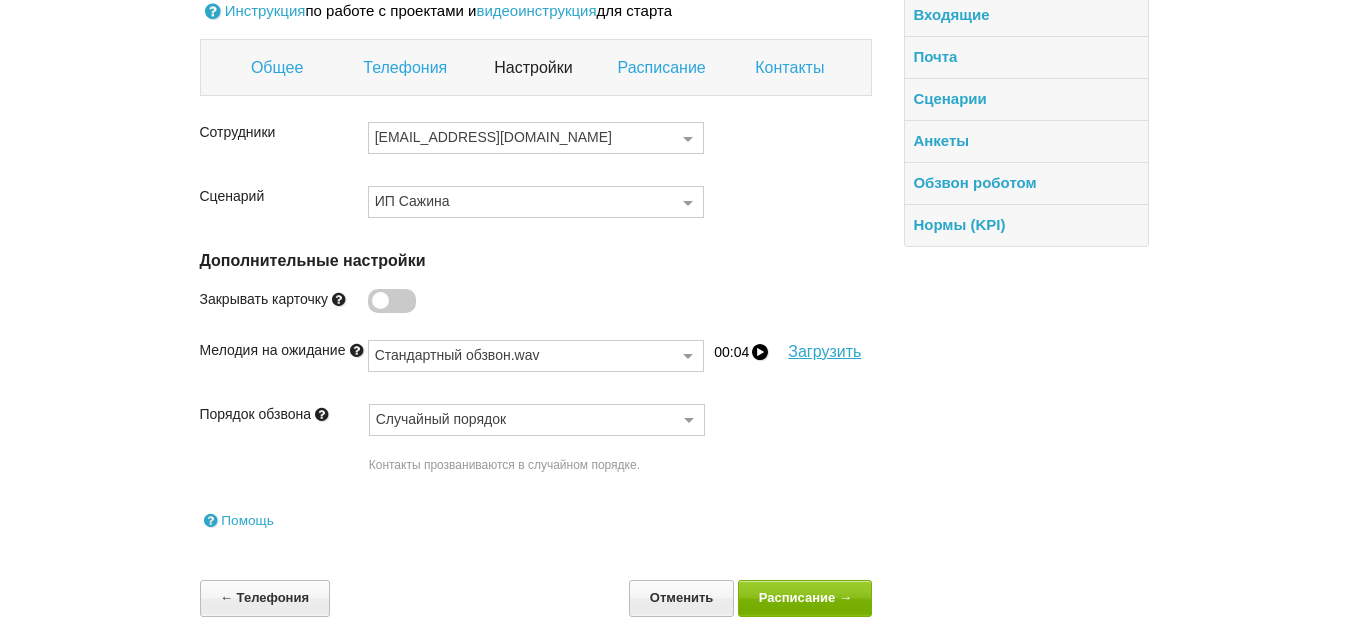 click on "Контакты" at bounding box center (792, 68) 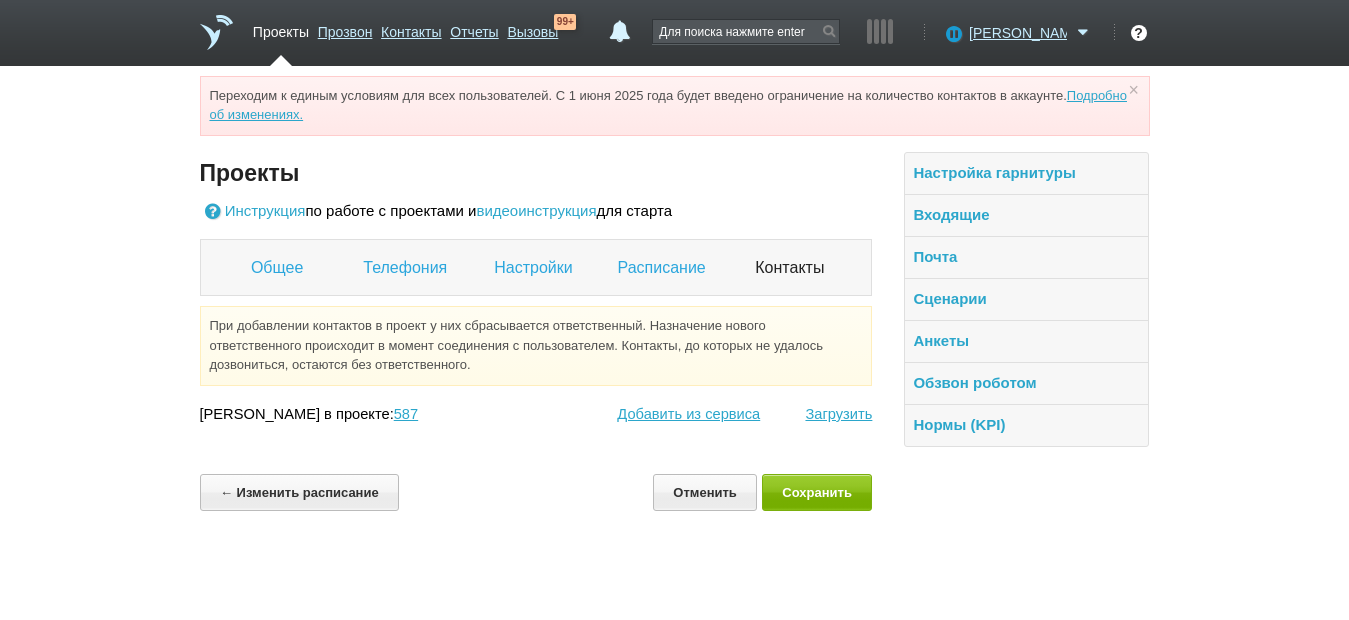 scroll, scrollTop: 0, scrollLeft: 0, axis: both 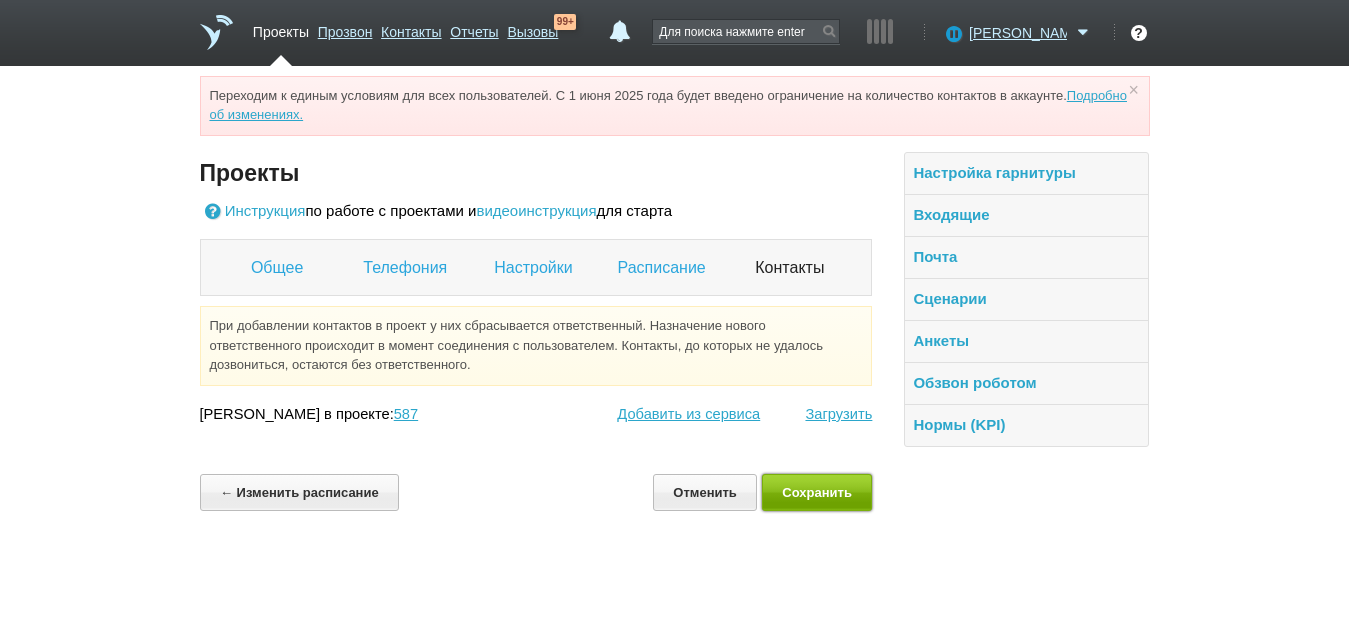 click on "Сохранить" at bounding box center (817, 492) 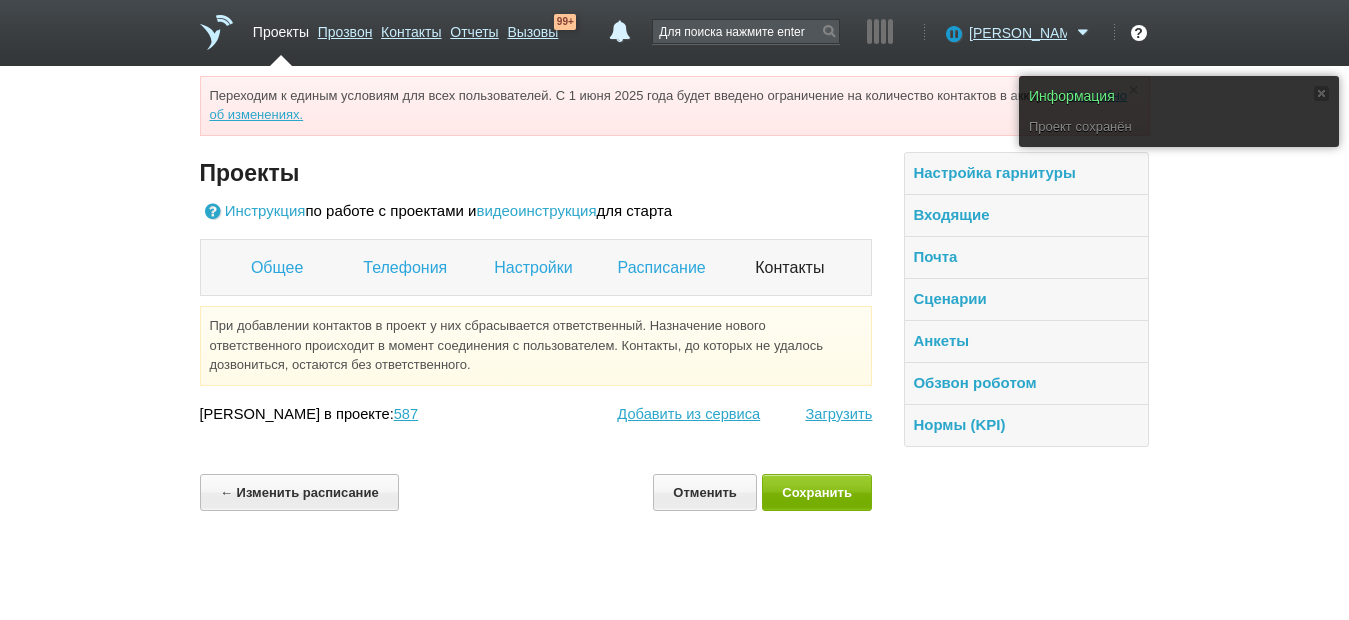 click on "Настройки" at bounding box center [535, 268] 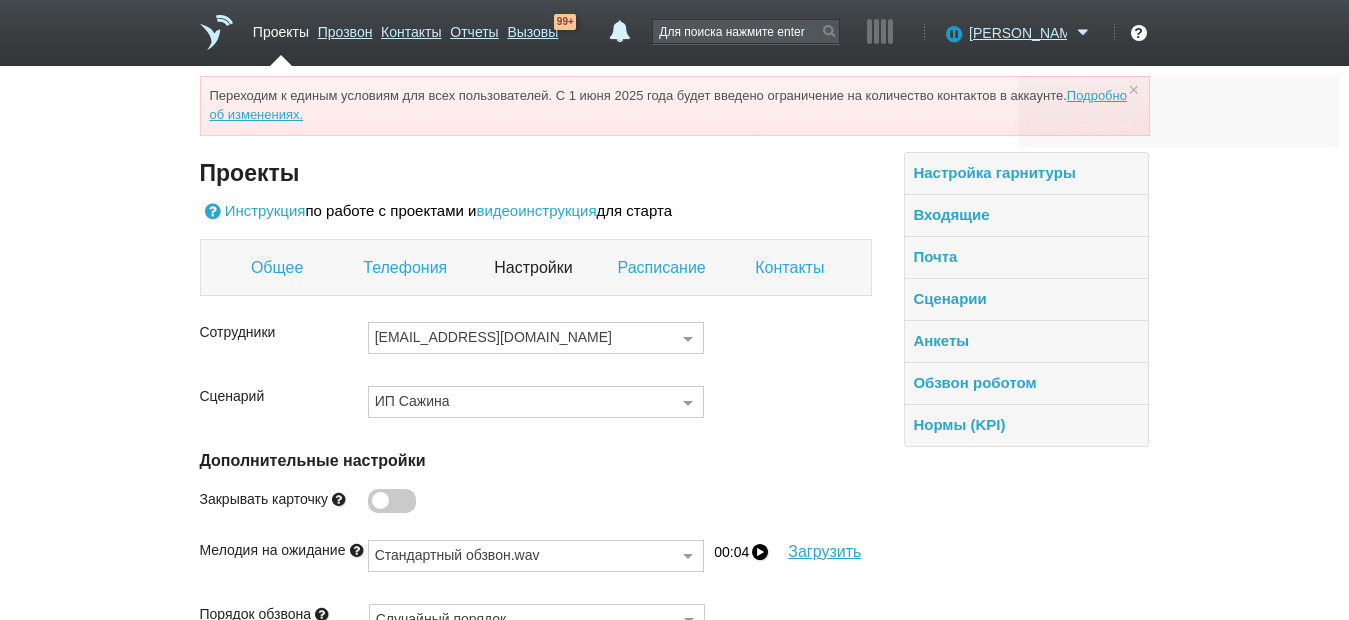 click on "Проекты" at bounding box center [281, 28] 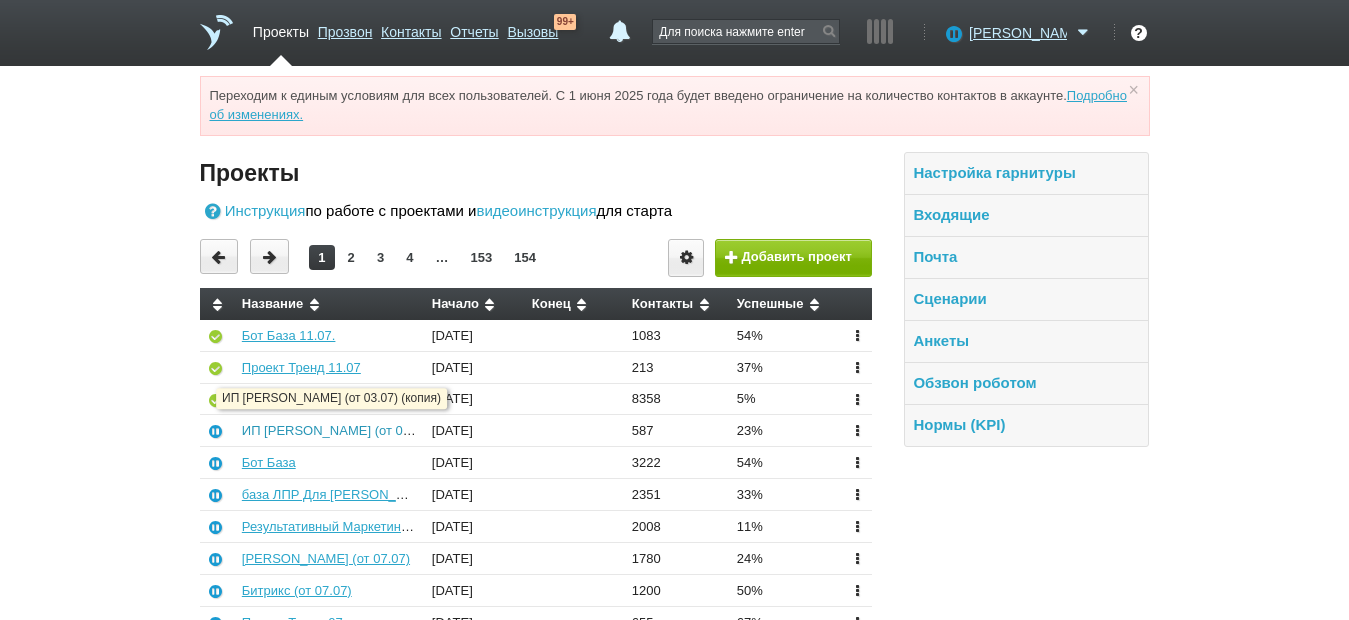 click on "ИП Сажина (от 03.07) (копия)" at bounding box center [360, 430] 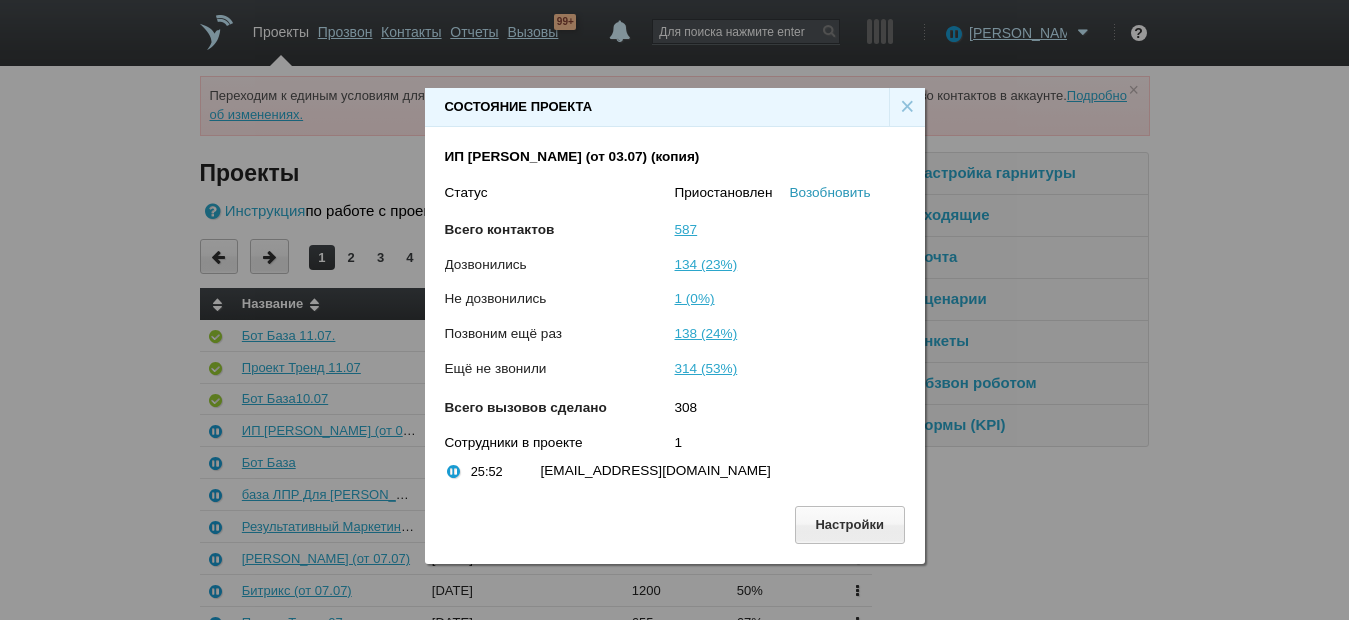 click on "Возобновить" at bounding box center (830, 192) 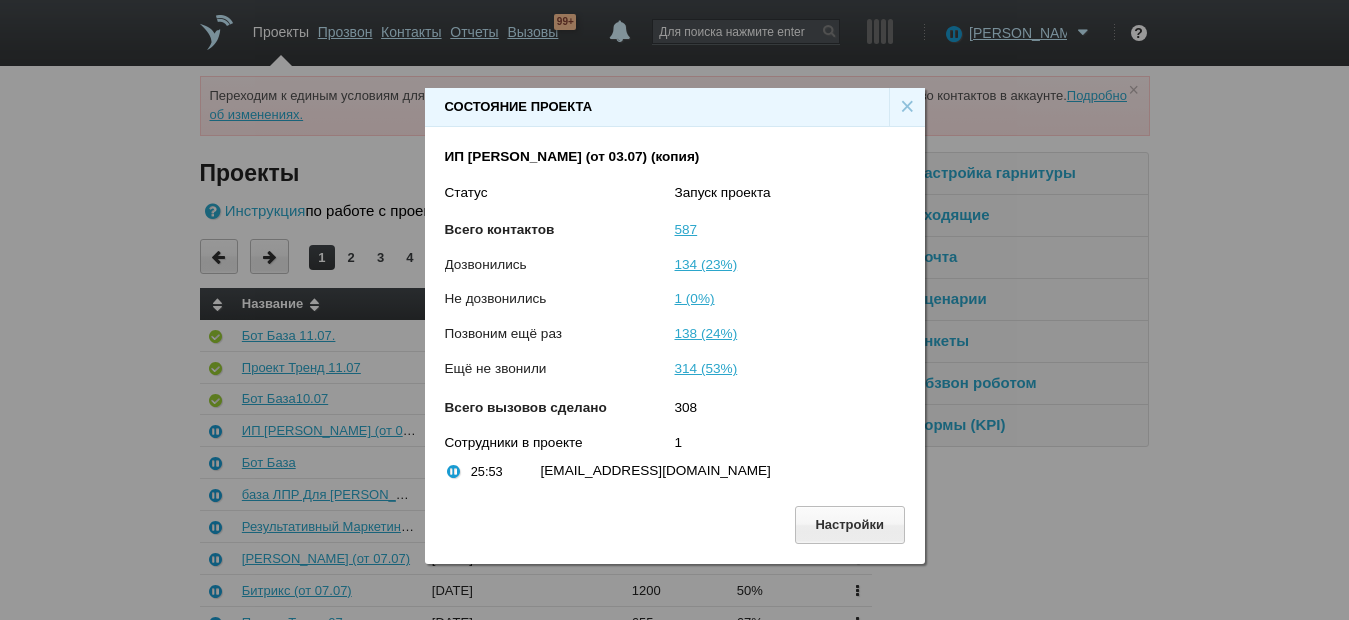 click on "×" at bounding box center [907, 107] 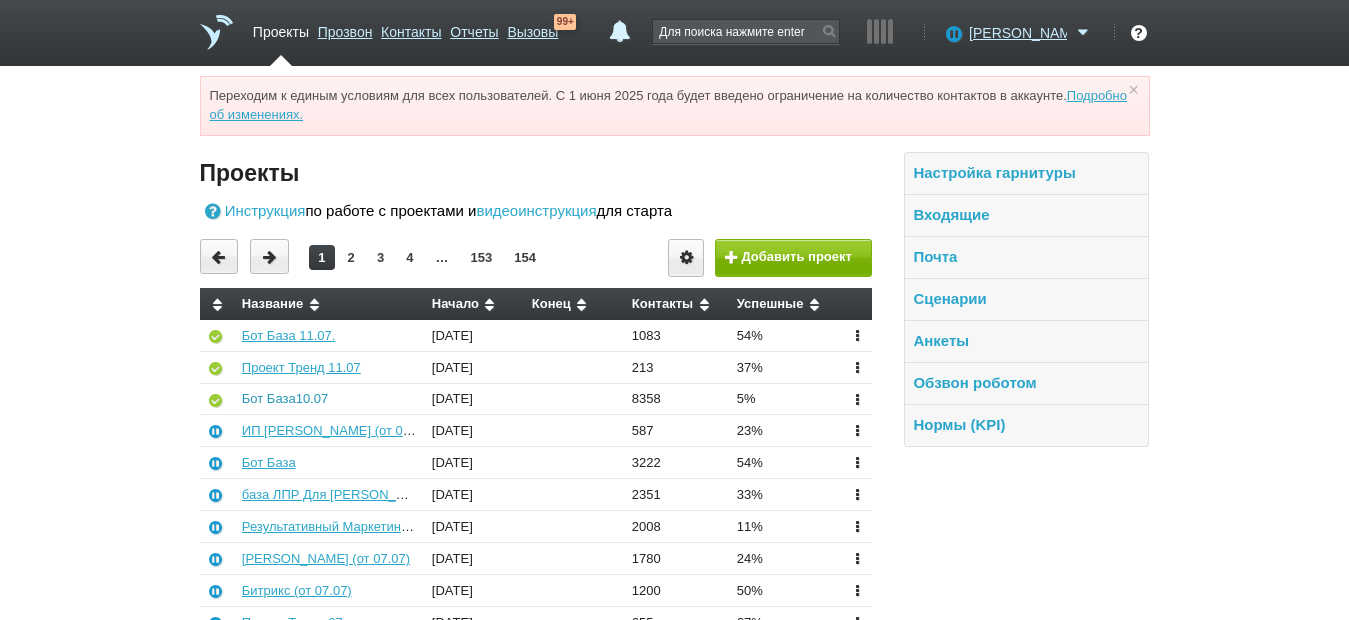 click on "Бот База10.07" at bounding box center (285, 398) 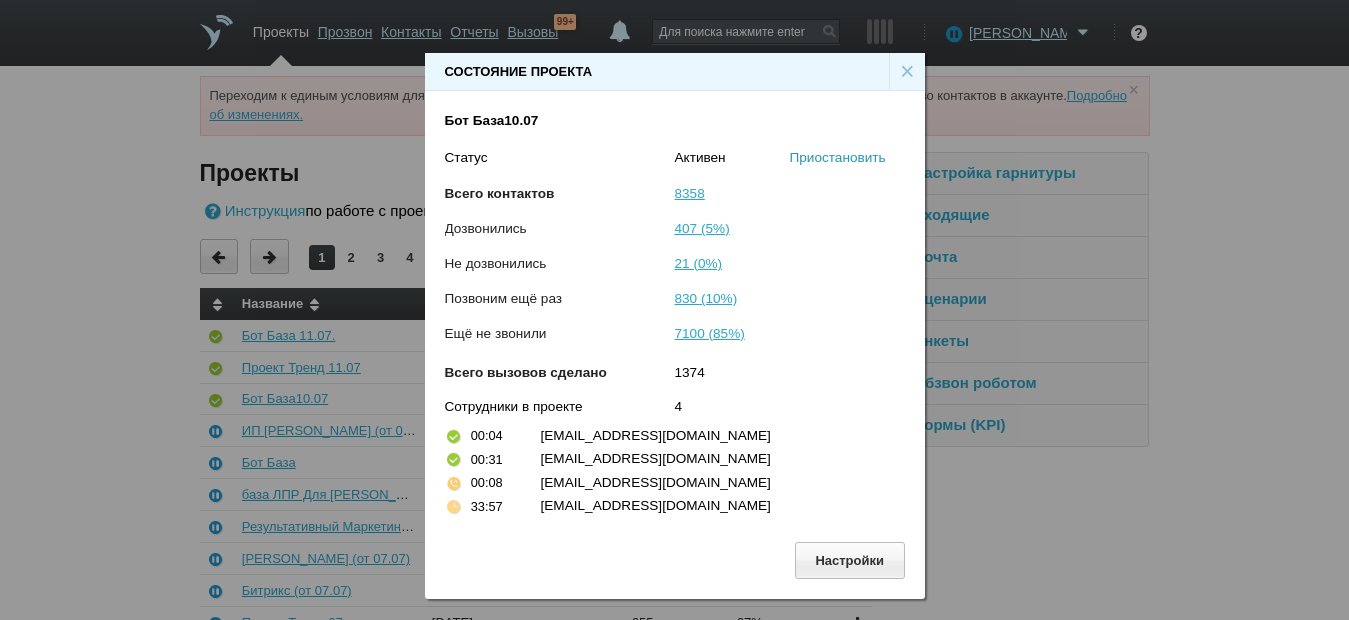 click on "Приостановить" at bounding box center [838, 157] 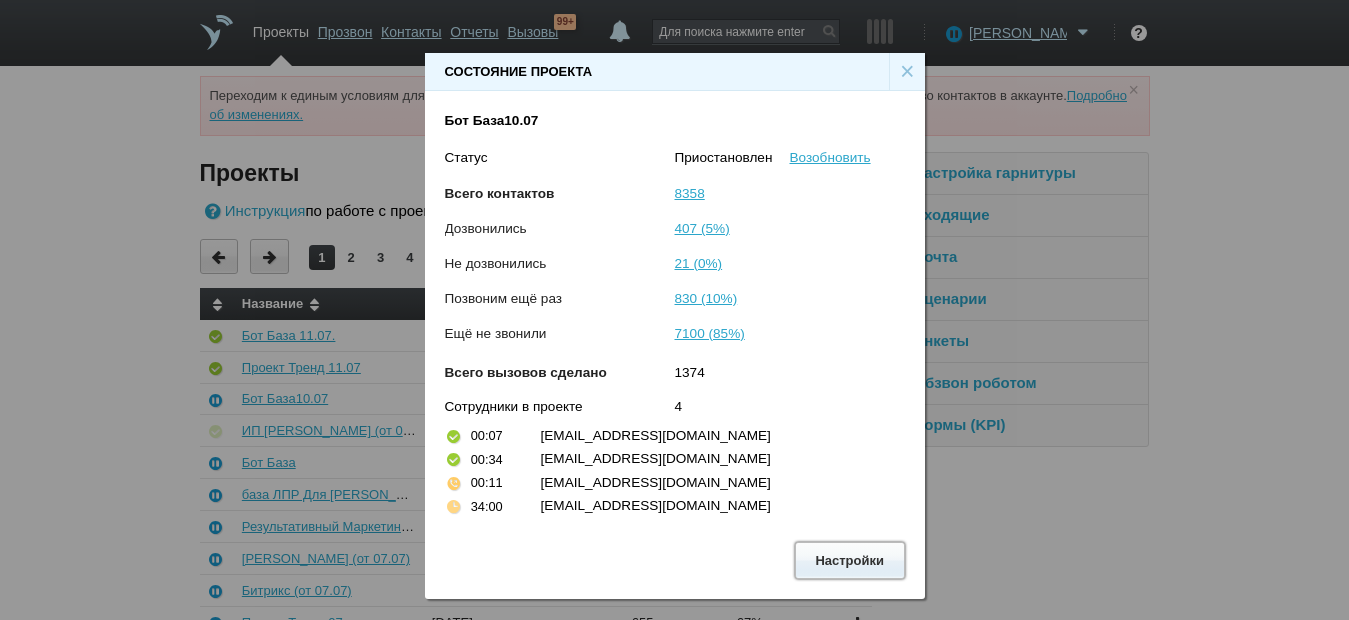 click on "Настройки" at bounding box center (850, 560) 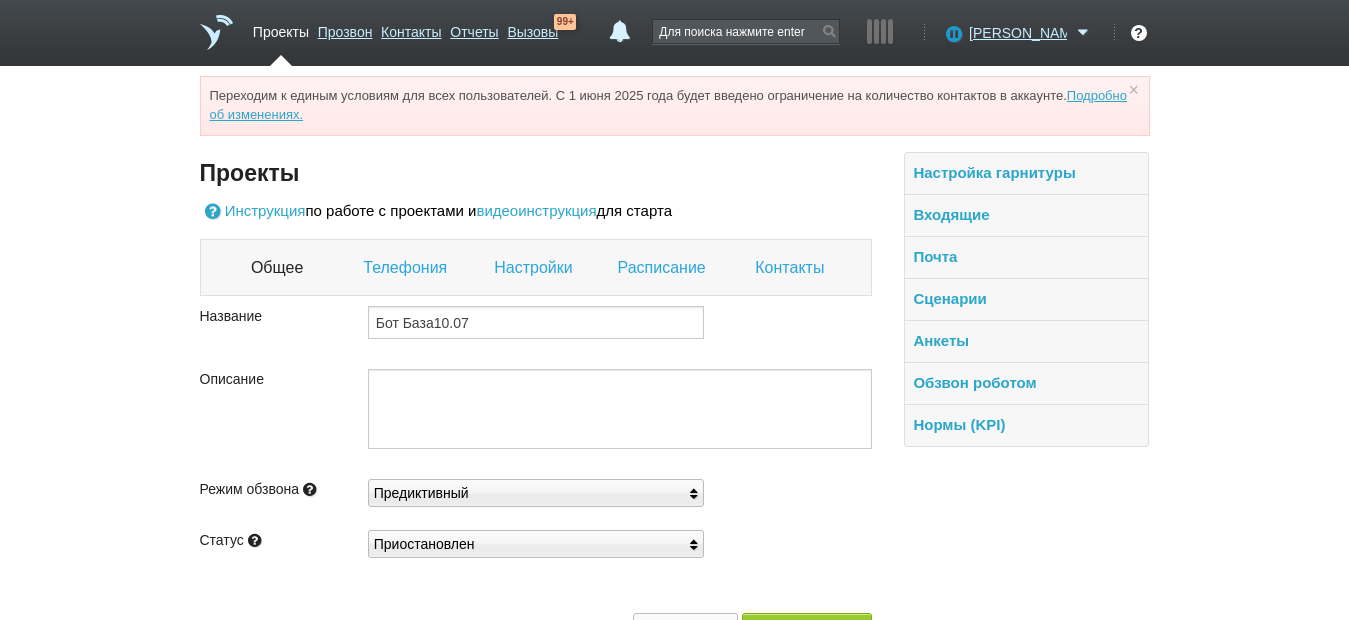 click on "Контакты" at bounding box center [792, 268] 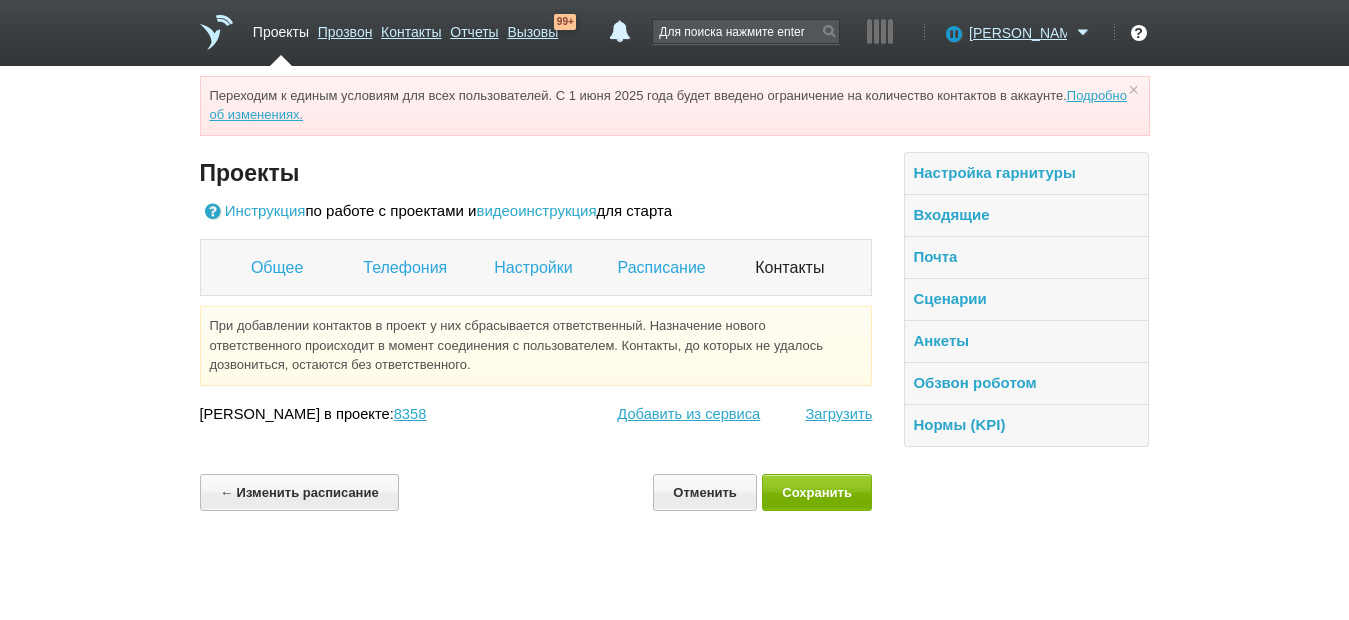 click on "Настройки" at bounding box center [535, 268] 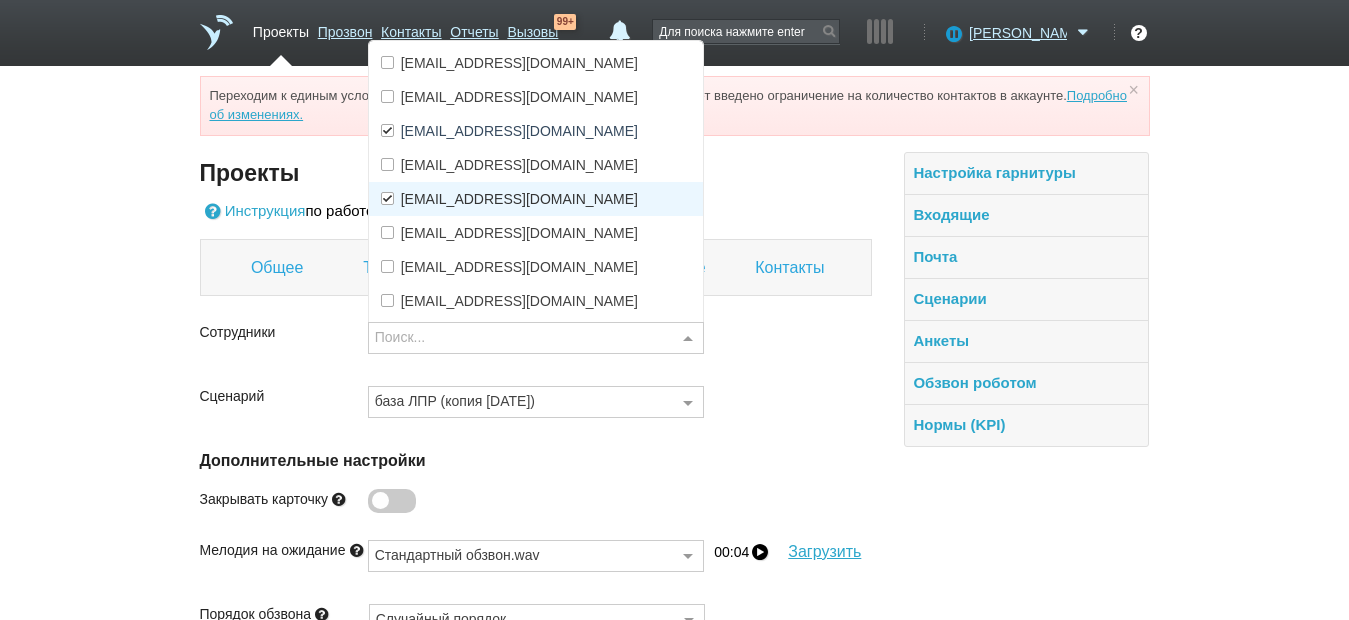 scroll, scrollTop: 93, scrollLeft: 0, axis: vertical 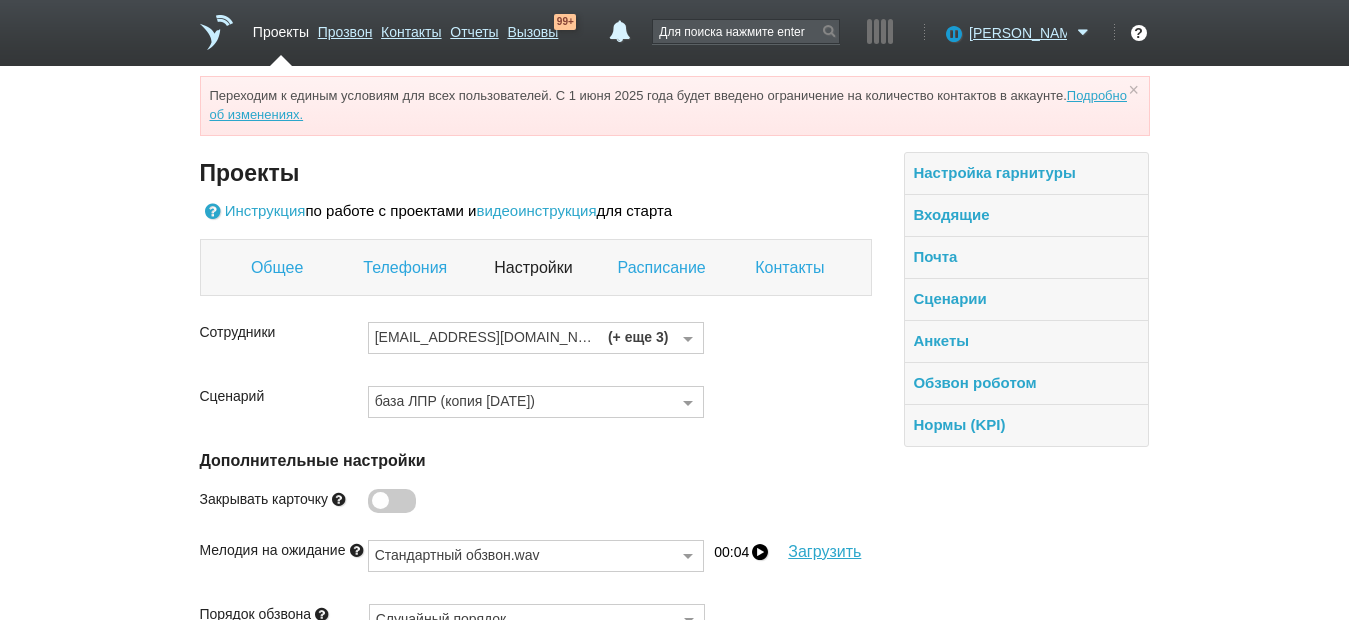 click on "Инструкция  по работе с проектами и  видеоинструкция  для старта" at bounding box center (536, 211) 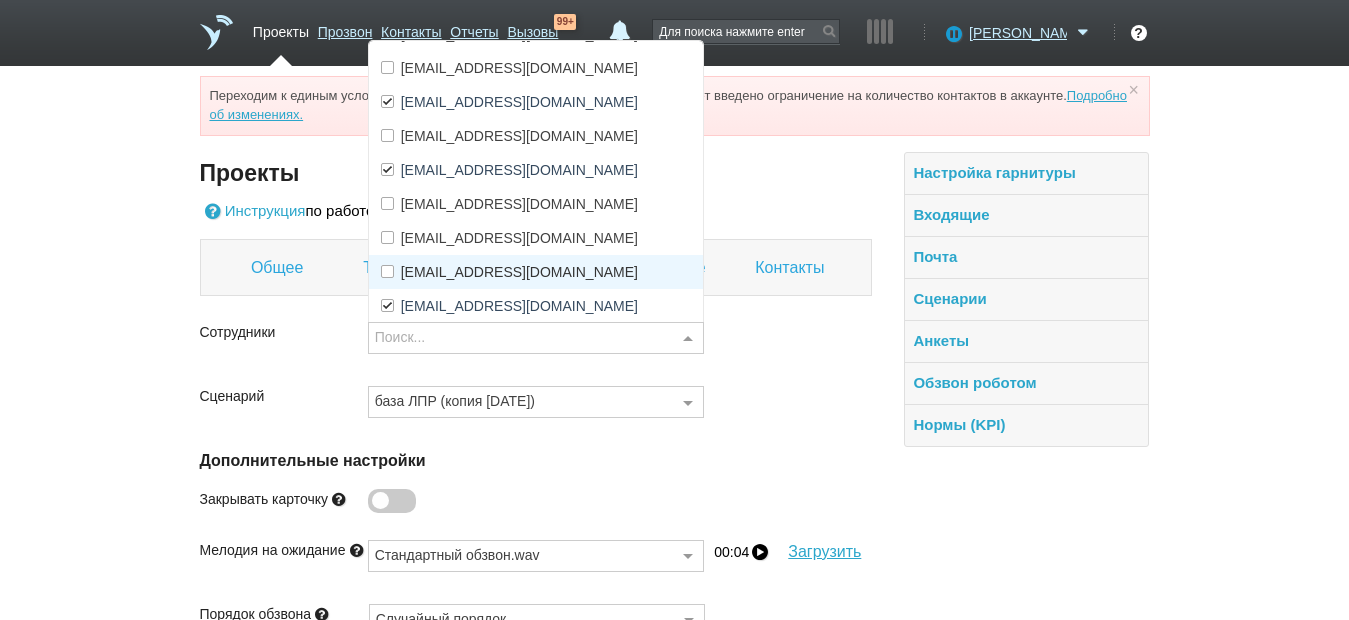 scroll, scrollTop: 0, scrollLeft: 0, axis: both 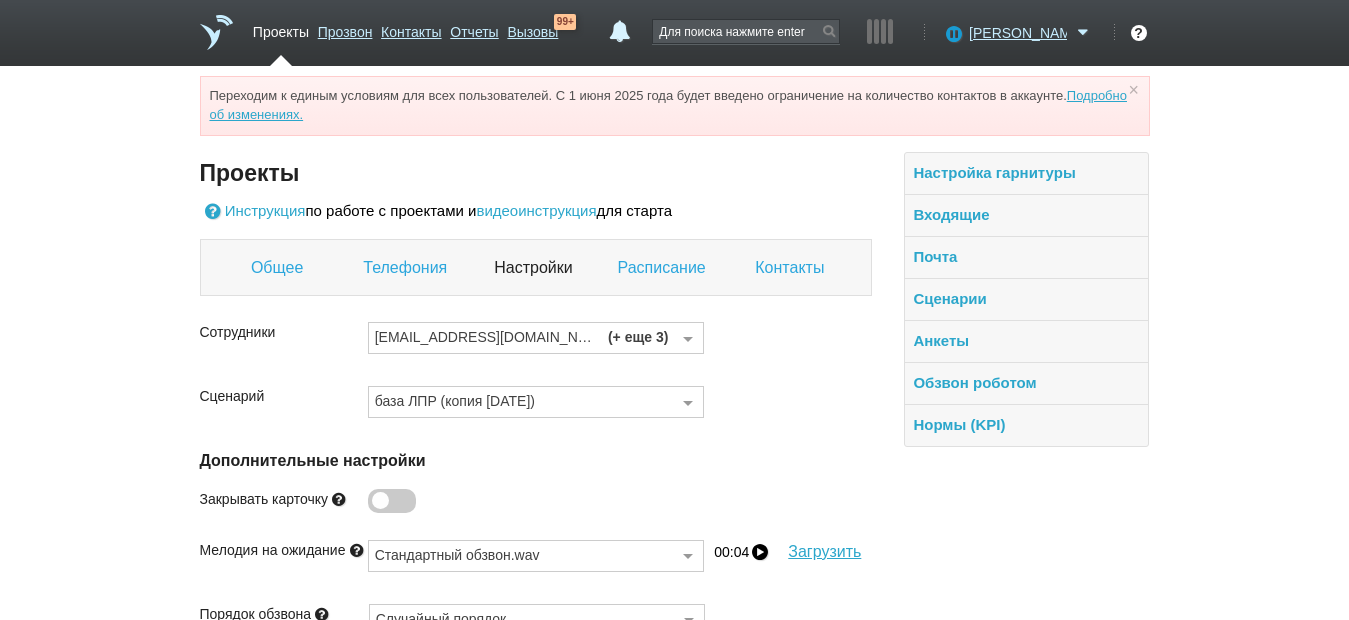 click on "Проекты" at bounding box center (536, 173) 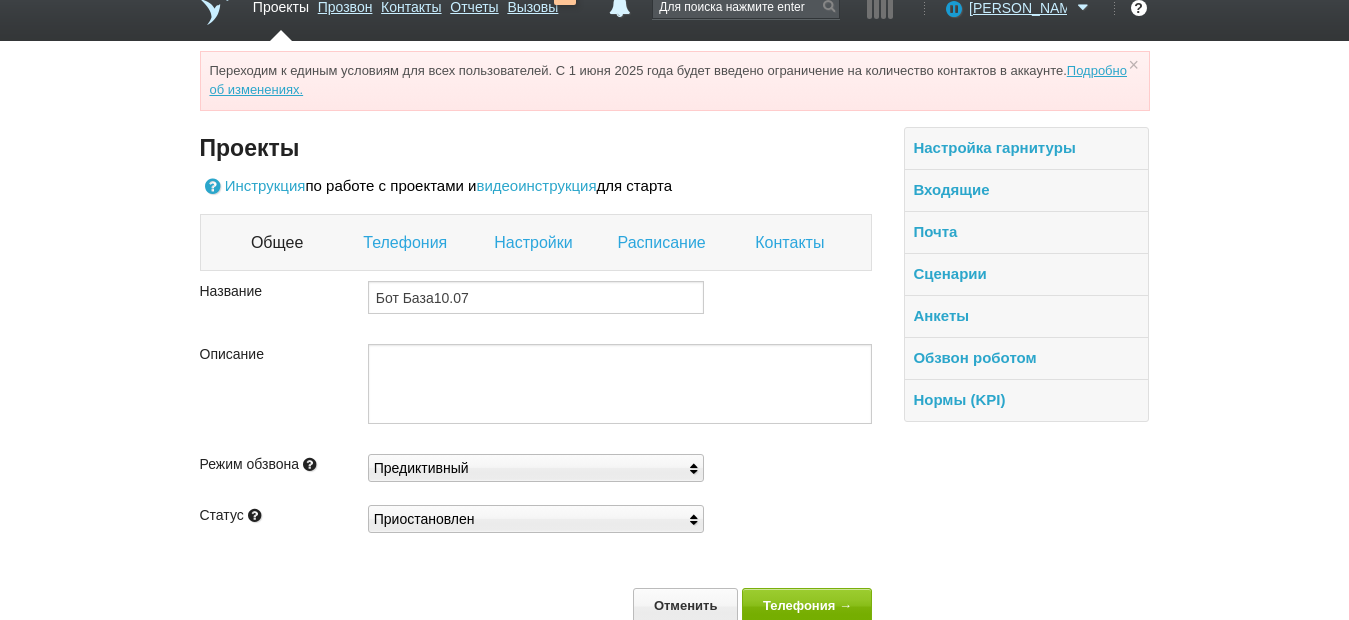 scroll, scrollTop: 62, scrollLeft: 0, axis: vertical 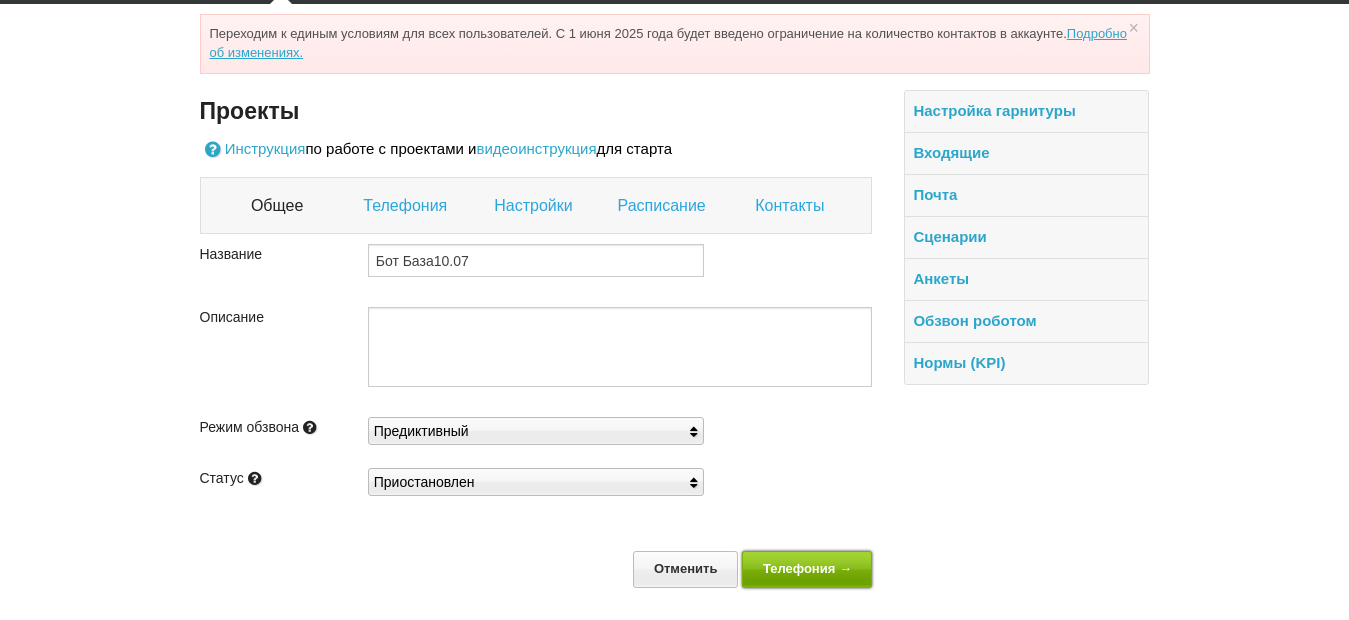 click on "Телефония →" at bounding box center [807, 569] 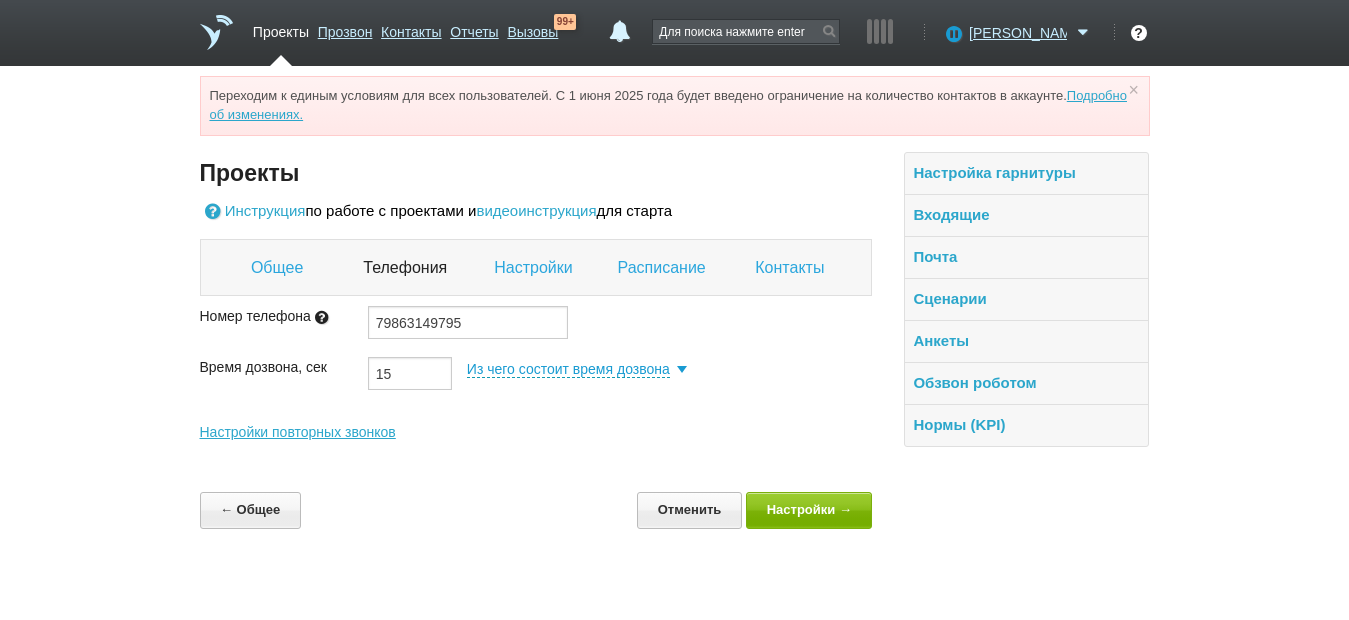 scroll, scrollTop: 0, scrollLeft: 0, axis: both 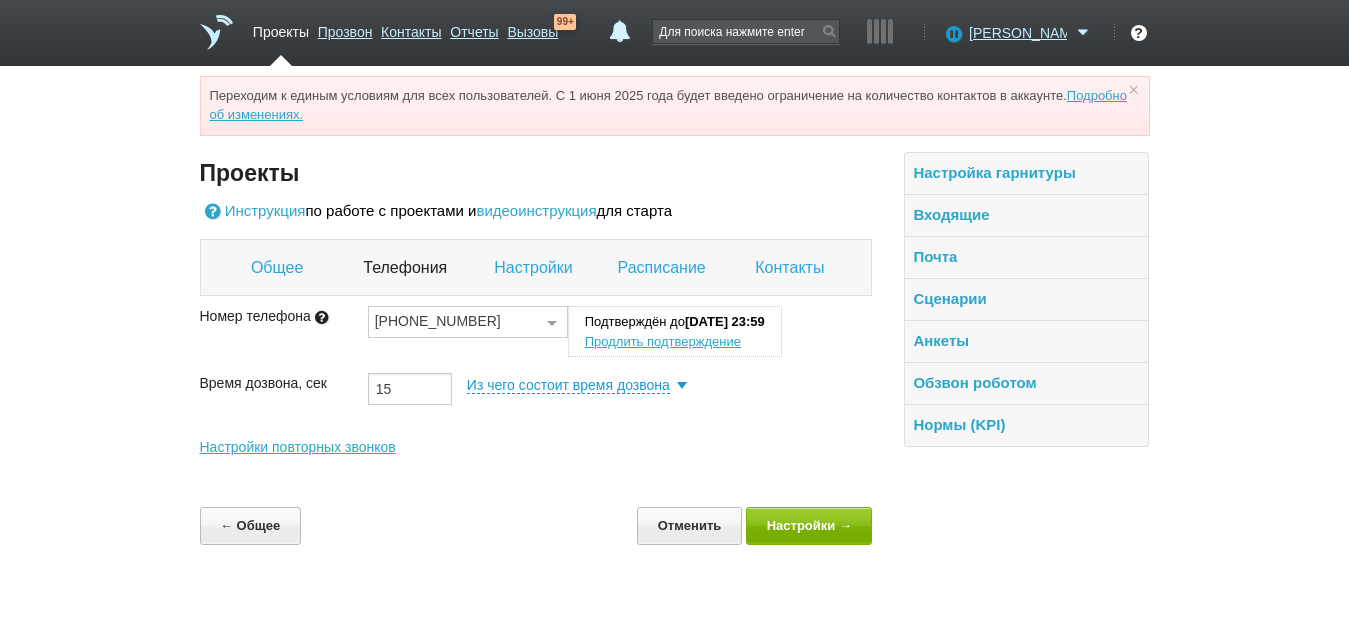 click on "Проекты" at bounding box center (281, 28) 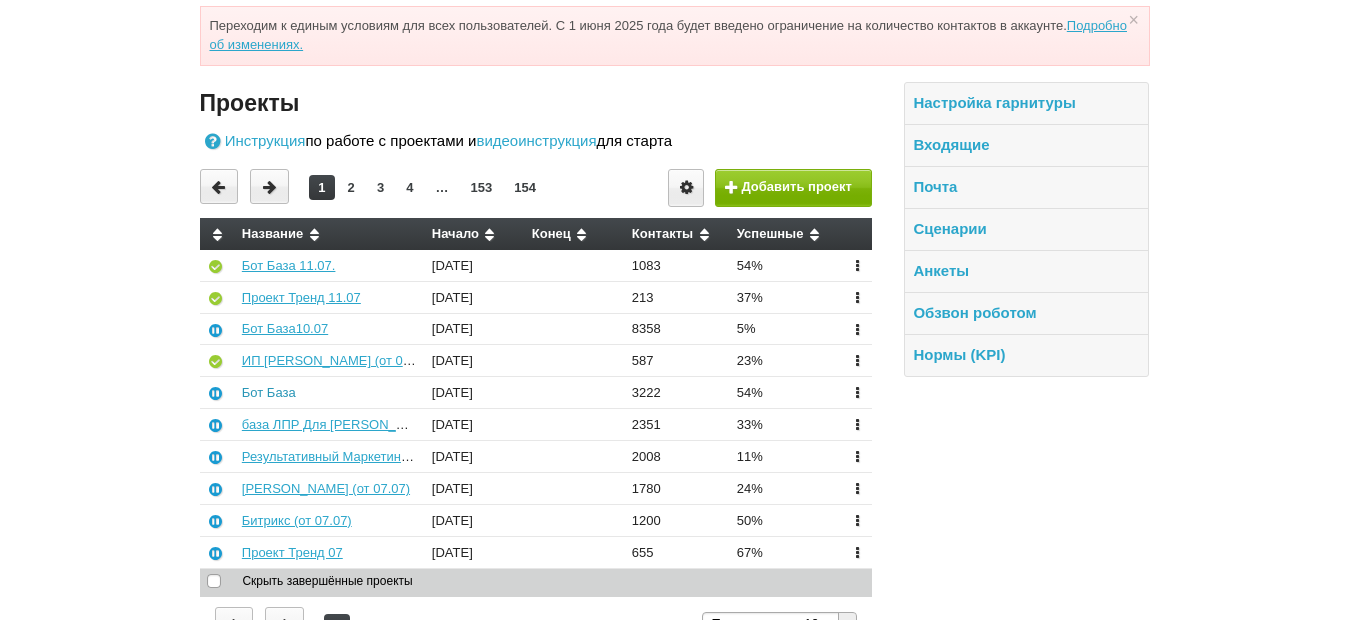 scroll, scrollTop: 100, scrollLeft: 0, axis: vertical 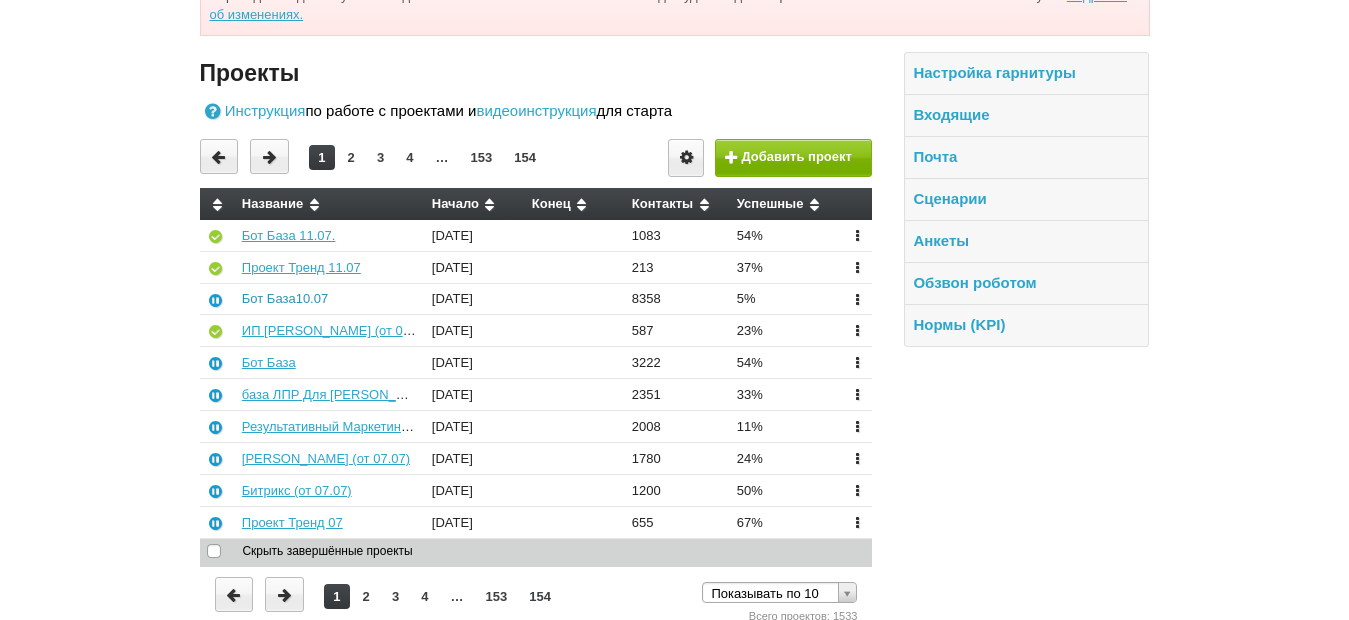 click on "Бот База10.07" at bounding box center (285, 298) 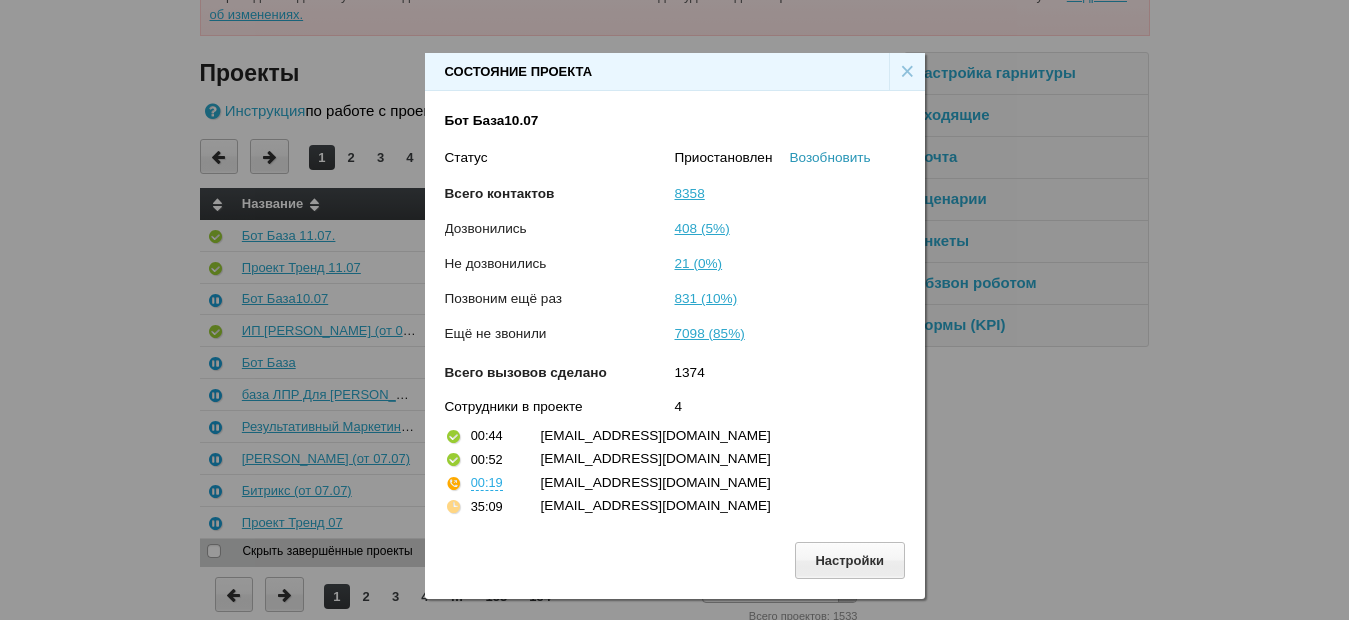click on "Возобновить" at bounding box center (830, 157) 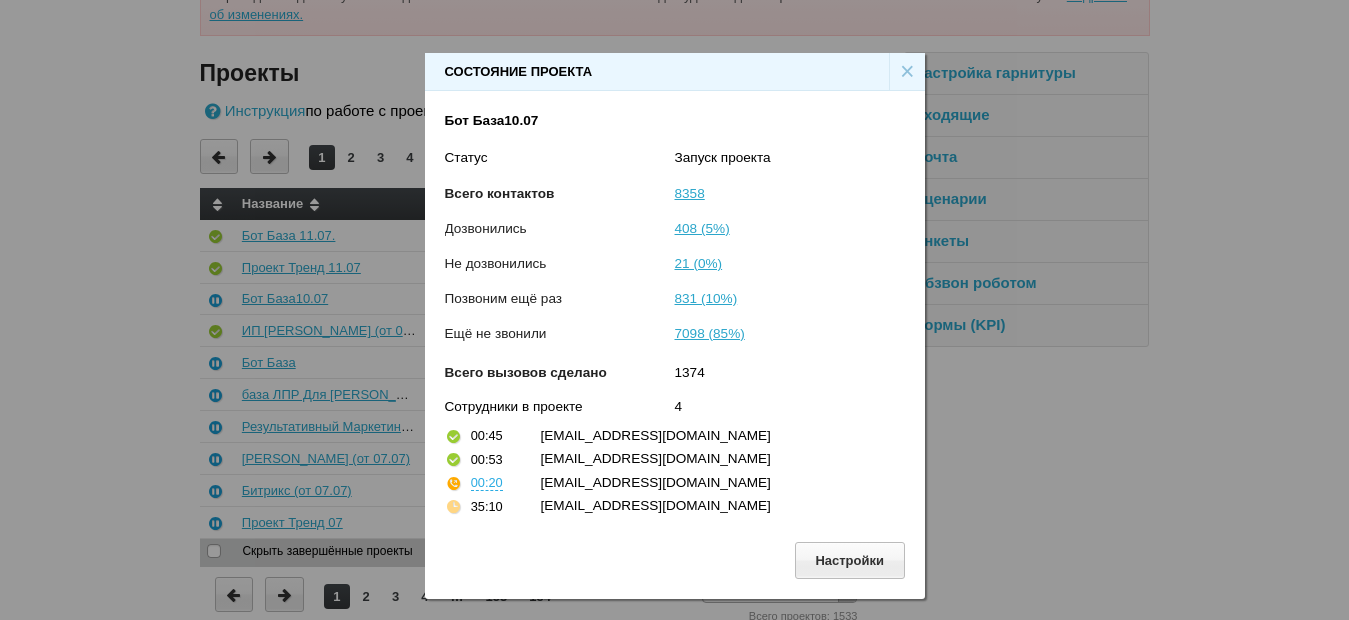 click on "×" at bounding box center [907, 72] 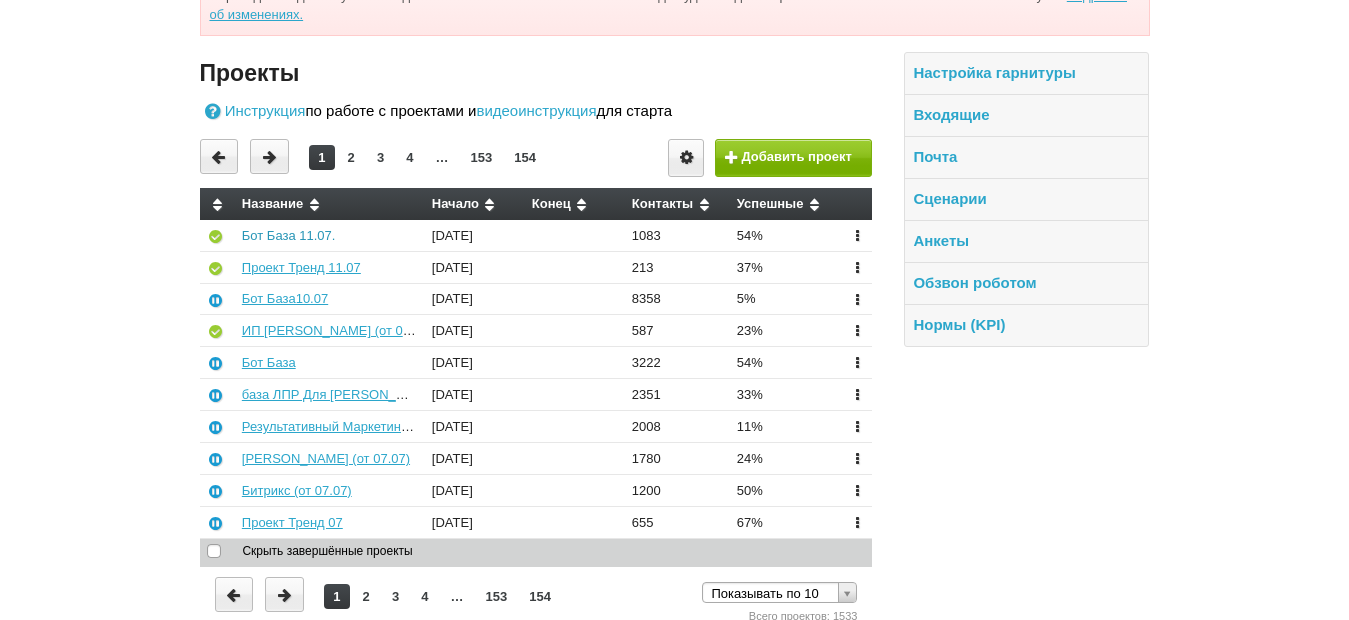 click on "Бот База 11.07." at bounding box center (289, 235) 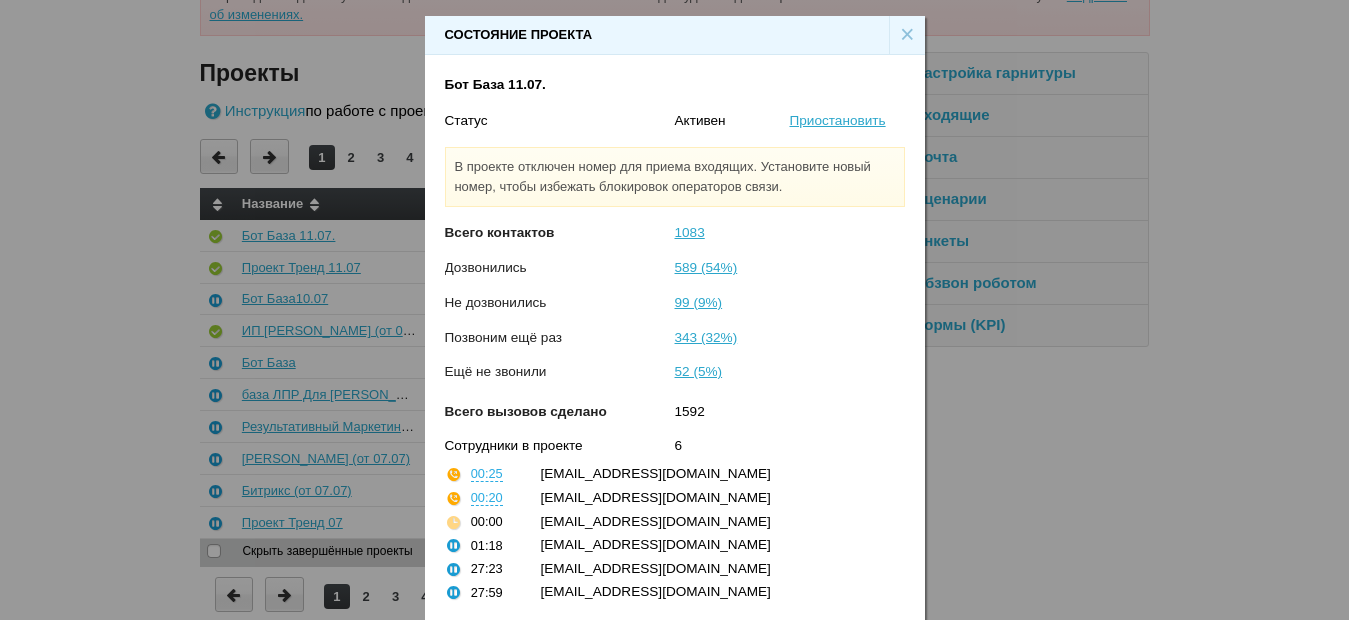 scroll, scrollTop: 49, scrollLeft: 0, axis: vertical 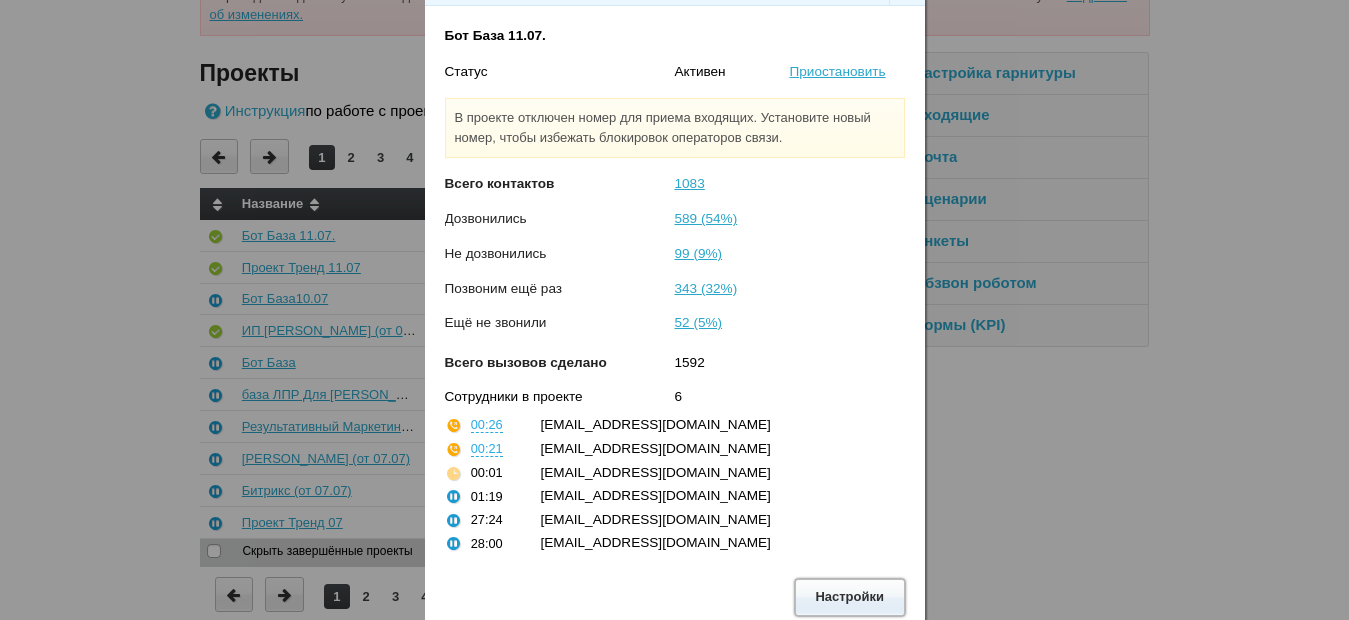 click on "Настройки" at bounding box center (850, 597) 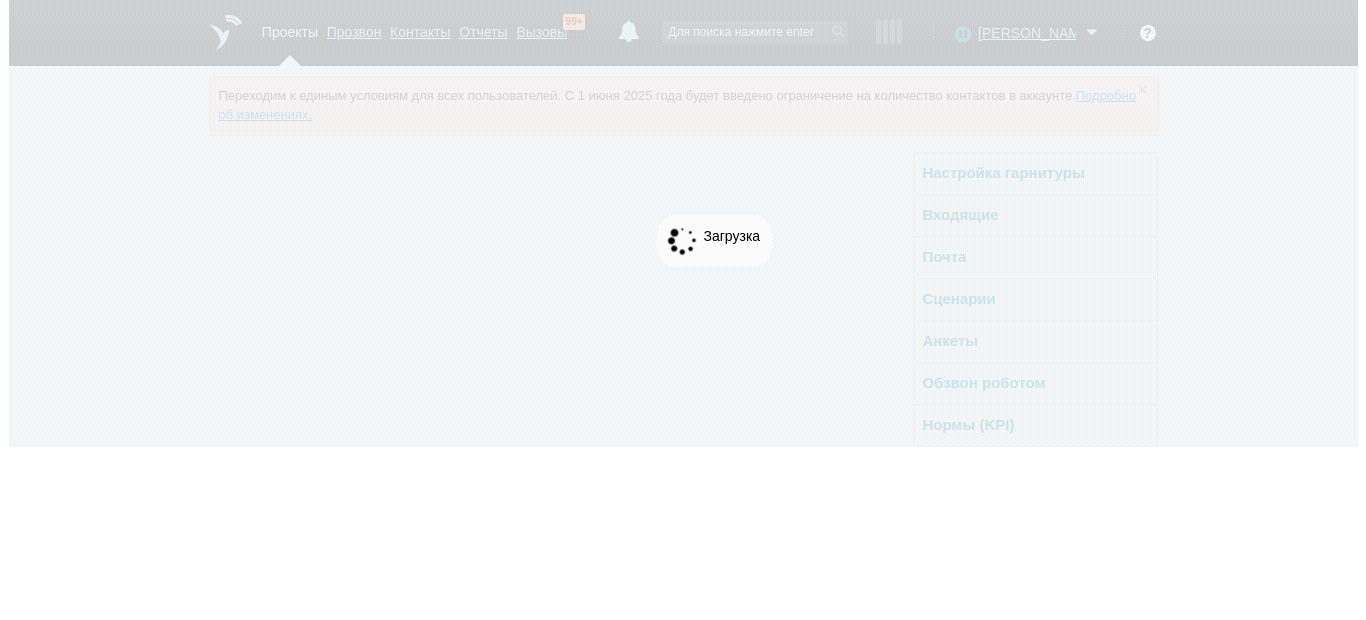 scroll, scrollTop: 0, scrollLeft: 0, axis: both 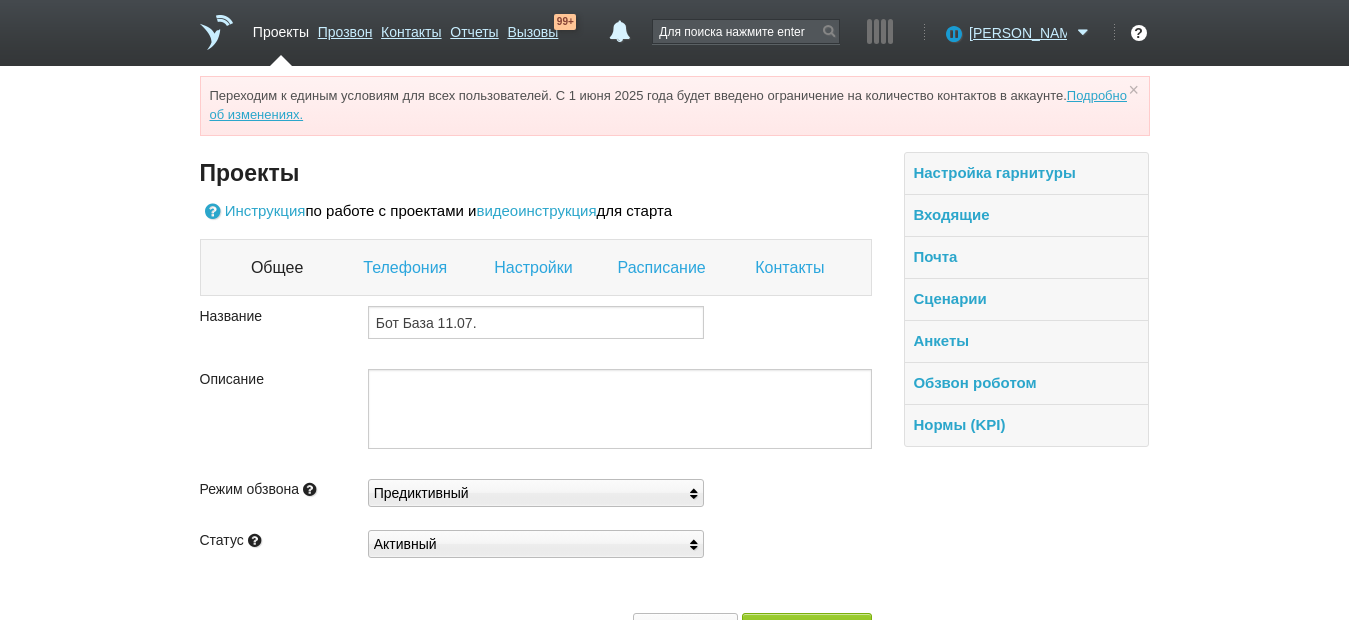 click on "Настройки" at bounding box center (535, 268) 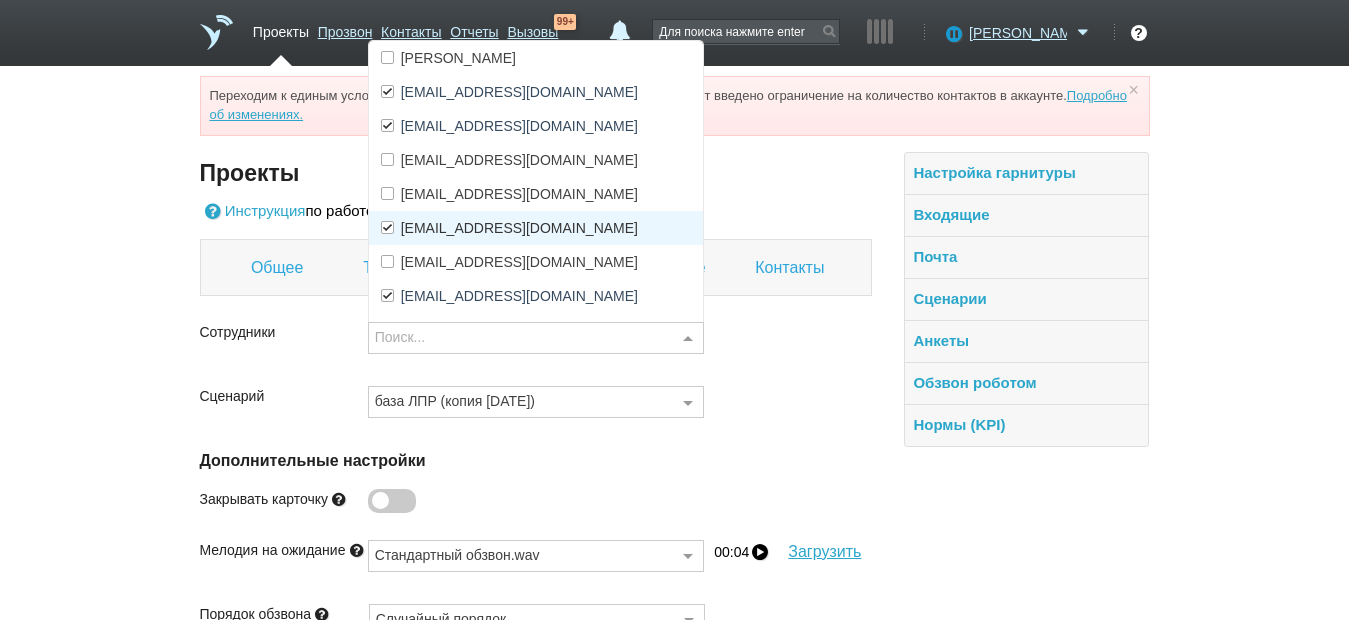 click on "[EMAIL_ADDRESS][DOMAIN_NAME]" at bounding box center (536, 228) 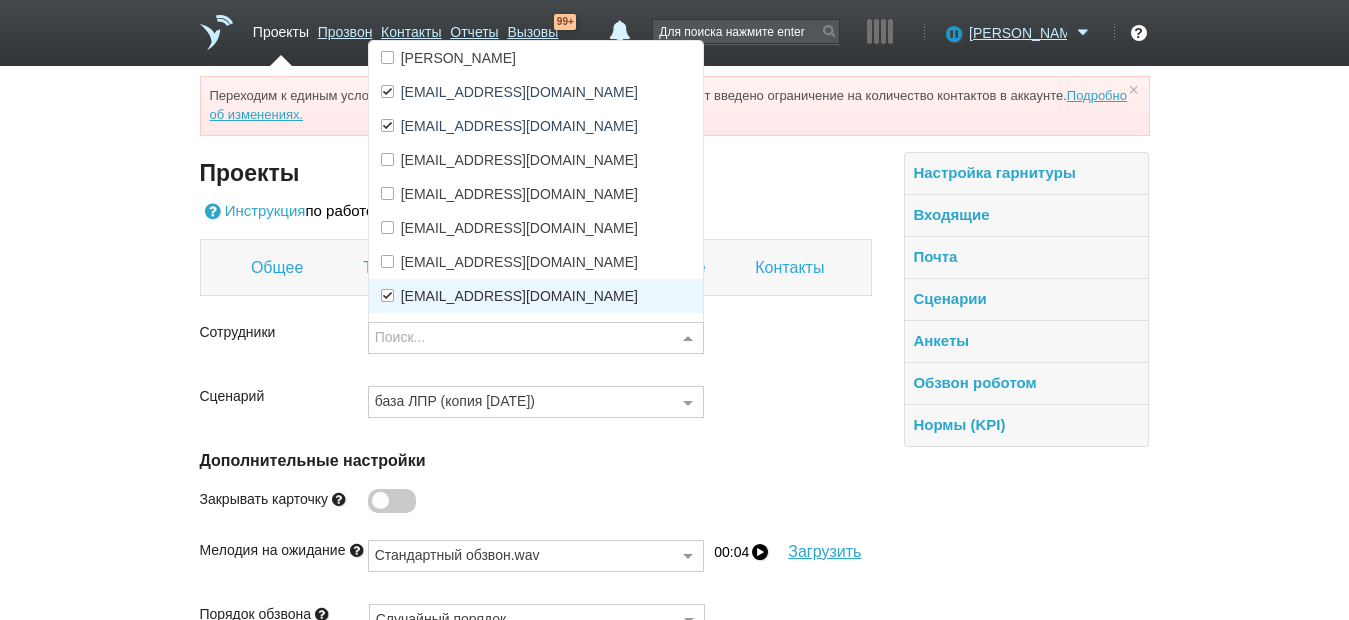 click on "[EMAIL_ADDRESS][DOMAIN_NAME]" at bounding box center [536, 296] 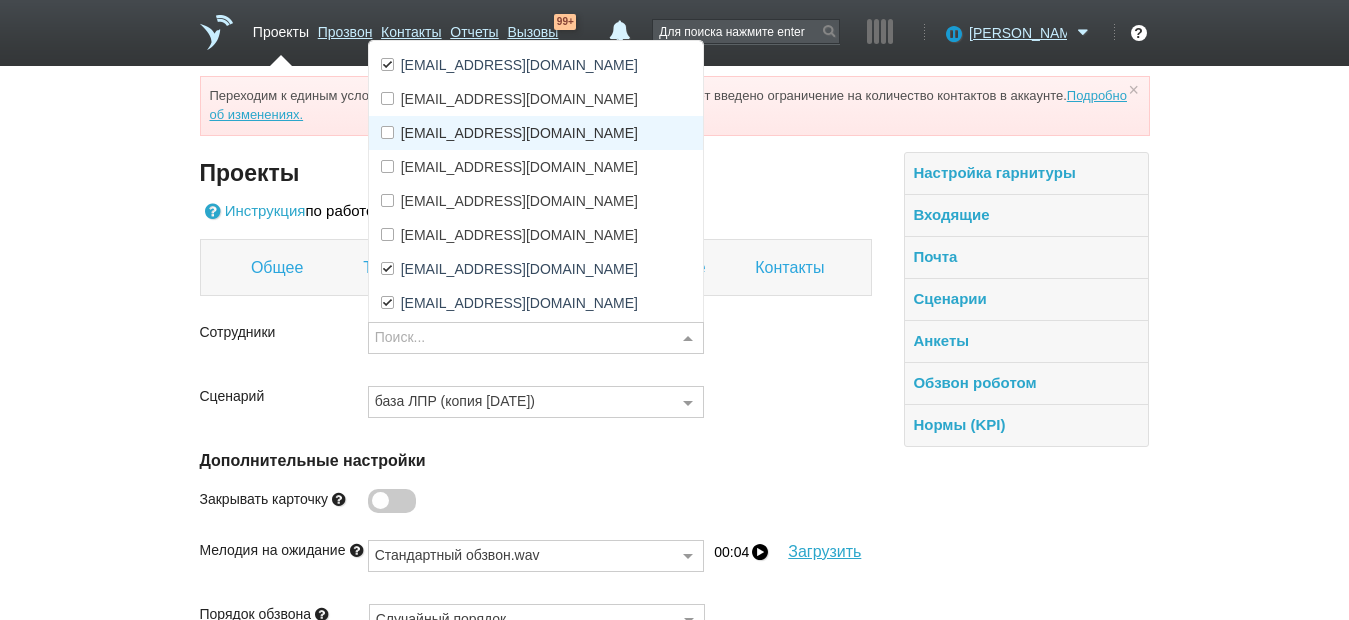 scroll, scrollTop: 93, scrollLeft: 0, axis: vertical 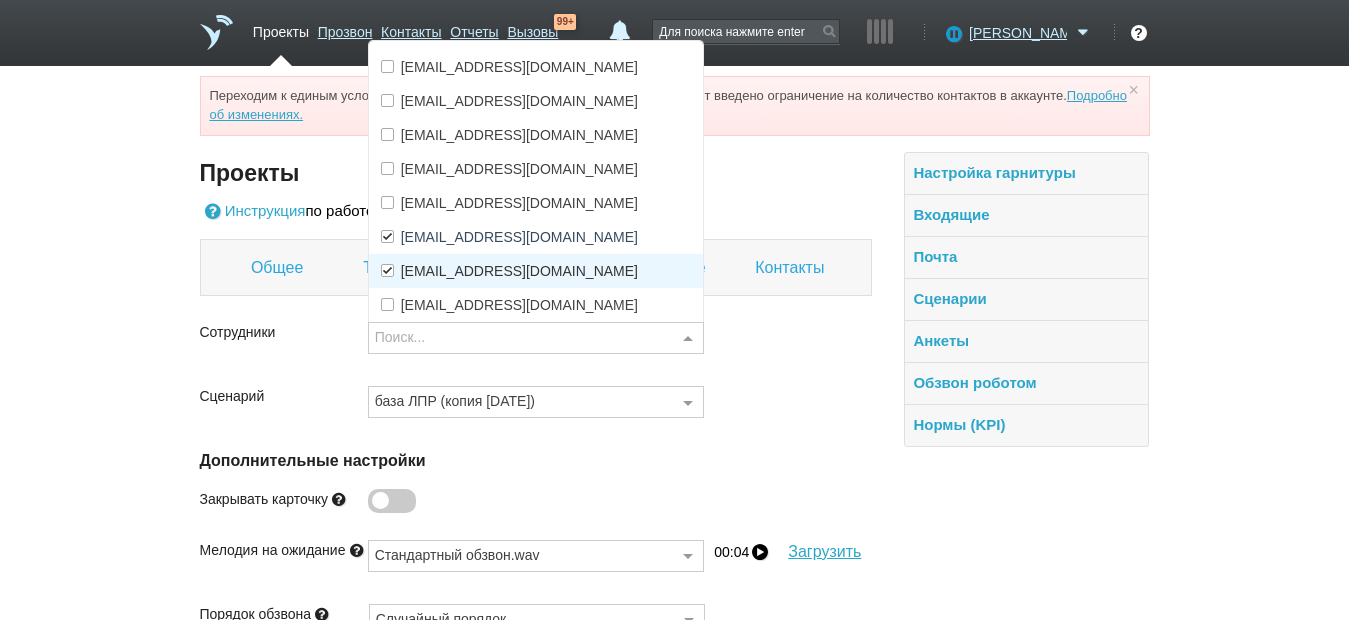 click on "[EMAIL_ADDRESS][DOMAIN_NAME]" at bounding box center (519, 271) 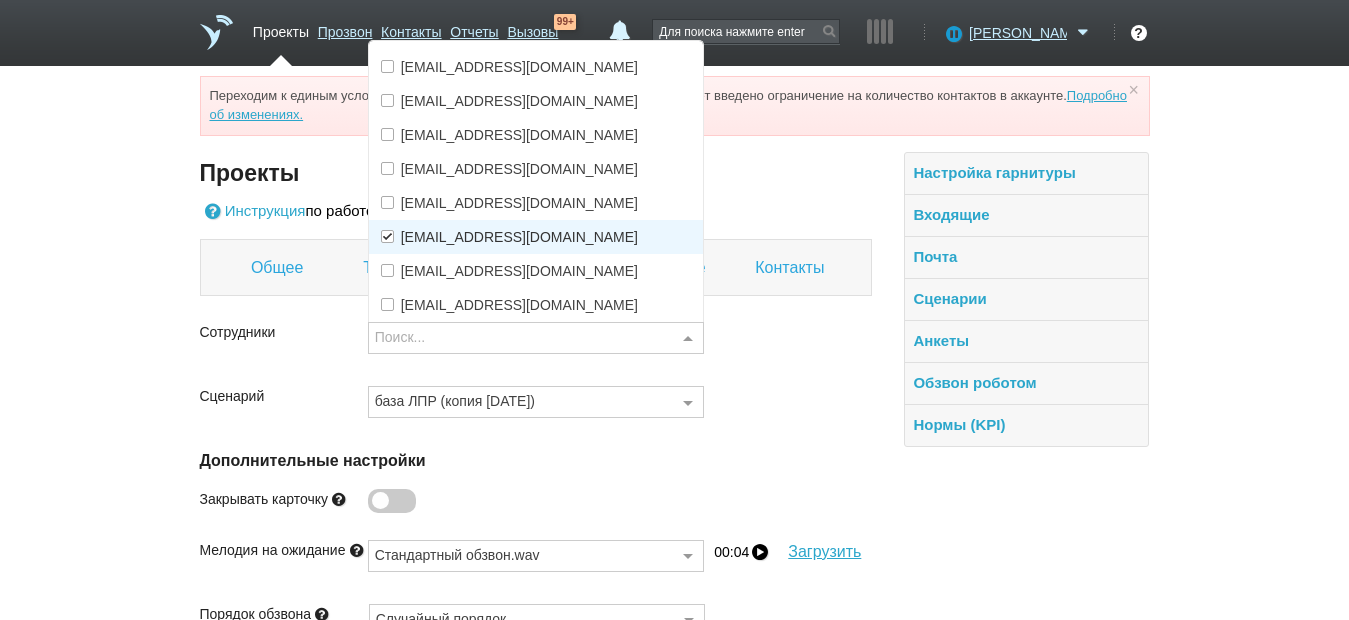 click on "[EMAIL_ADDRESS][DOMAIN_NAME]" at bounding box center (536, 237) 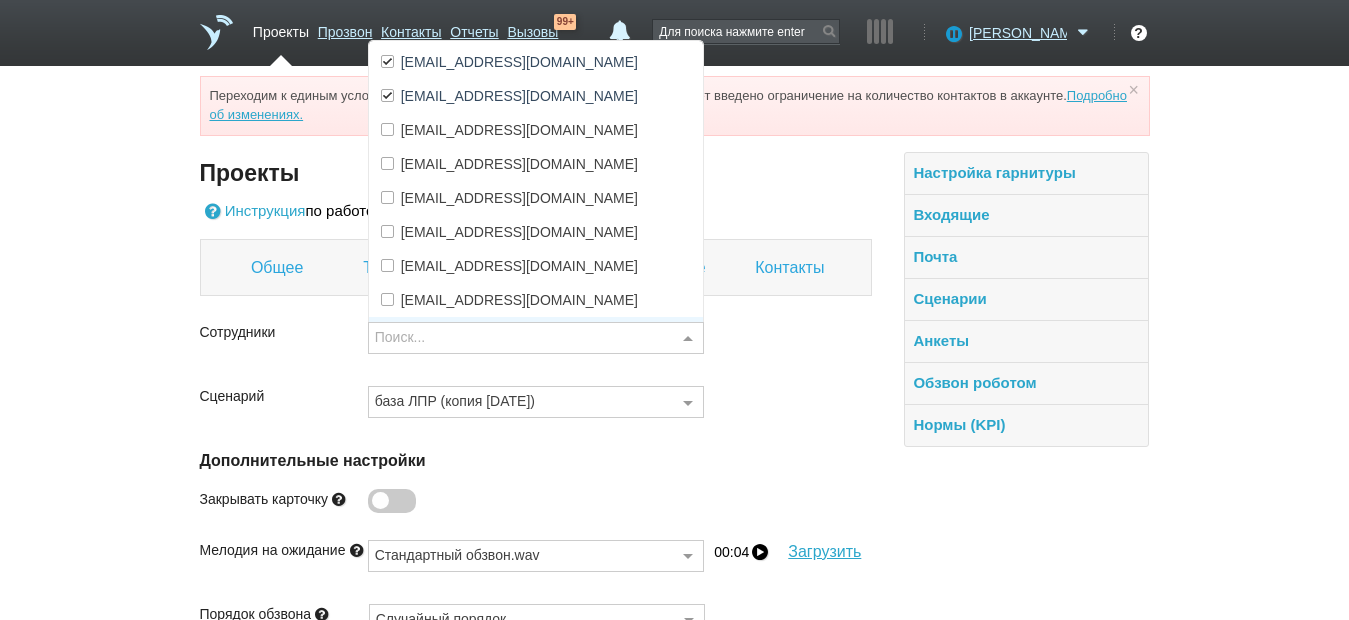 scroll, scrollTop: 0, scrollLeft: 0, axis: both 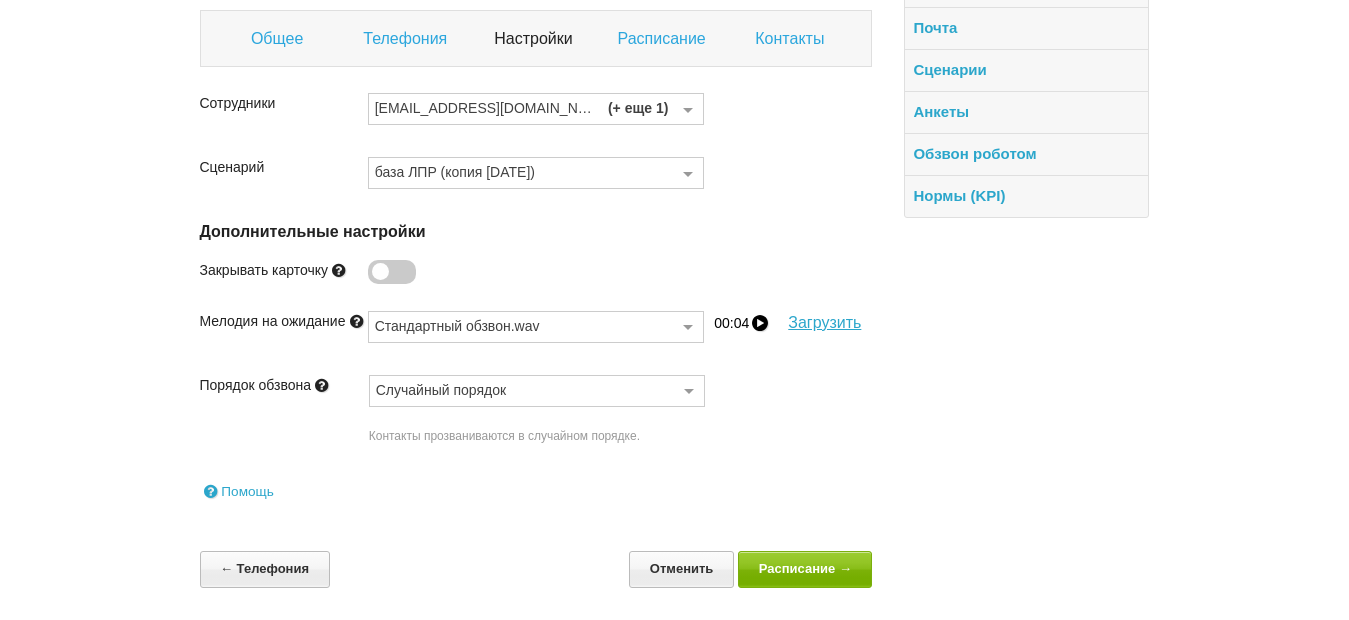 click on "Контакты" at bounding box center (792, 39) 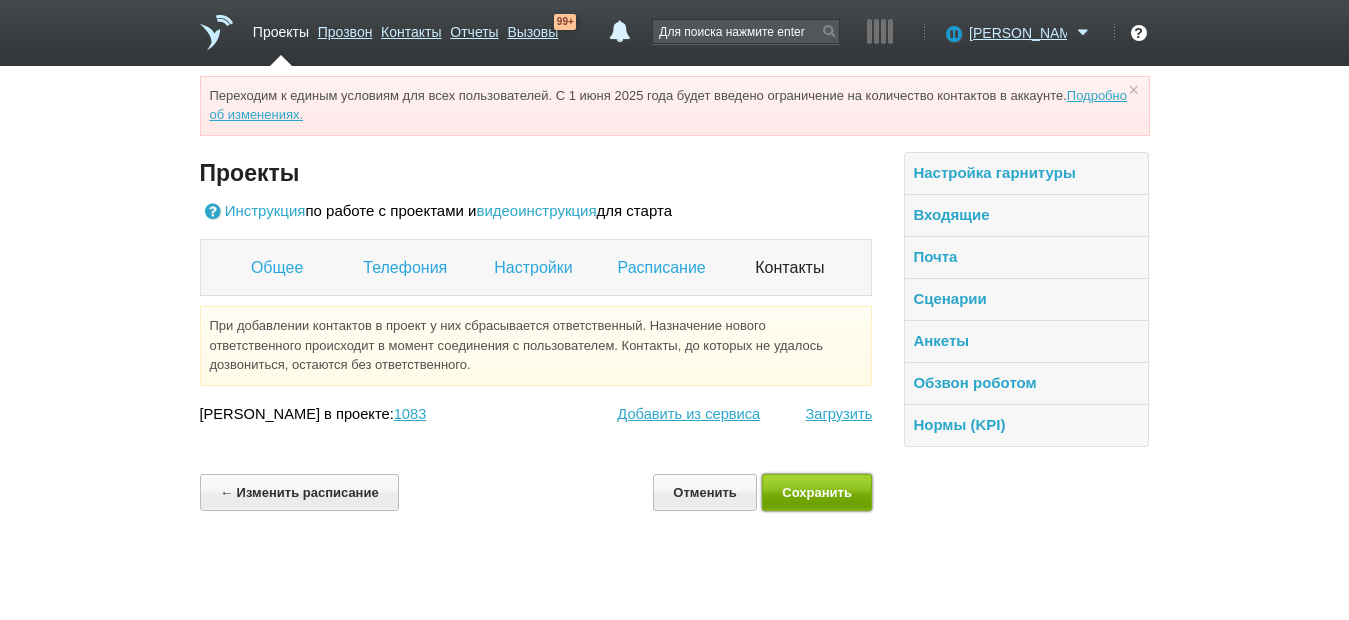 click on "Сохранить" at bounding box center (817, 492) 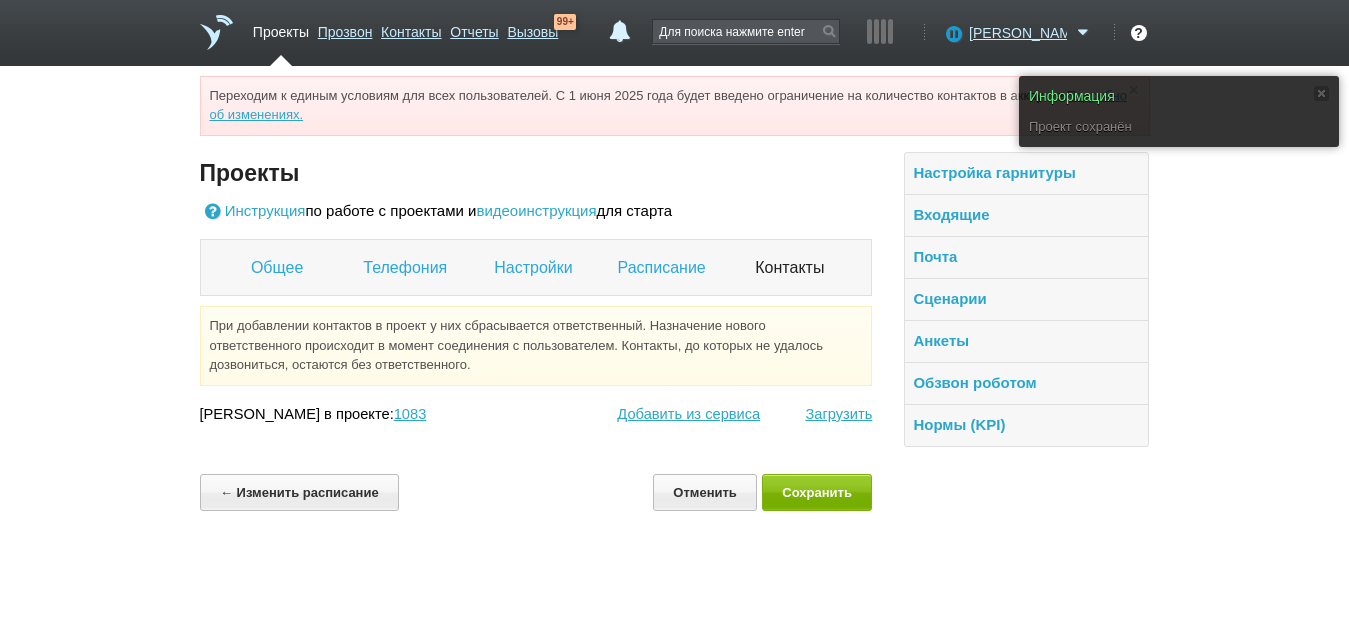 click on "Проекты" at bounding box center (281, 28) 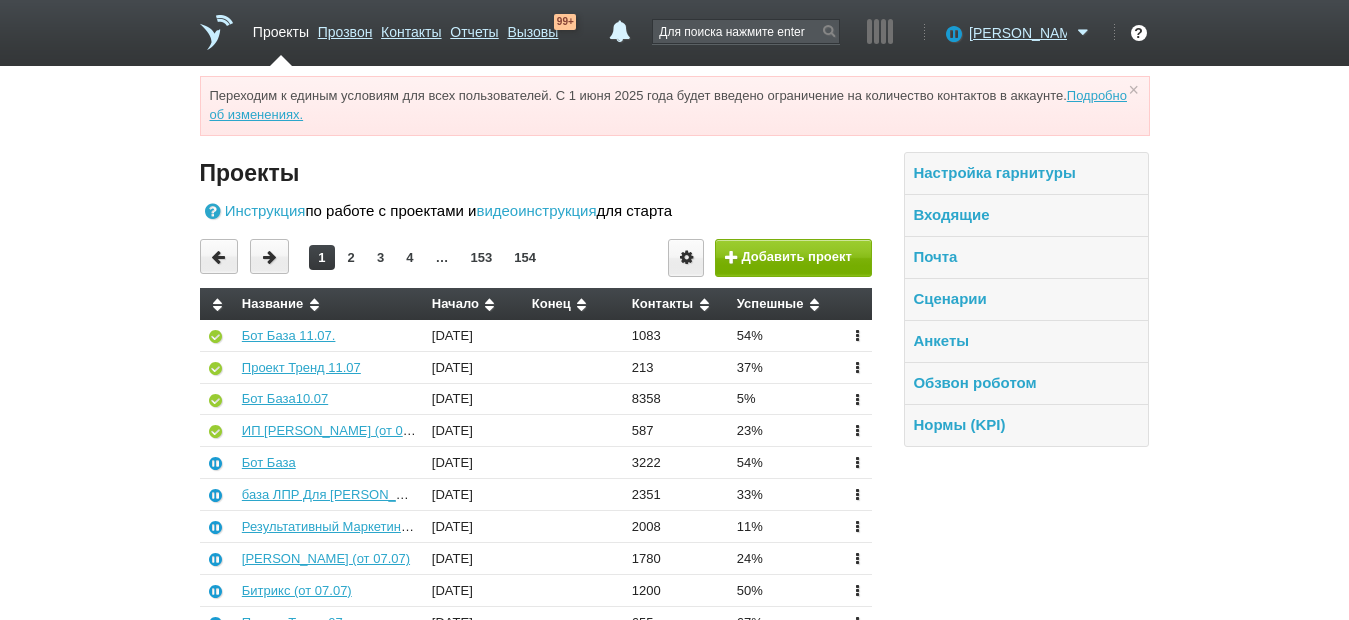 scroll, scrollTop: 100, scrollLeft: 0, axis: vertical 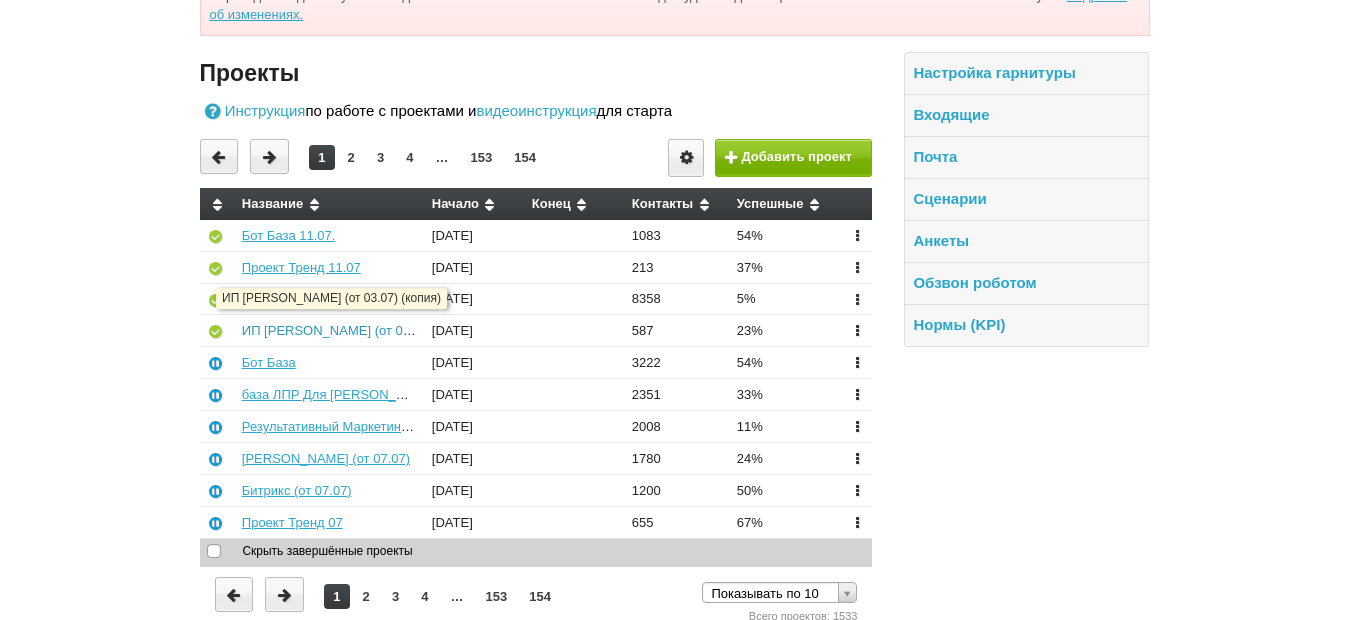 click on "ИП Сажина (от 03.07) (копия)" at bounding box center (360, 330) 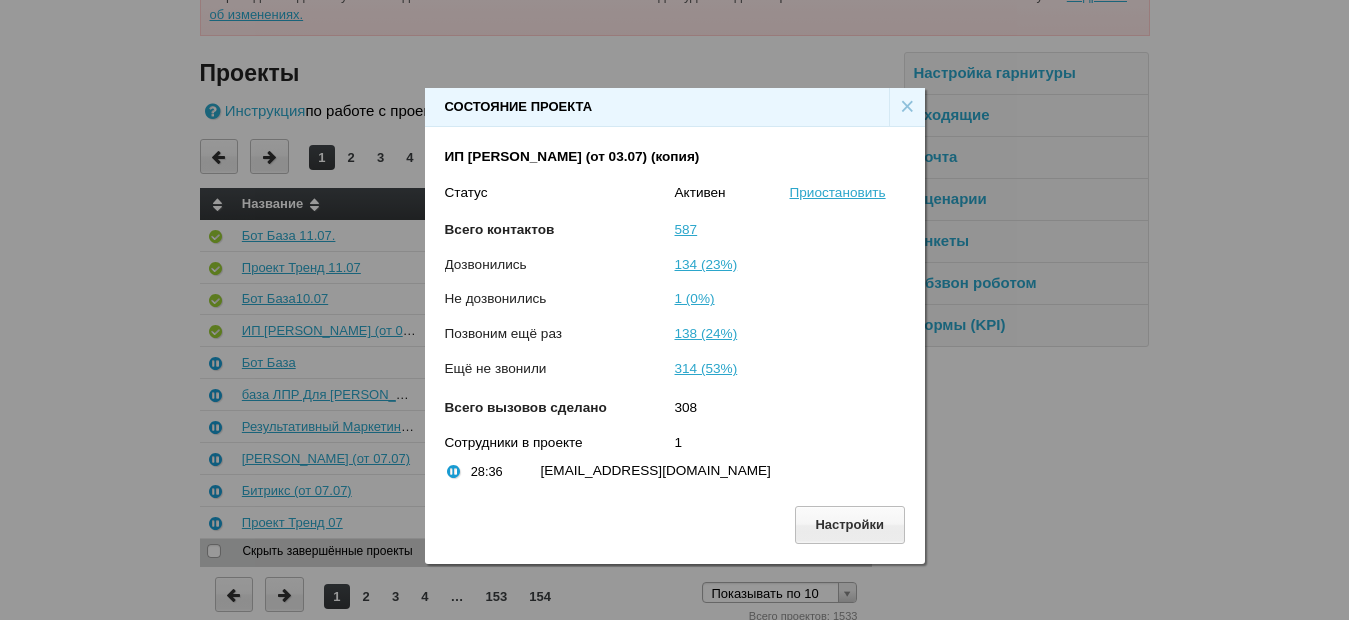click on "×" at bounding box center [907, 107] 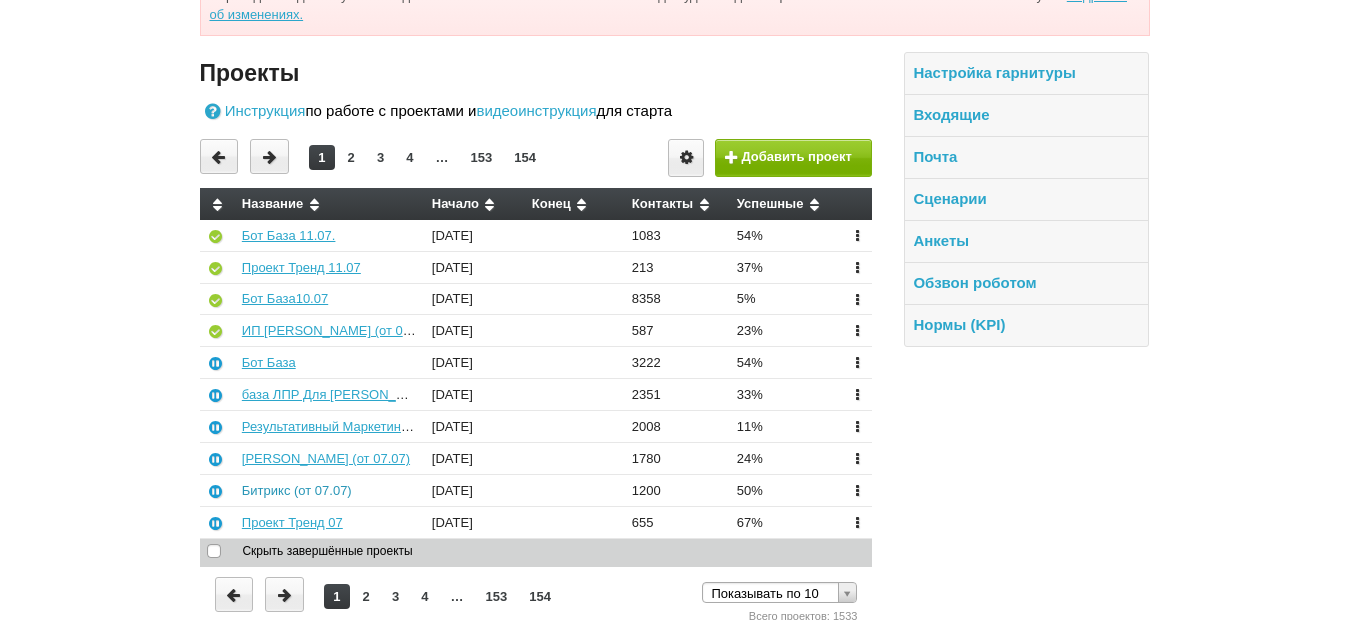 click on "Битрикс (от 07.07)" at bounding box center [297, 490] 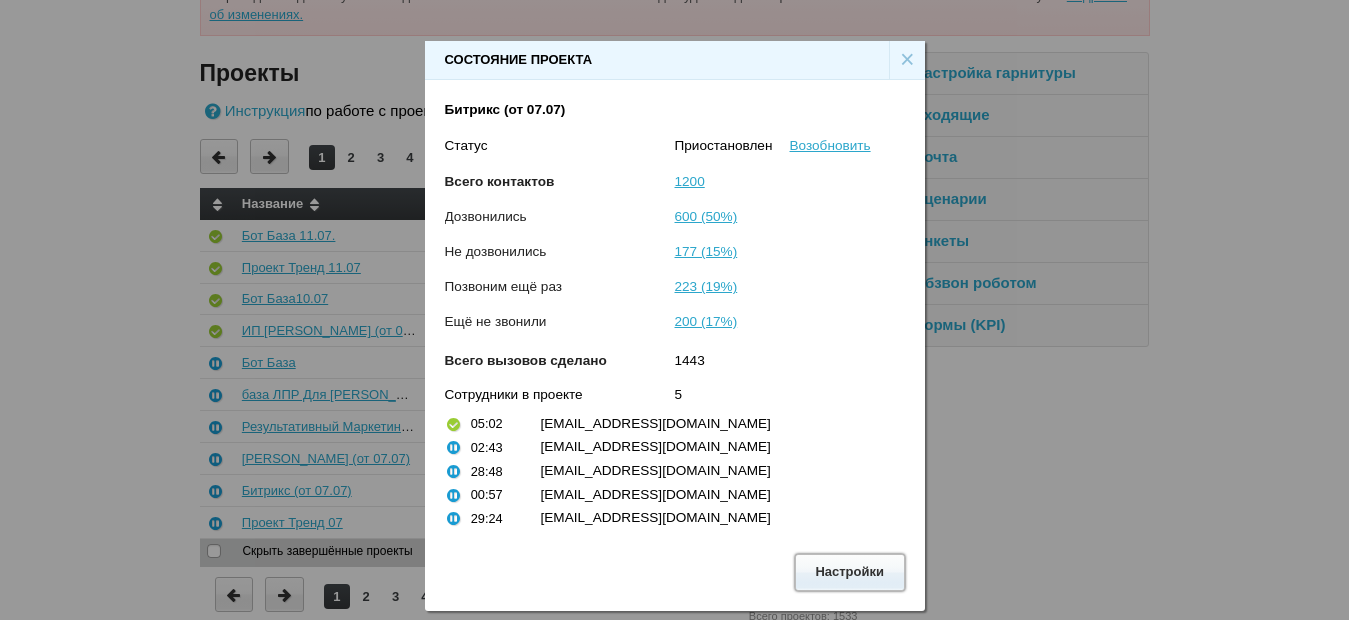 drag, startPoint x: 822, startPoint y: 579, endPoint x: 809, endPoint y: 558, distance: 24.698177 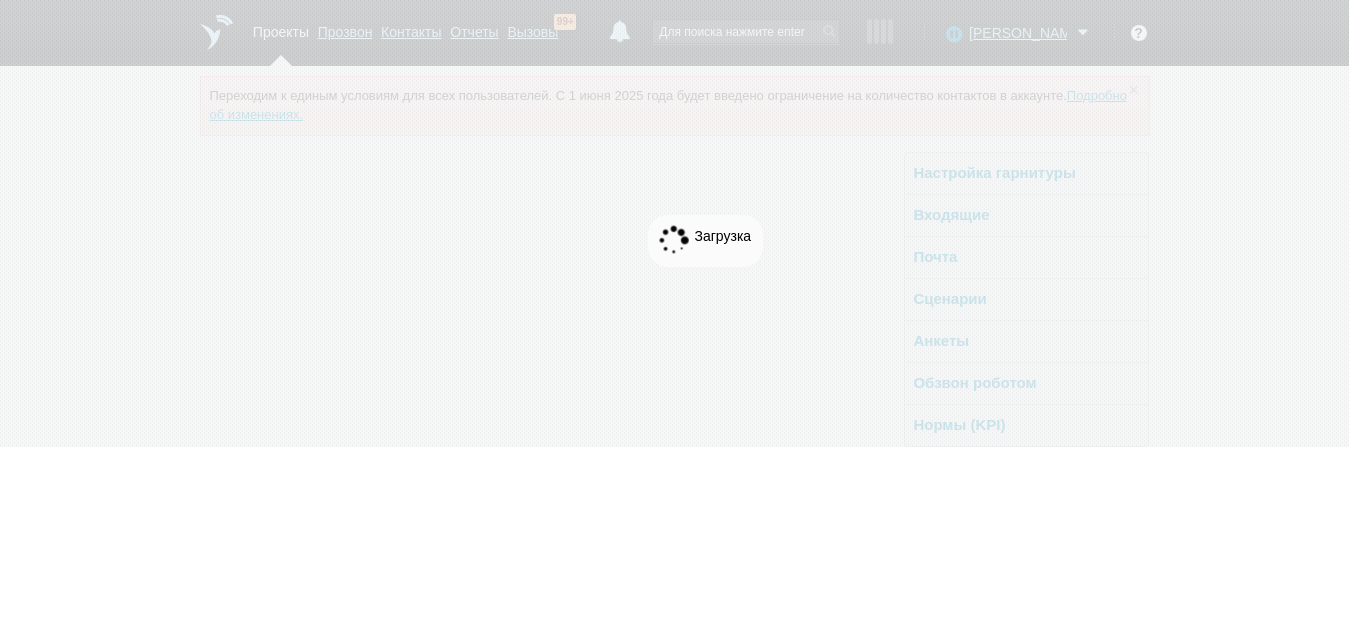 scroll, scrollTop: 0, scrollLeft: 0, axis: both 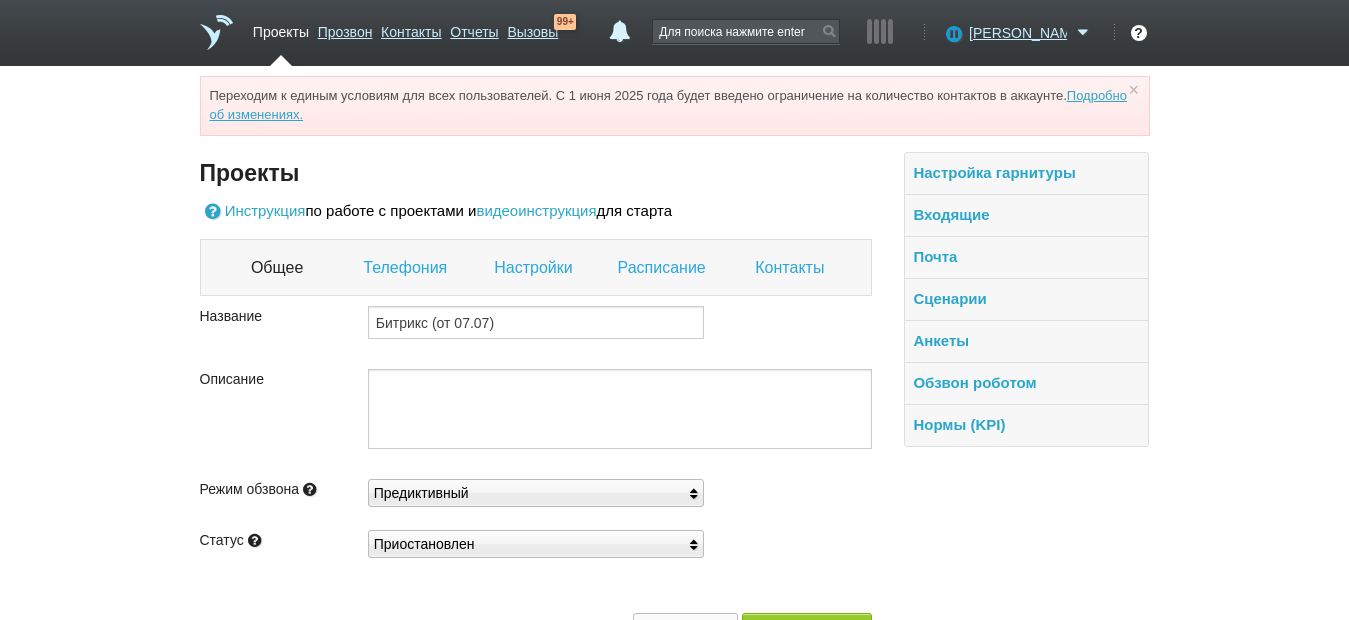 click on "Настройки" at bounding box center [535, 268] 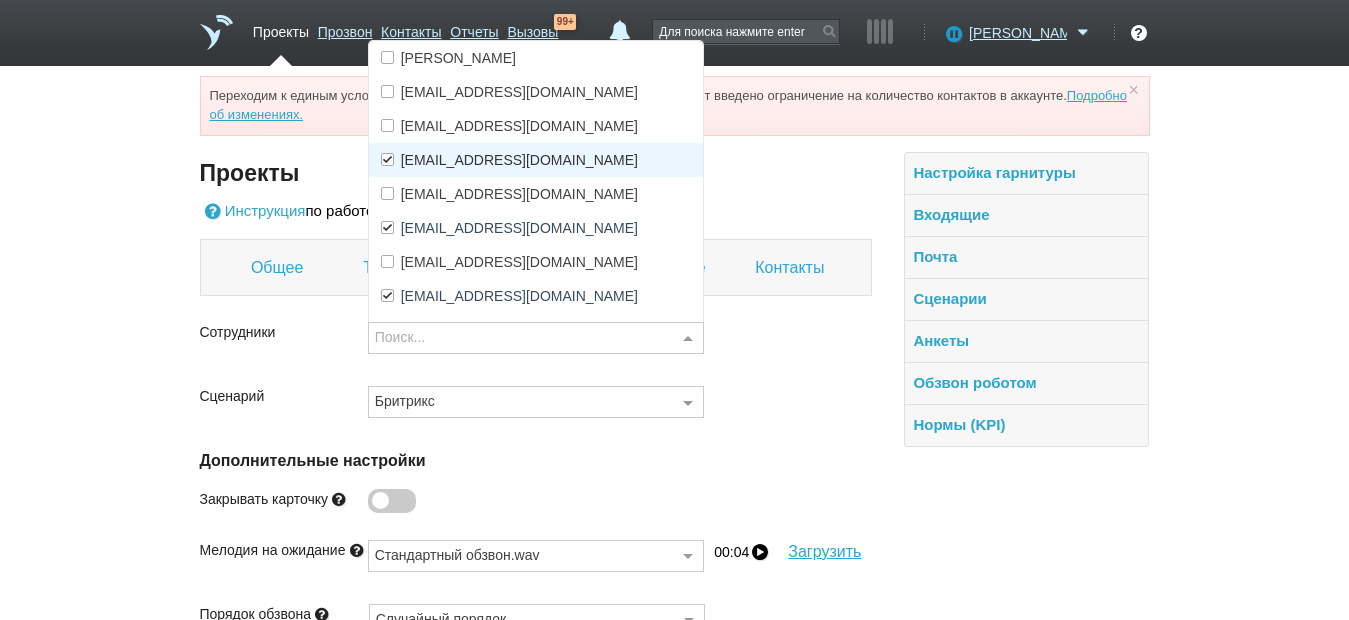 click on "[EMAIL_ADDRESS][DOMAIN_NAME]" at bounding box center [536, 160] 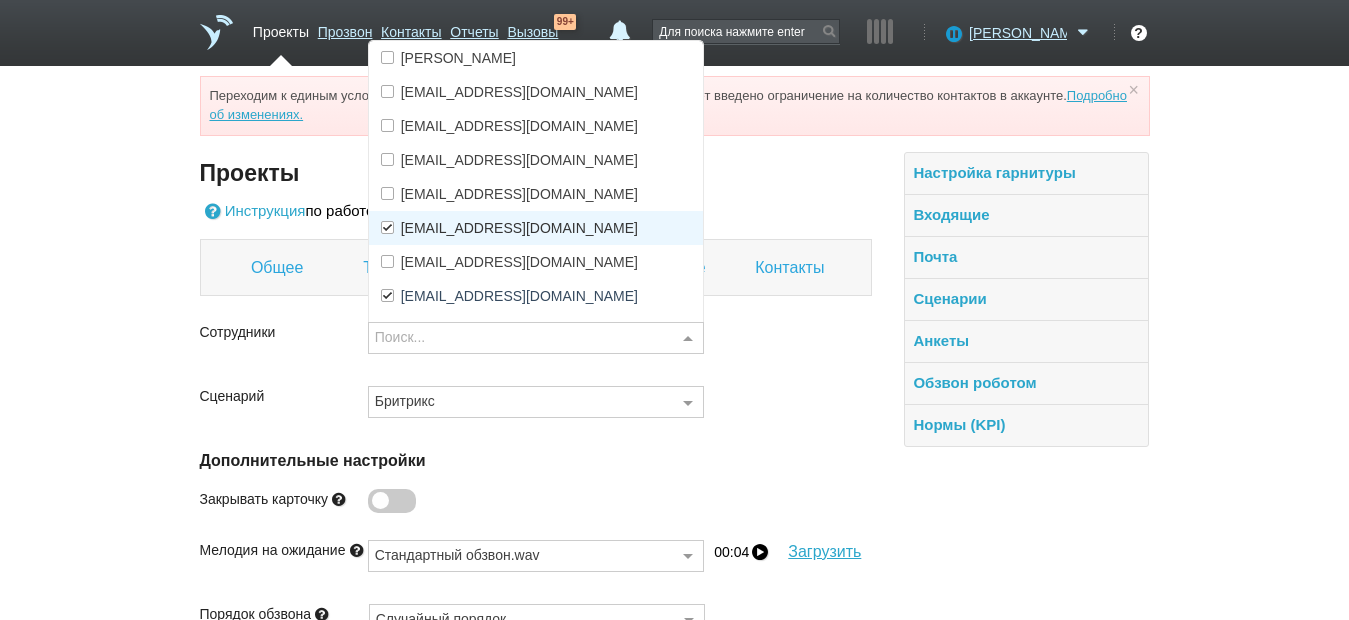 scroll, scrollTop: 93, scrollLeft: 0, axis: vertical 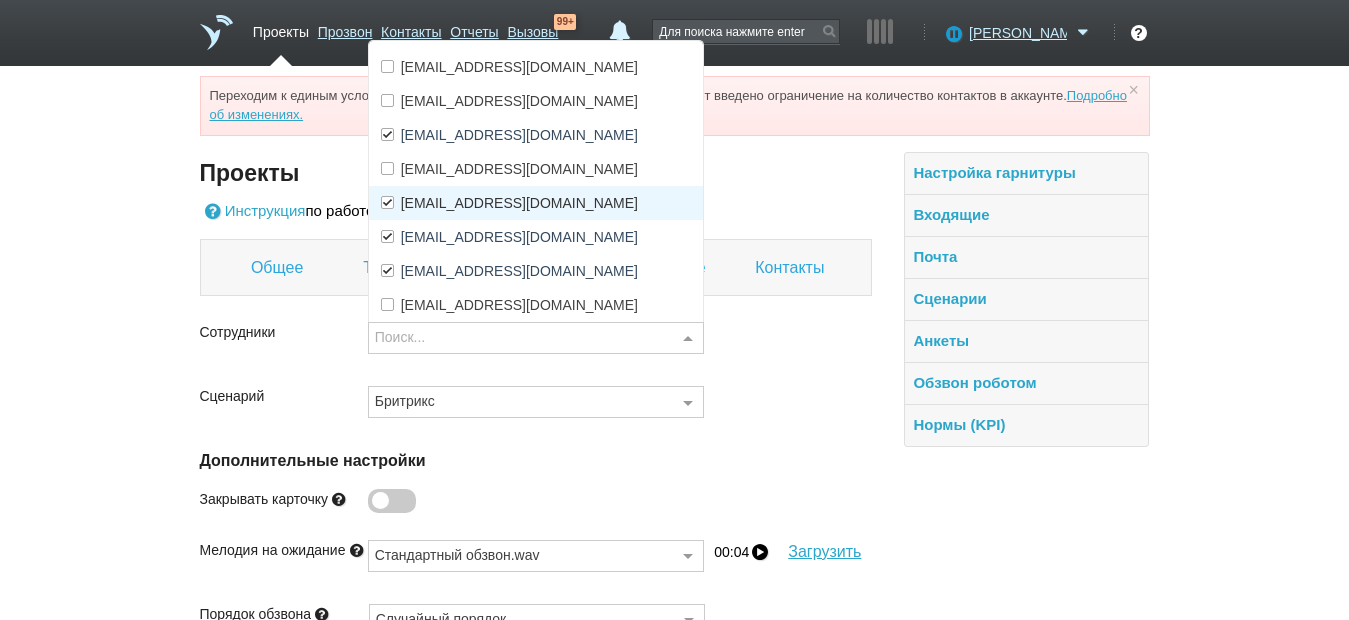 click on "[EMAIL_ADDRESS][DOMAIN_NAME]" at bounding box center [536, 203] 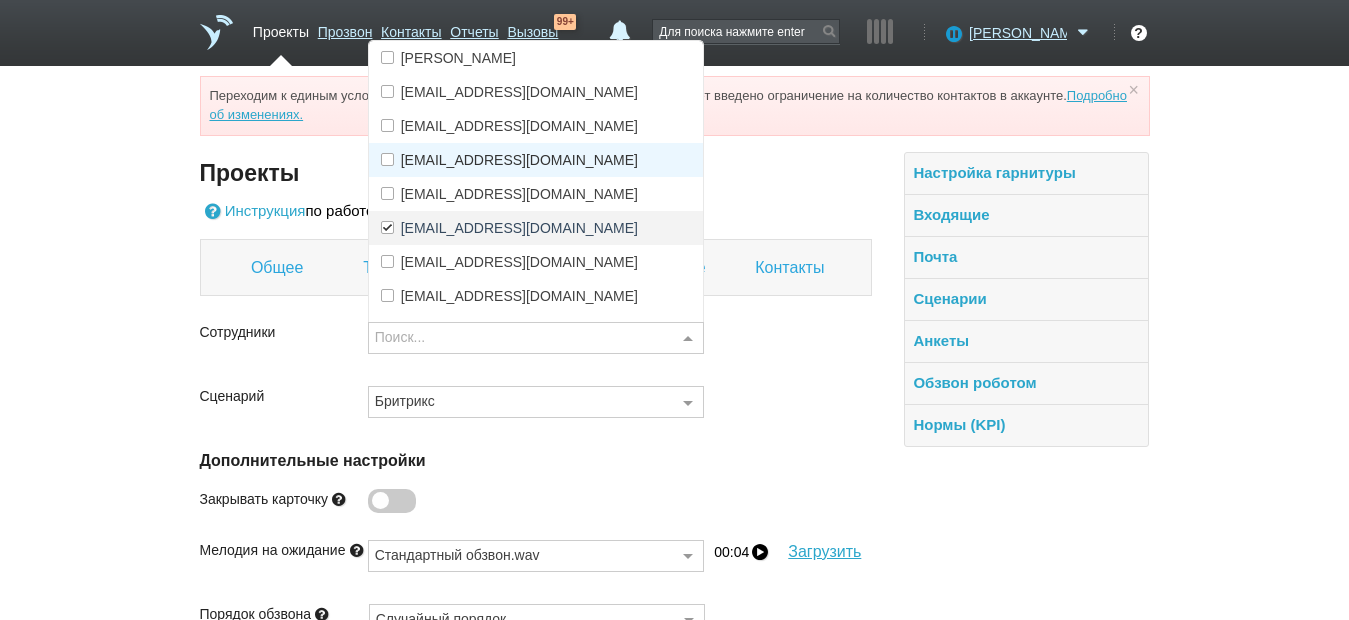 scroll, scrollTop: 93, scrollLeft: 0, axis: vertical 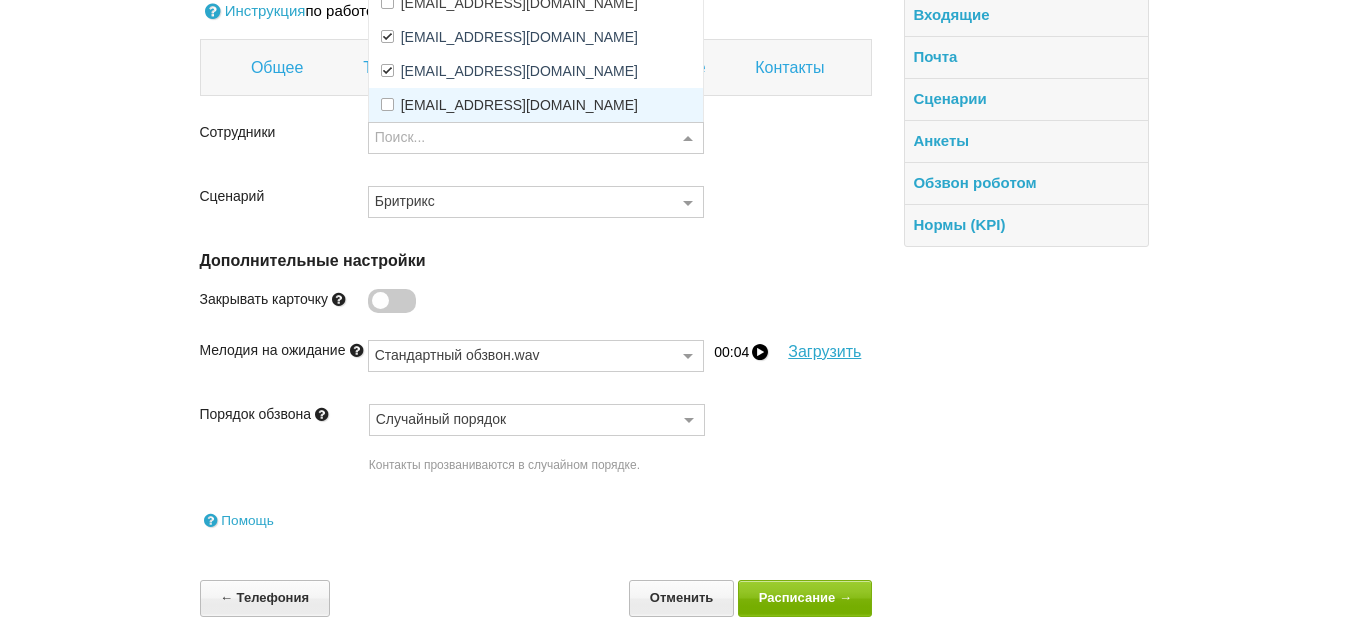click on "Сценарий Бритрикс Выберите сценарий Стандартный обзвон (лидогенерация) Обзвон роботом Терра Нью ООО Бухгалтерия Маркшейдер Сконжин (Вайлдберриз) Школа Музыки Диджитал Риф Траст Солюшенз Урбан Мастер ИмпериПро (SEO) Левел Тревел Диджитал Риф 3 Для левого проекта Statura Биаса Земельный вопрос ИКЦ "ШАР ИТ" Dev-com Типография Аркада SK-Tanos Icowork.co  Стеклянные перегородки Физомед Биаса Прозвон Арфа Реклама Сценарий-говносценарий Студия Шоколада Стократ Презентик Promo Group Автомойки Мета Sugreff Tea 3 D фотостудия Diva Швейное Производство Идея Софт Электрометрия Юви Триада STIK" at bounding box center [536, 210] 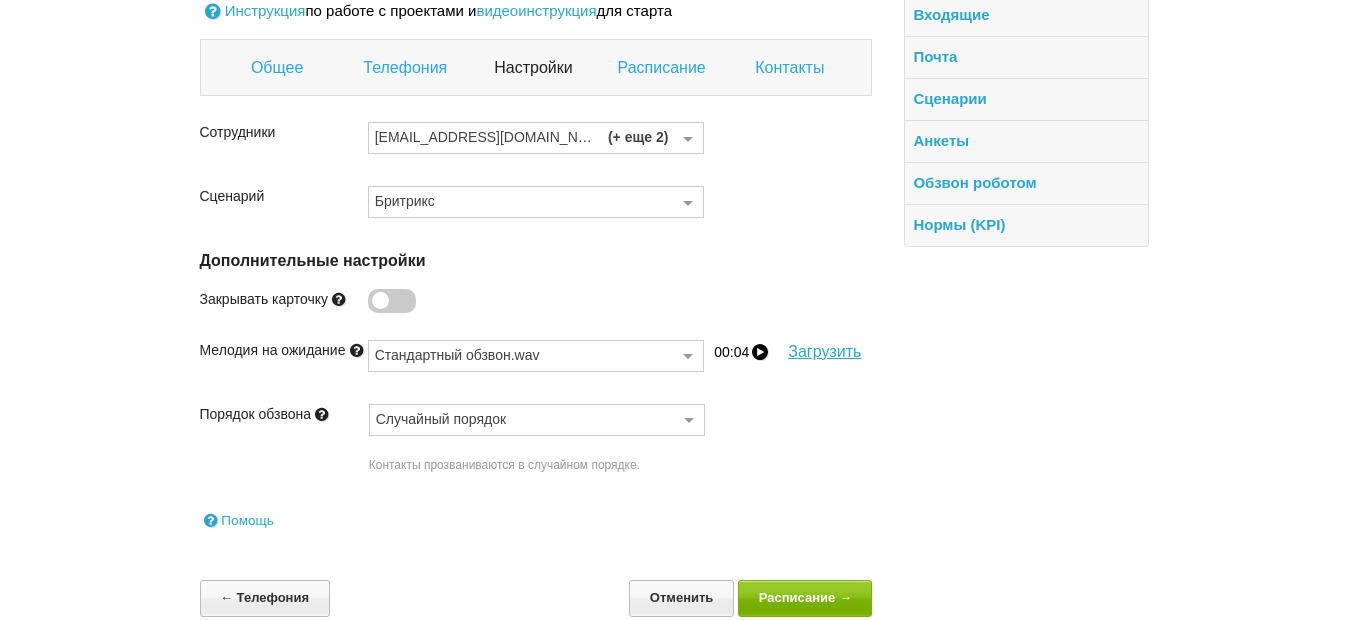 scroll, scrollTop: 92, scrollLeft: 0, axis: vertical 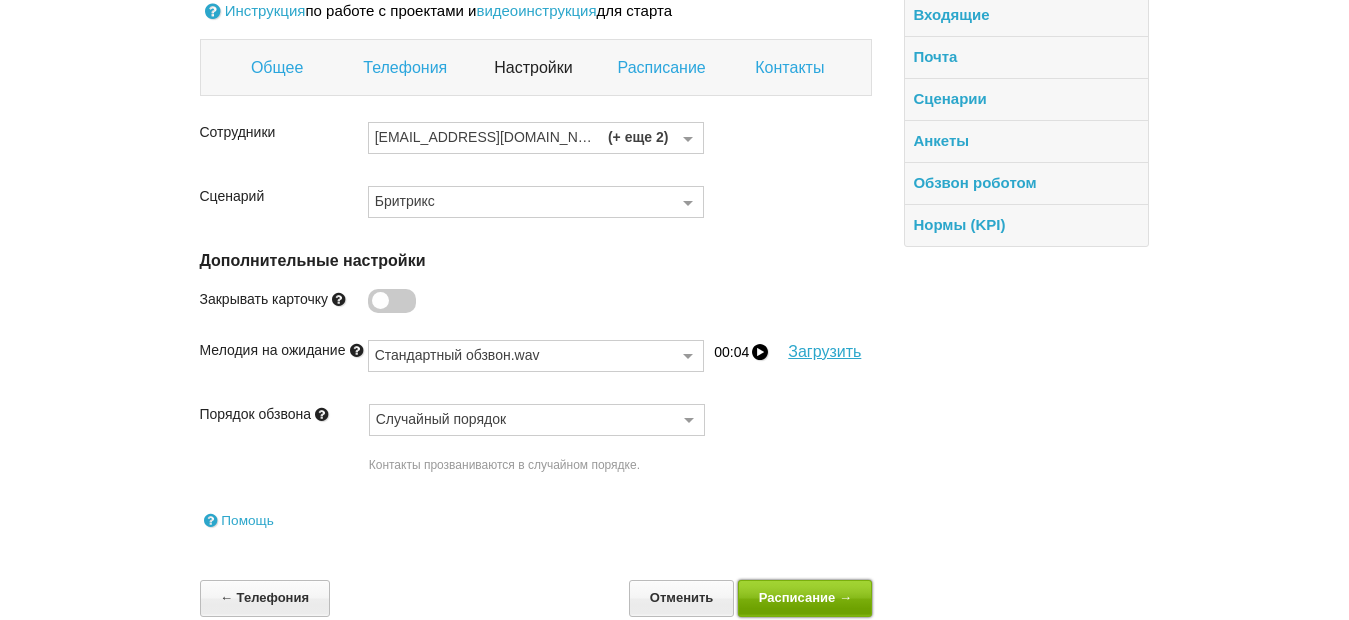click on "Расписание →" at bounding box center [805, 598] 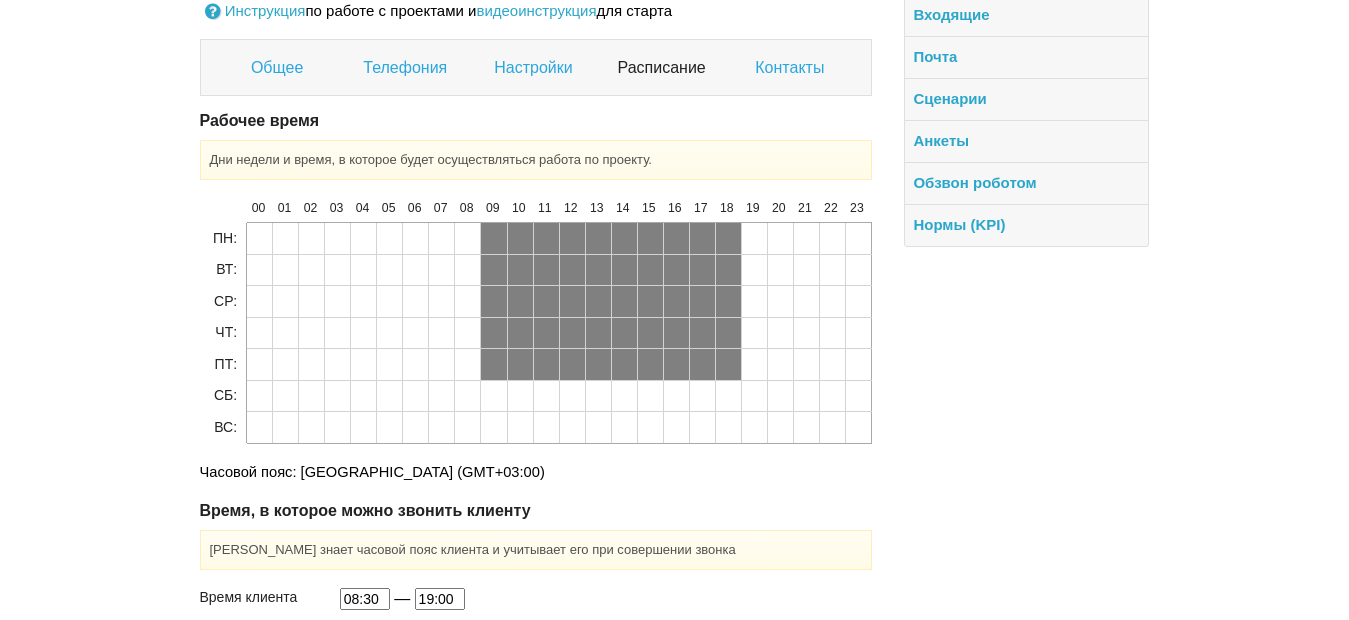 click on "Контакты" at bounding box center (792, 68) 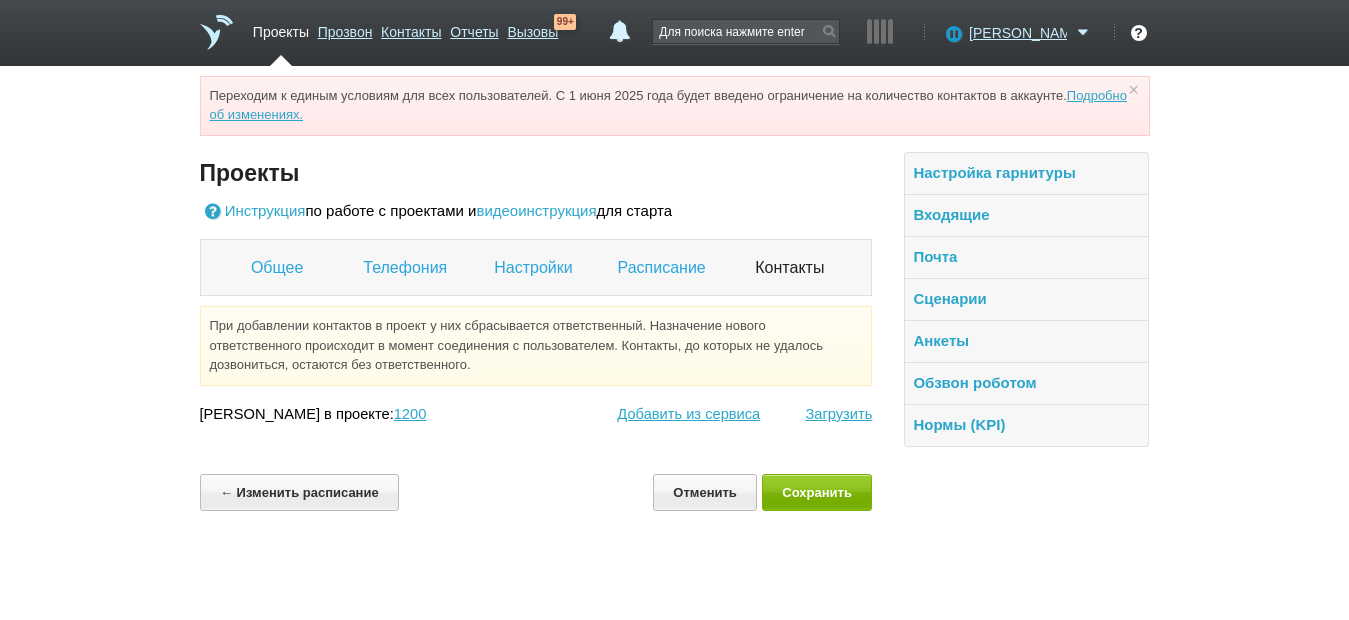 scroll, scrollTop: 0, scrollLeft: 0, axis: both 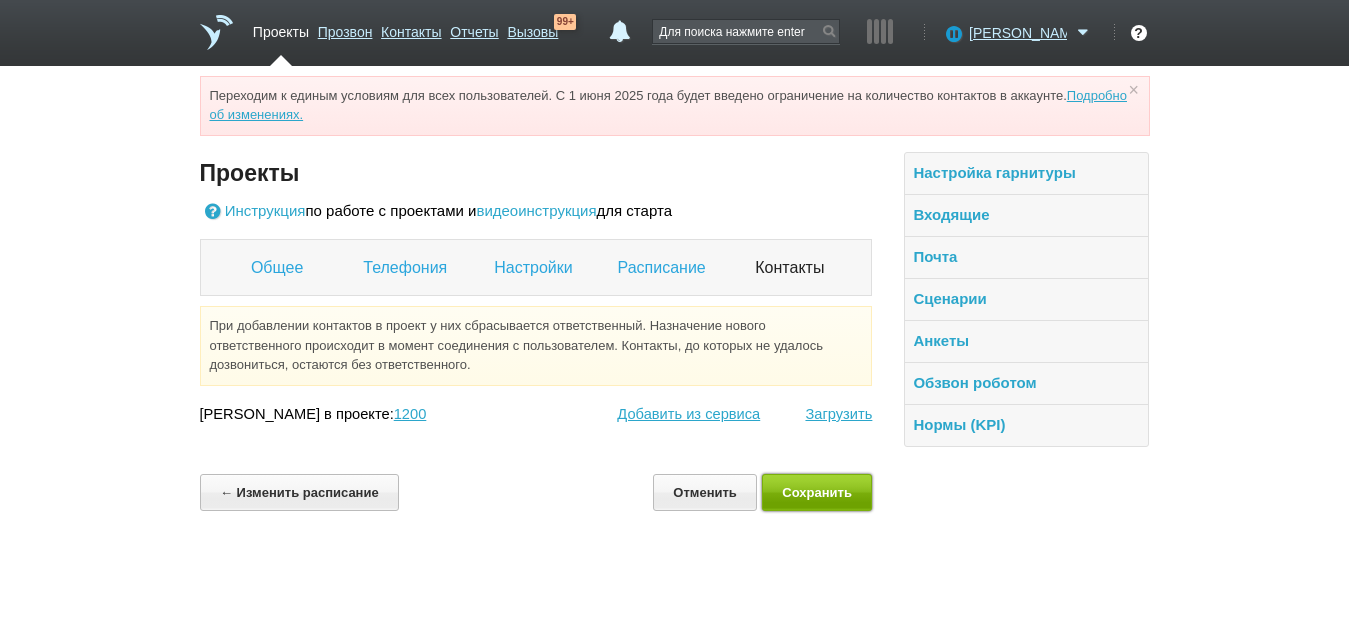 click on "Сохранить" at bounding box center [817, 492] 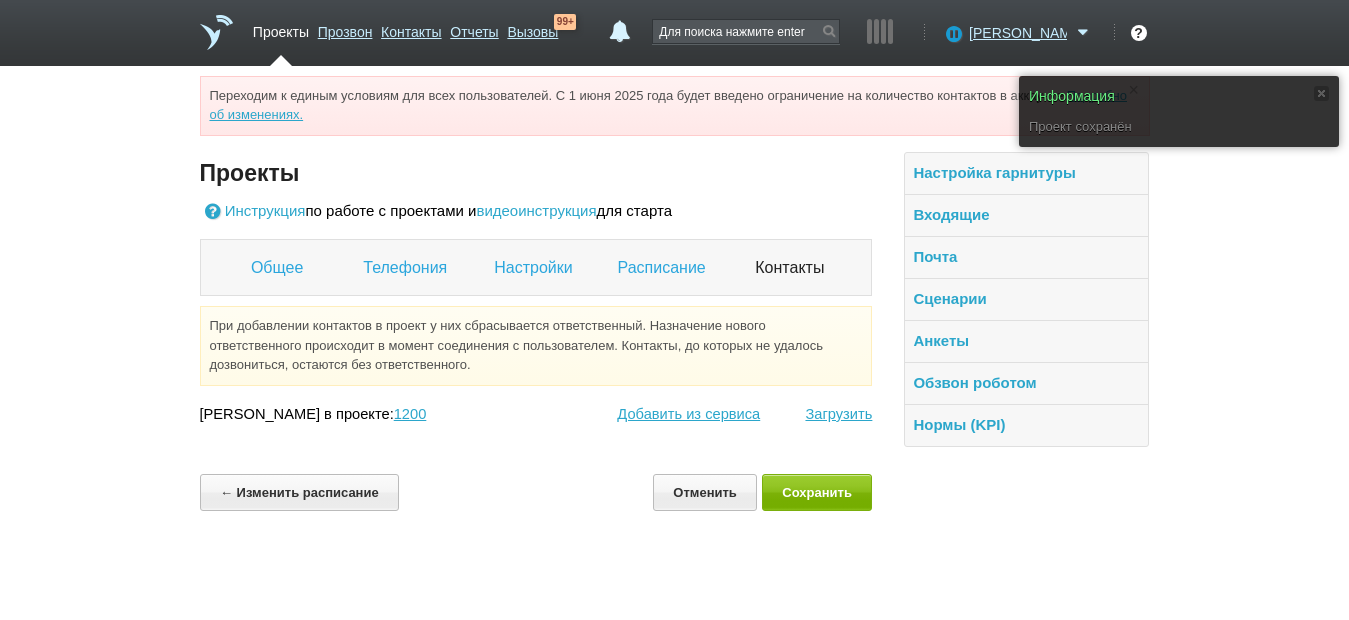 drag, startPoint x: 279, startPoint y: 34, endPoint x: 470, endPoint y: 214, distance: 262.4519 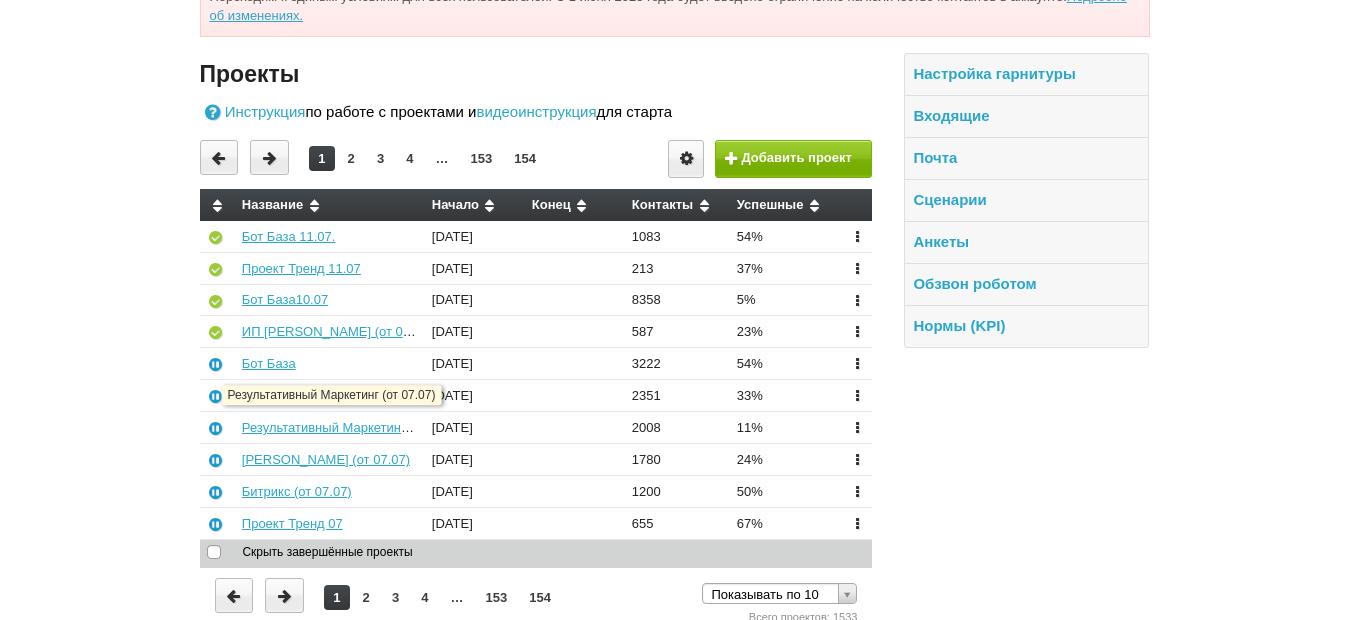scroll, scrollTop: 100, scrollLeft: 0, axis: vertical 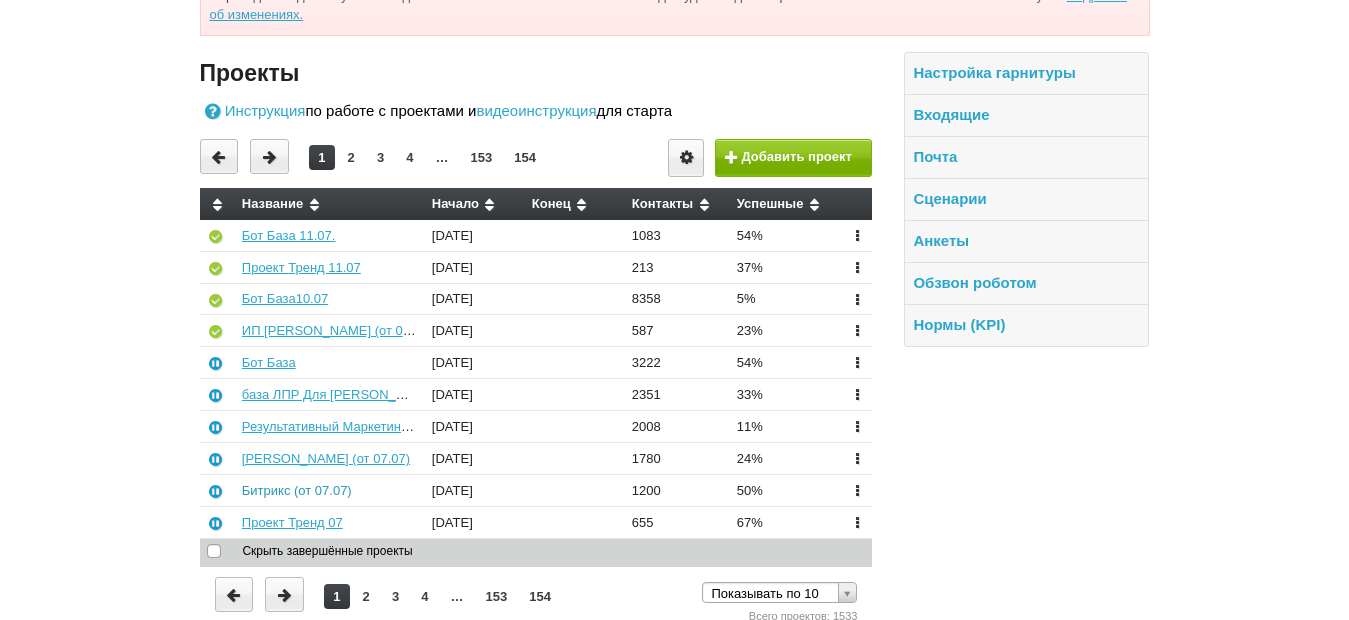 click on "Битрикс (от 07.07)" at bounding box center (297, 490) 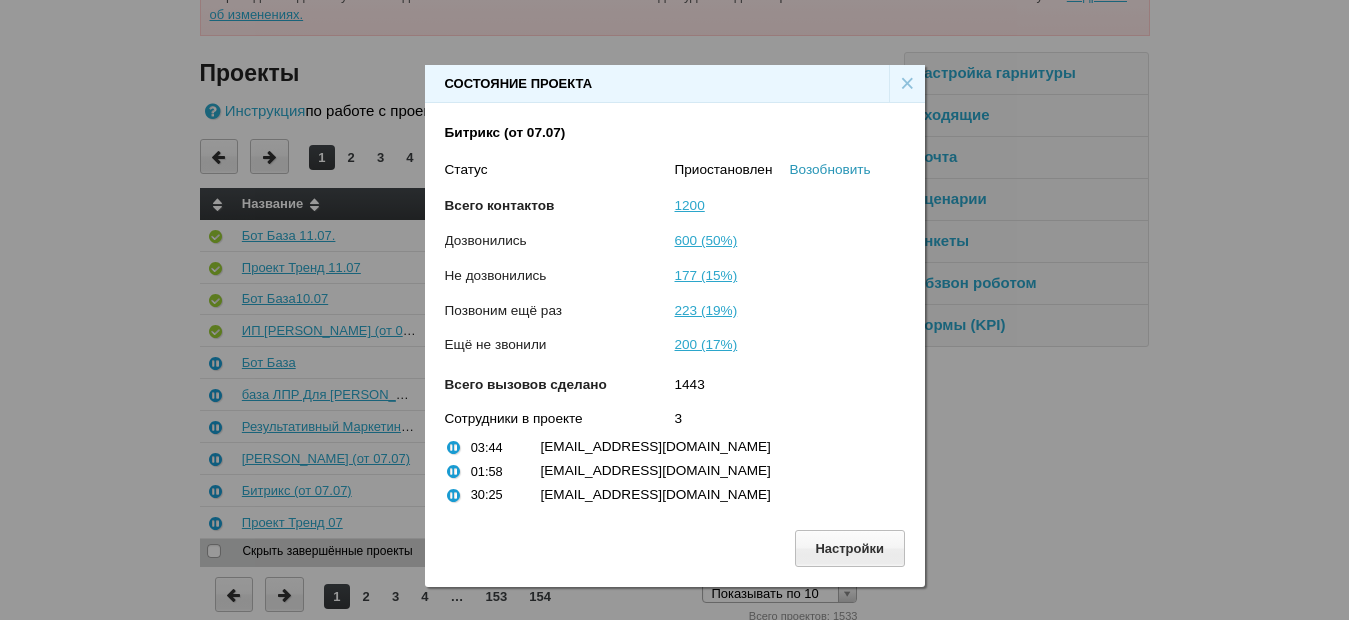 click on "Возобновить" at bounding box center (830, 169) 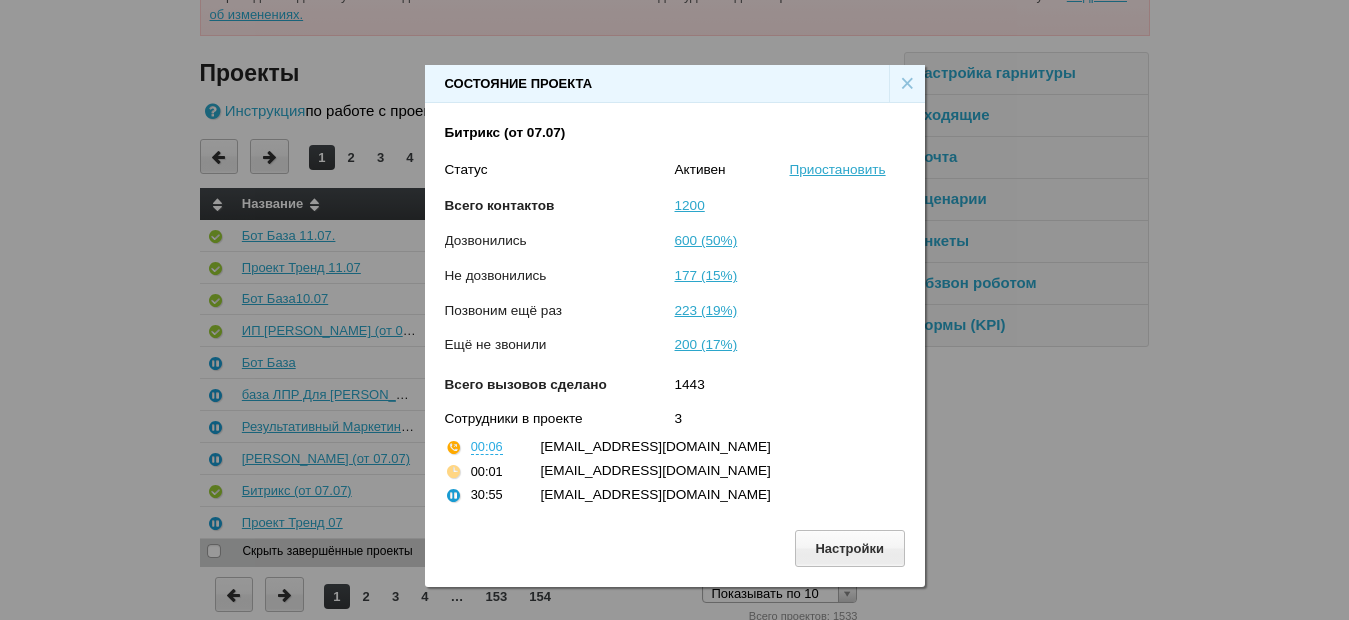 click on "×" at bounding box center (907, 84) 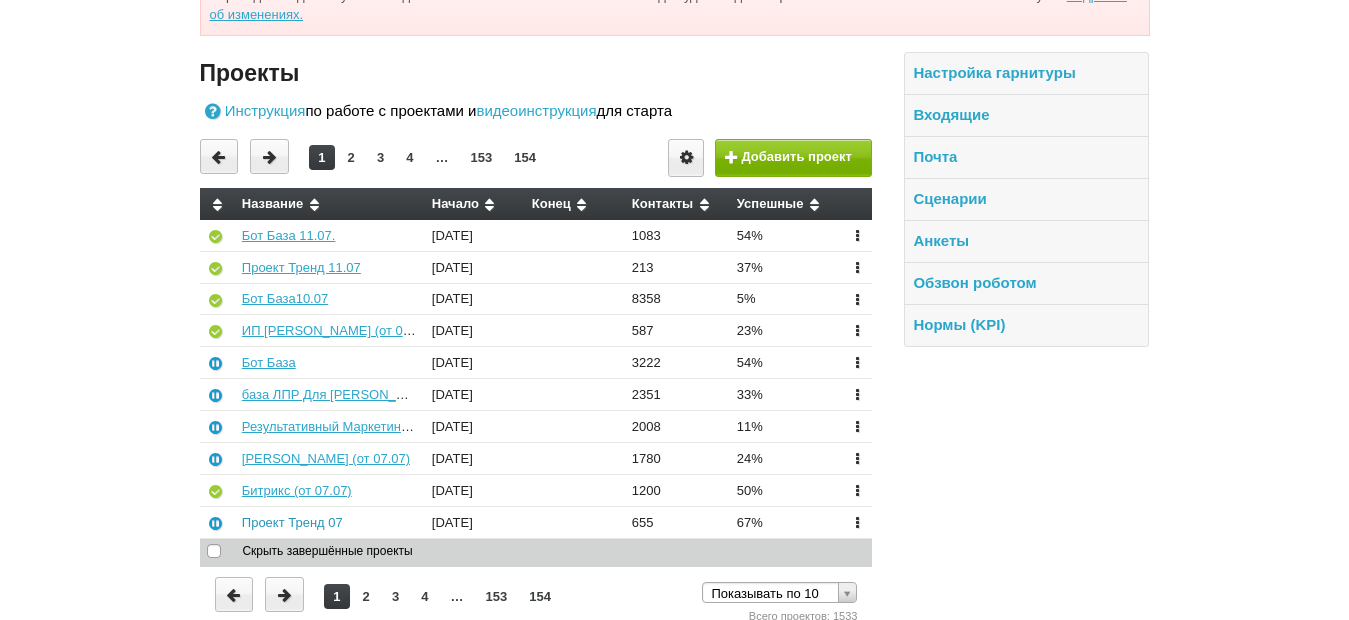 click on "Проект Тренд 07" at bounding box center (292, 522) 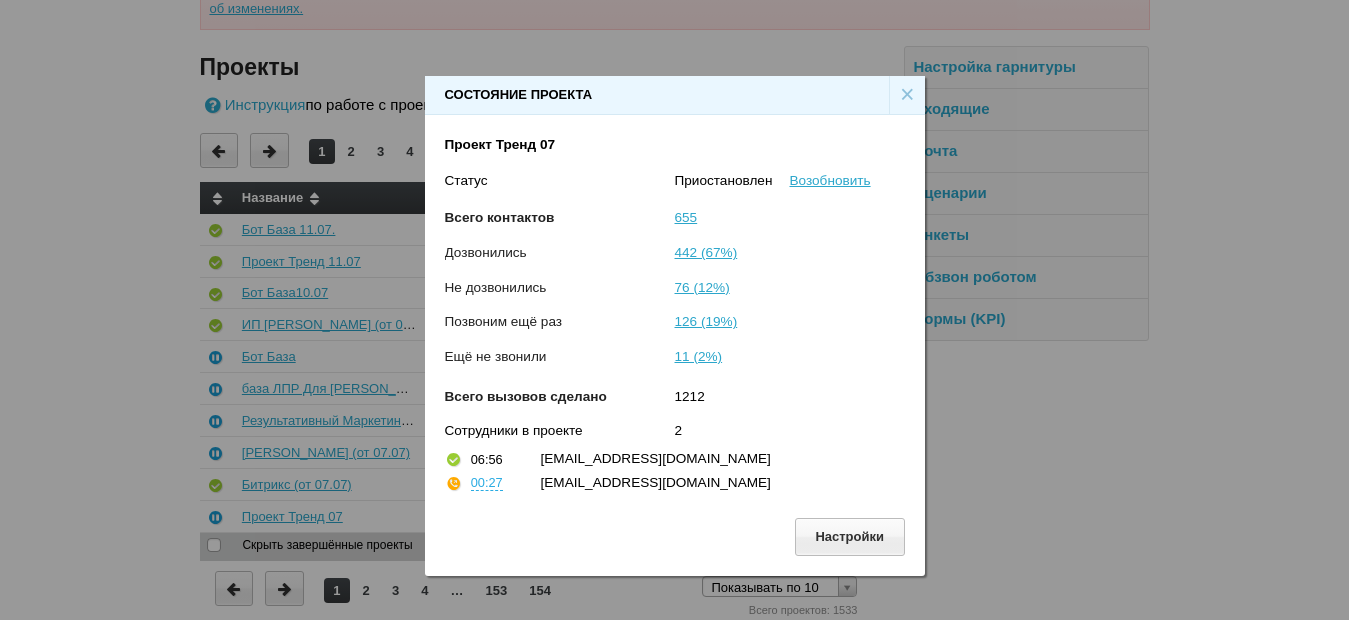 scroll, scrollTop: 107, scrollLeft: 0, axis: vertical 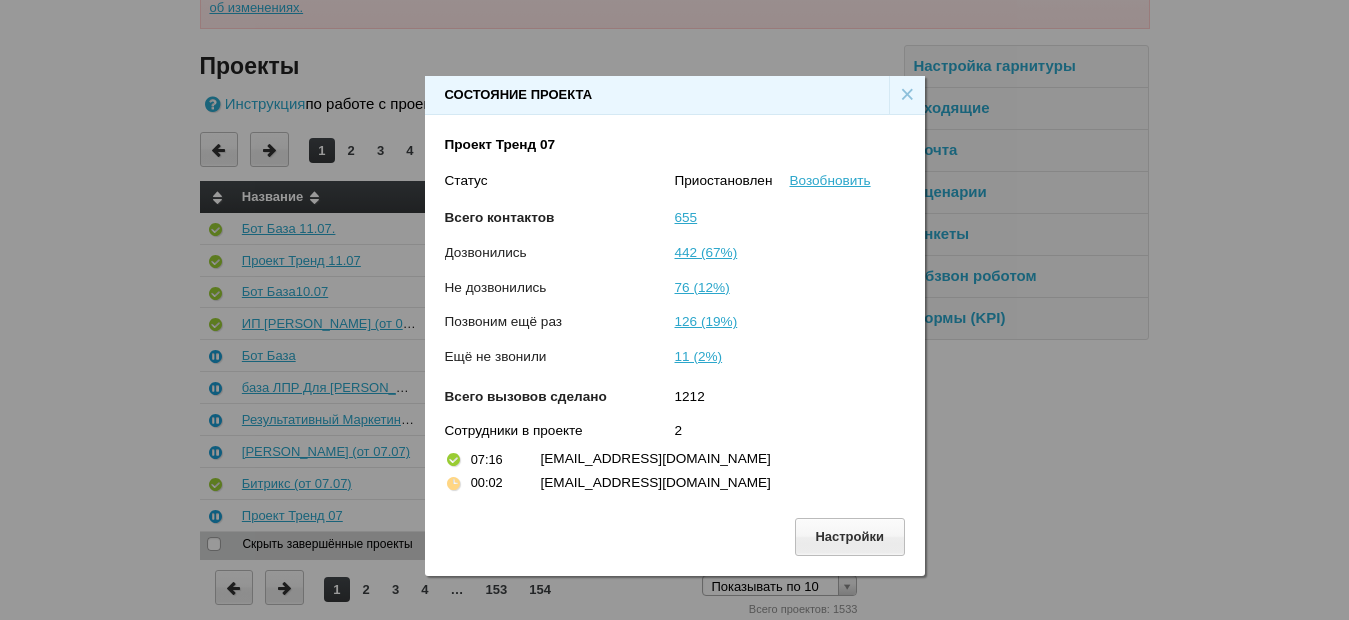 click on "×" at bounding box center (907, 95) 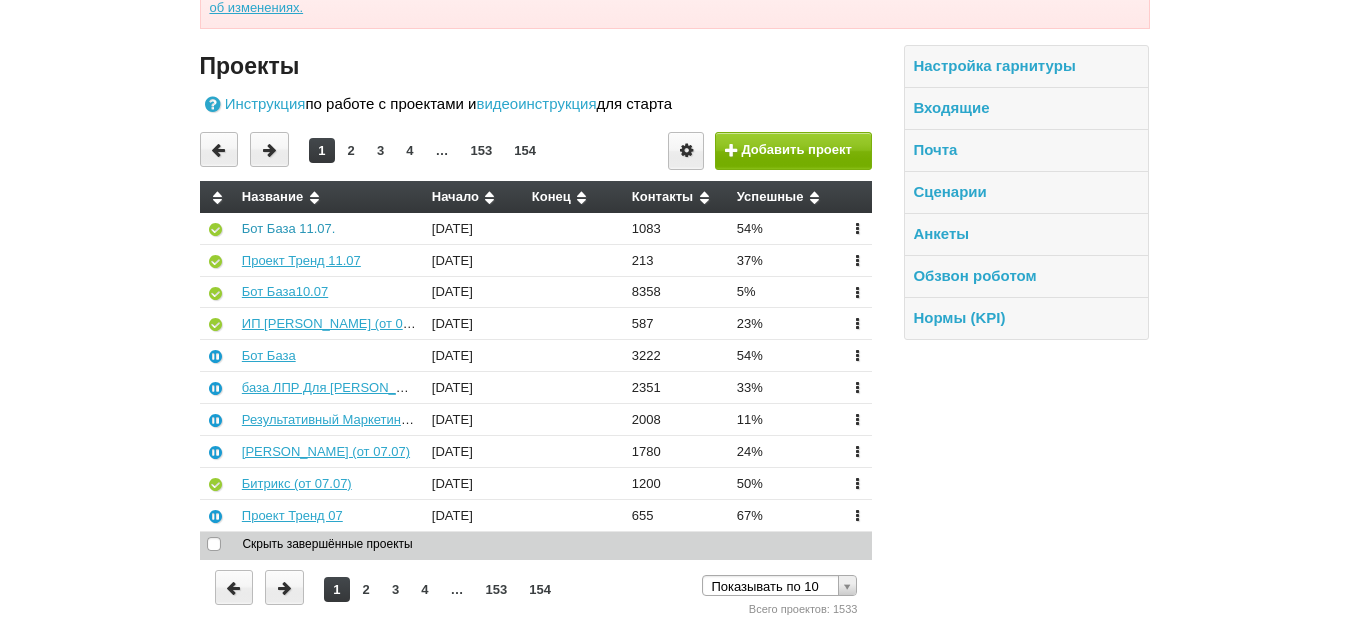 click on "Бот База 11.07." at bounding box center [289, 228] 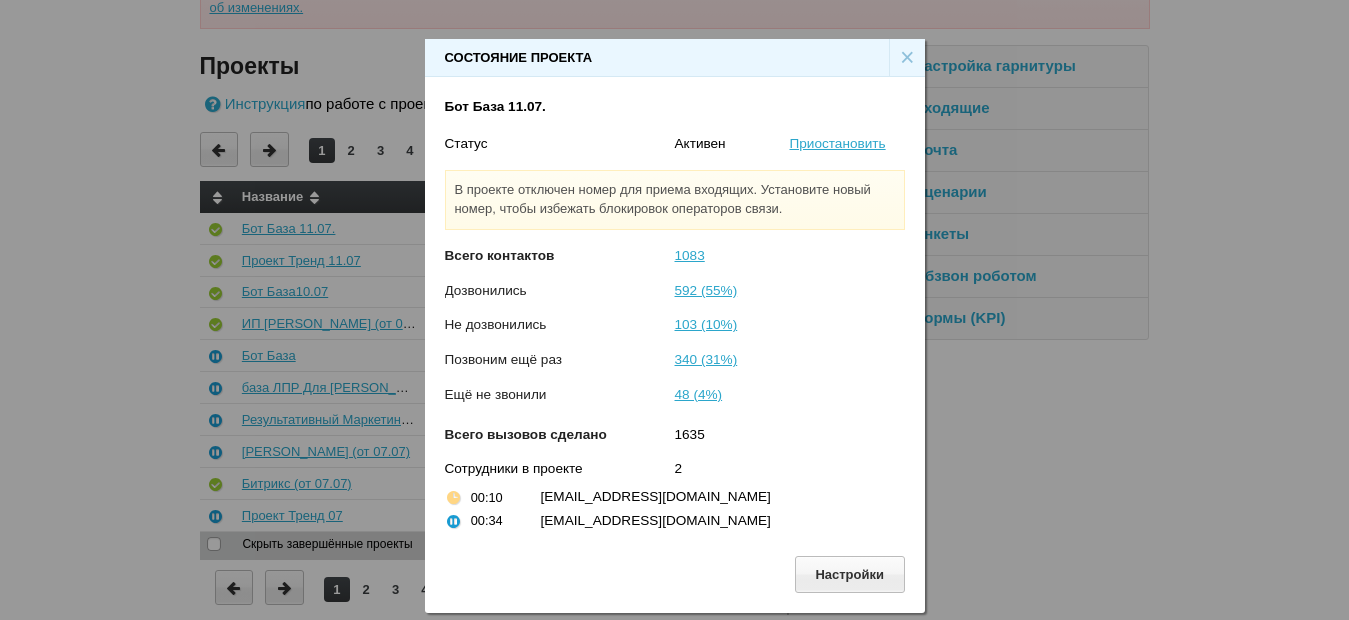 click on "×" at bounding box center (907, 58) 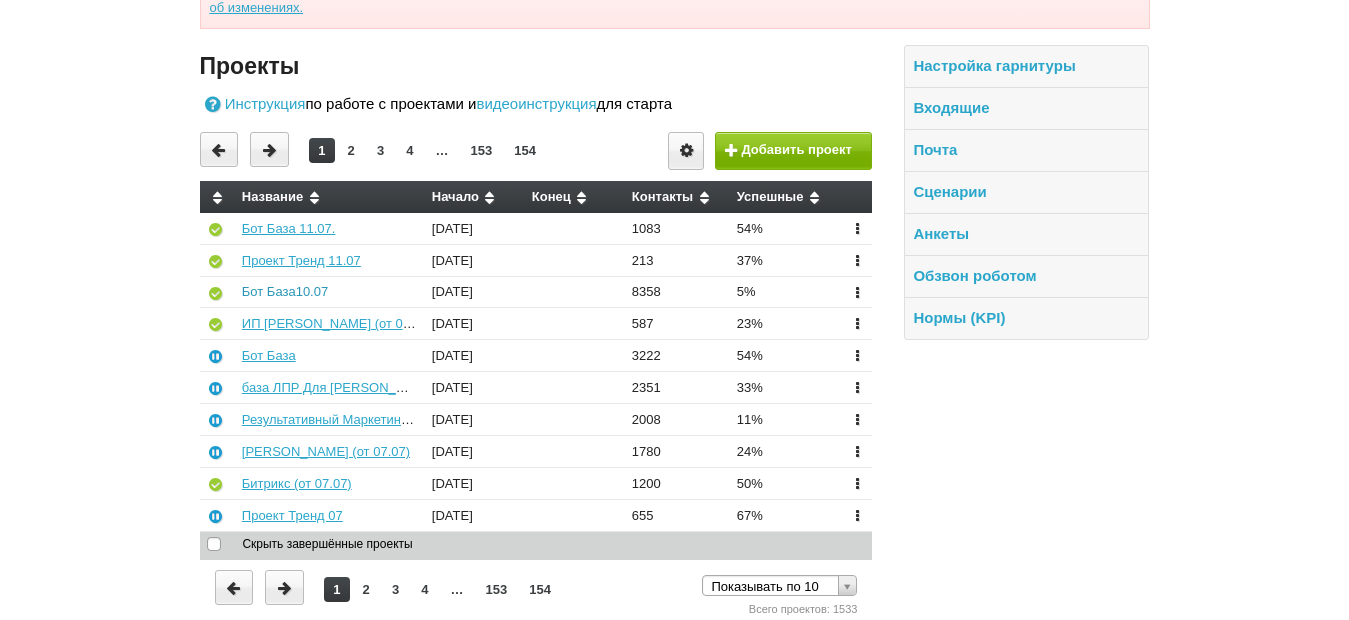 click on "Бот База10.07" at bounding box center [285, 291] 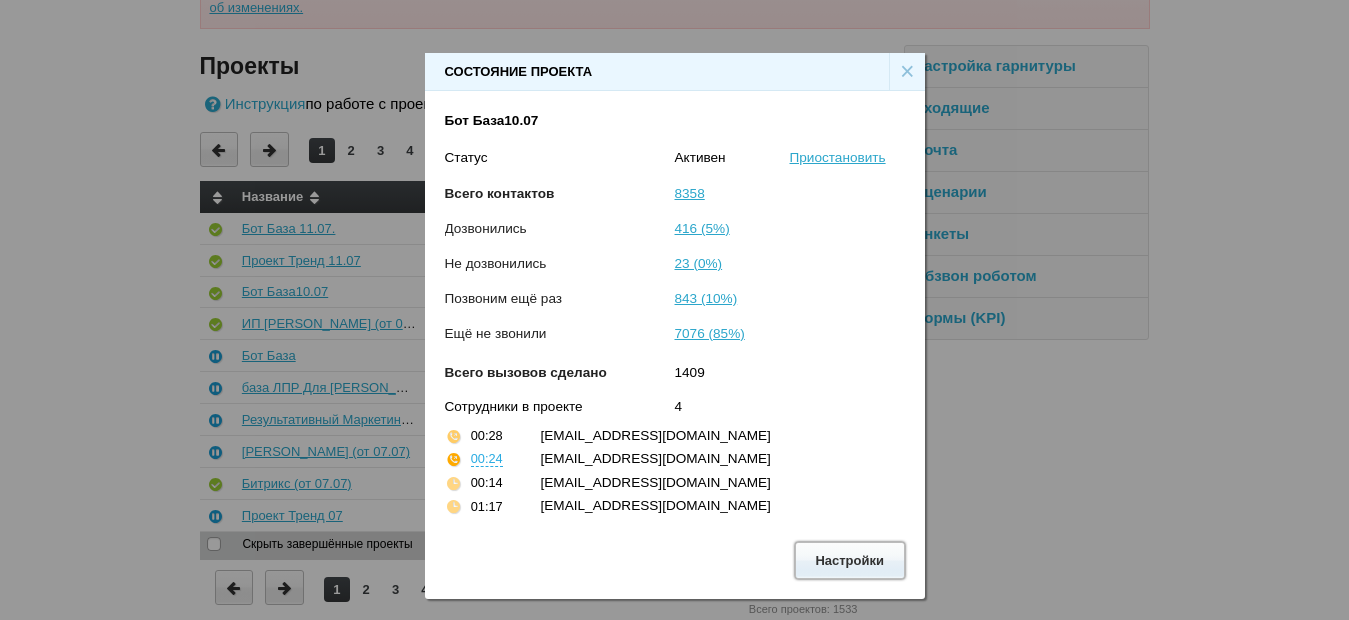 click on "Настройки" at bounding box center [850, 560] 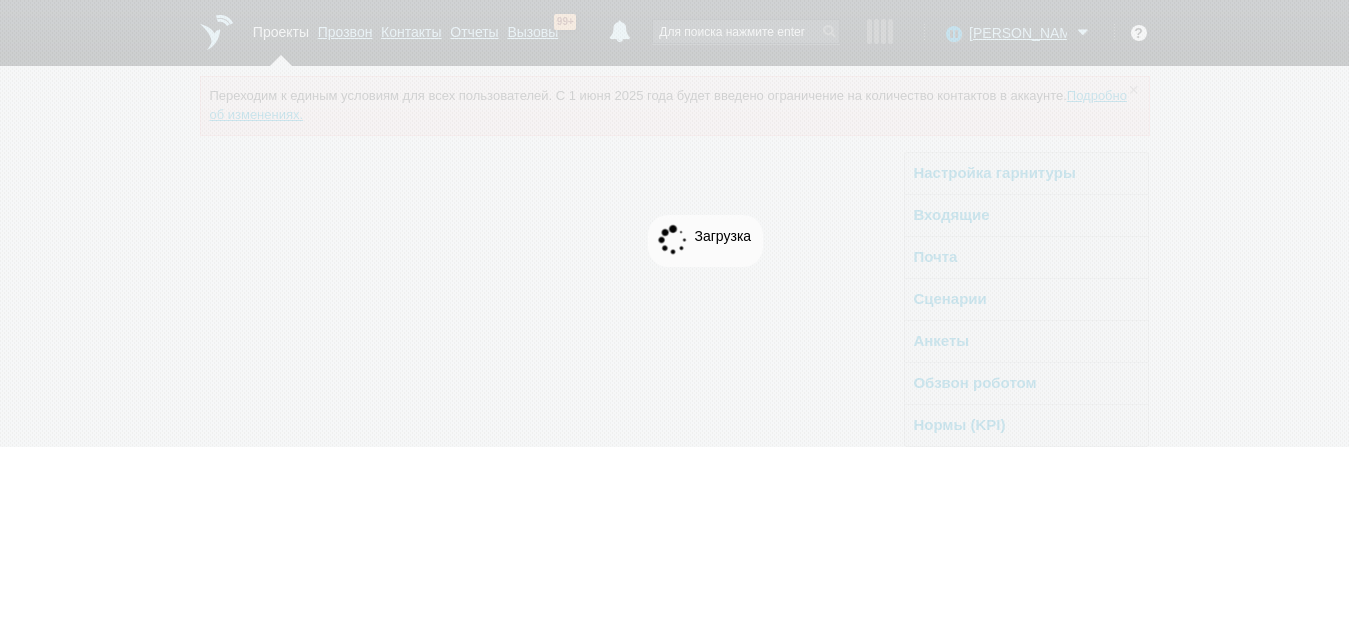scroll, scrollTop: 0, scrollLeft: 0, axis: both 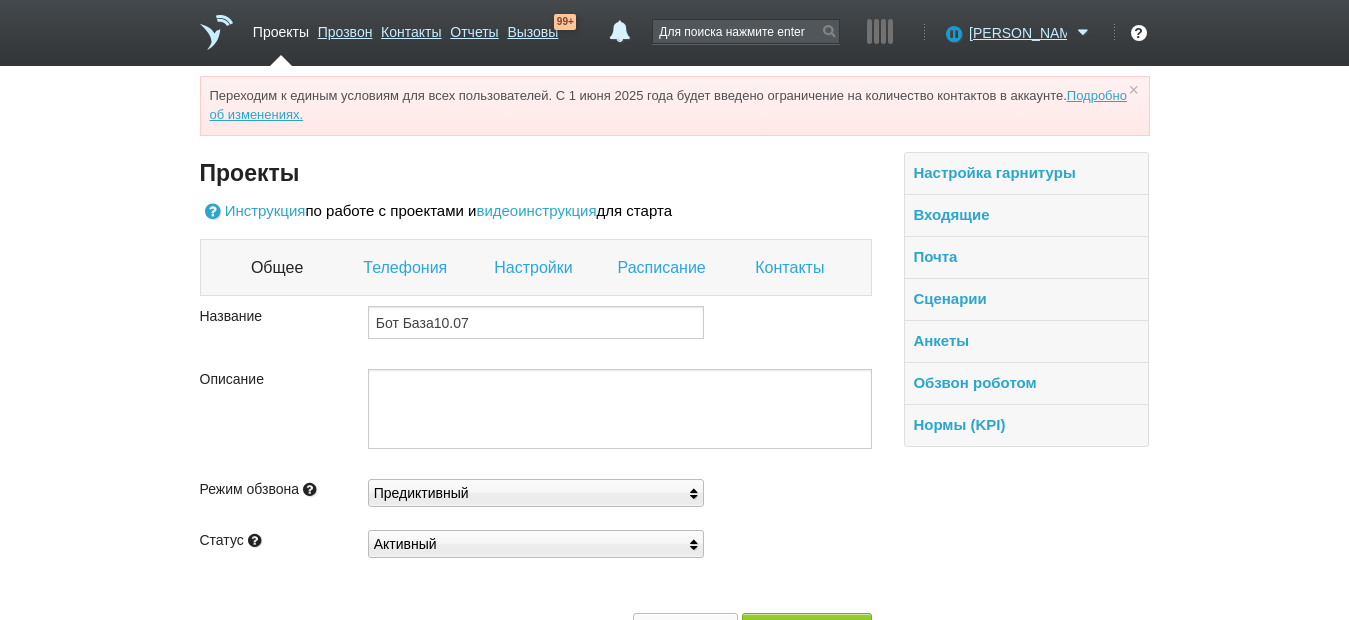 click on "Настройки" at bounding box center [535, 268] 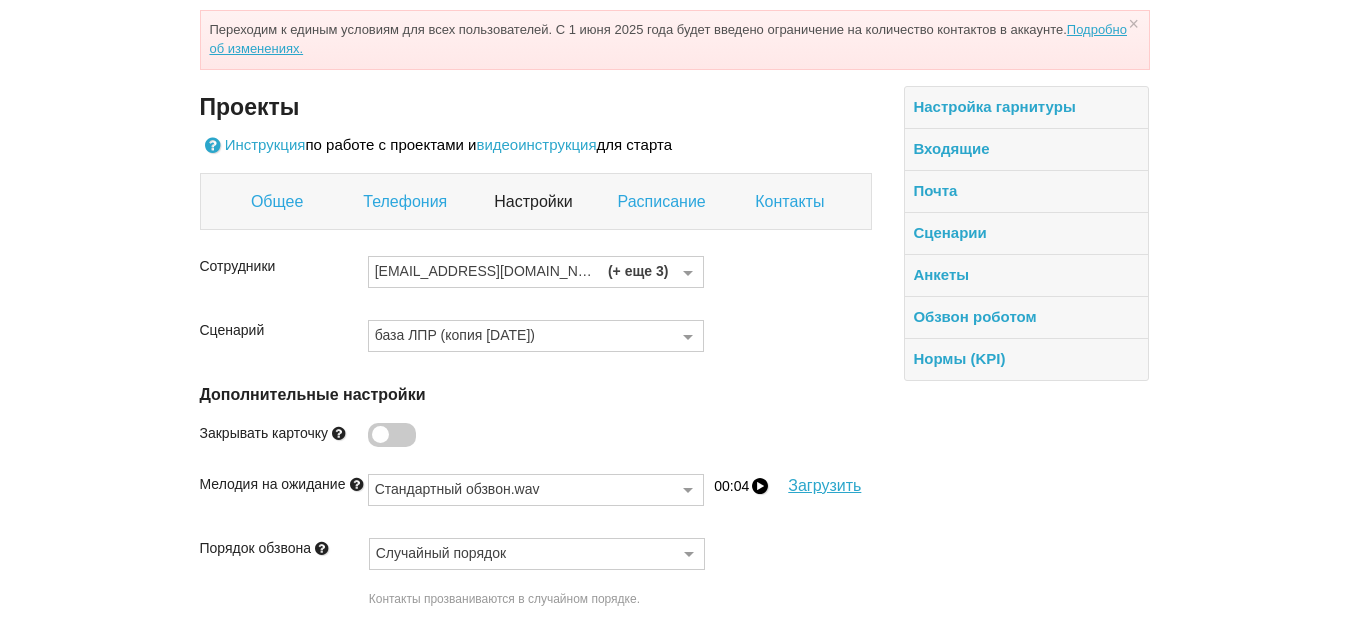 scroll, scrollTop: 100, scrollLeft: 0, axis: vertical 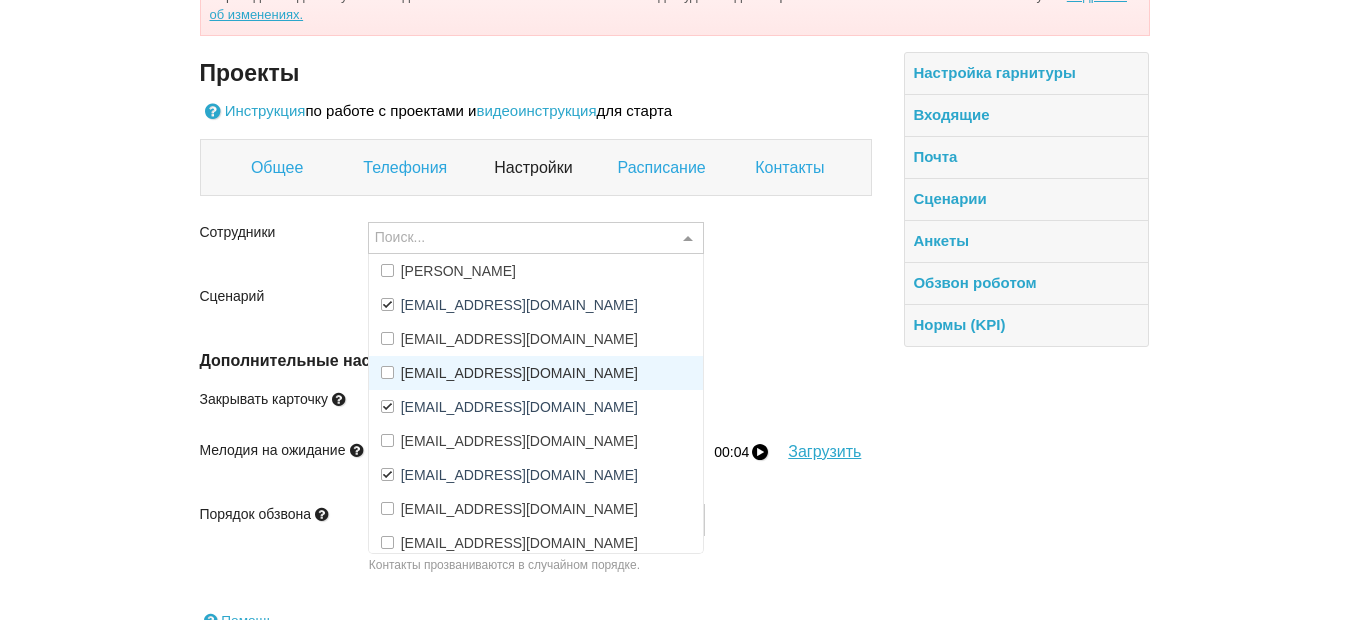 click on "[EMAIL_ADDRESS][DOMAIN_NAME]" at bounding box center [519, 373] 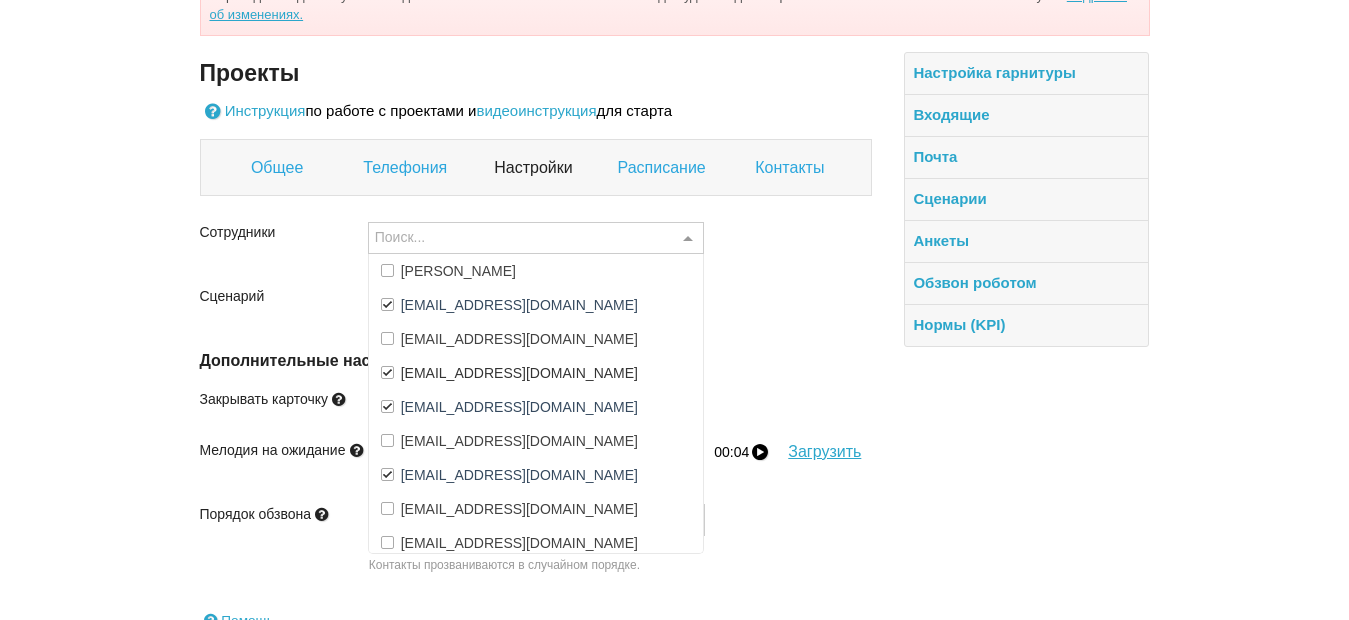 click on "Сотрудники Поиск... Константин Георгиевич Белоусов о1@salesmonster.ru o2@salesmonster.ru o3@salesmonster.ru о4@salesmonster.ru o5@salesmonster.ru о6@salesmonster.ru о7@salesmonster.ru o9@salesmonster.ru o10@salesmonster.ru o12@salesmonster.ru Ничего не найдено Список пуст Сценарий база ЛПР (копия 24.06.25) Выберите сценарий Стандартный обзвон (лидогенерация) Обзвон роботом Терра Нью ООО Бухгалтерия Маркшейдер Сконжин (Вайлдберриз) Школа Музыки Диджитал Риф Траст Солюшенз Урбан Мастер ИмпериПро (SEO) Левел Тревел Диджитал Риф 3 Для левого проекта Statura Биаса Земельный вопрос ИКЦ "ШАР ИТ" Dev-com Типография Аркада SK-Tanos Icowork.co  Стеклянные перегородки" at bounding box center (536, 426) 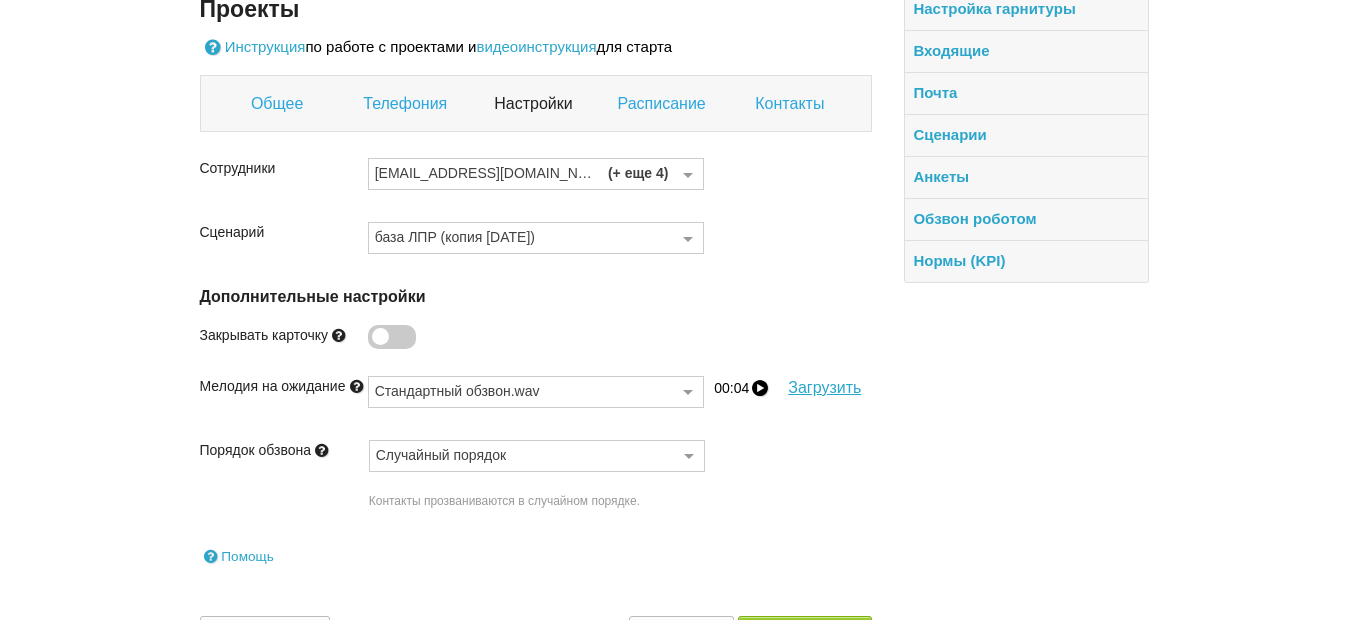 scroll, scrollTop: 229, scrollLeft: 0, axis: vertical 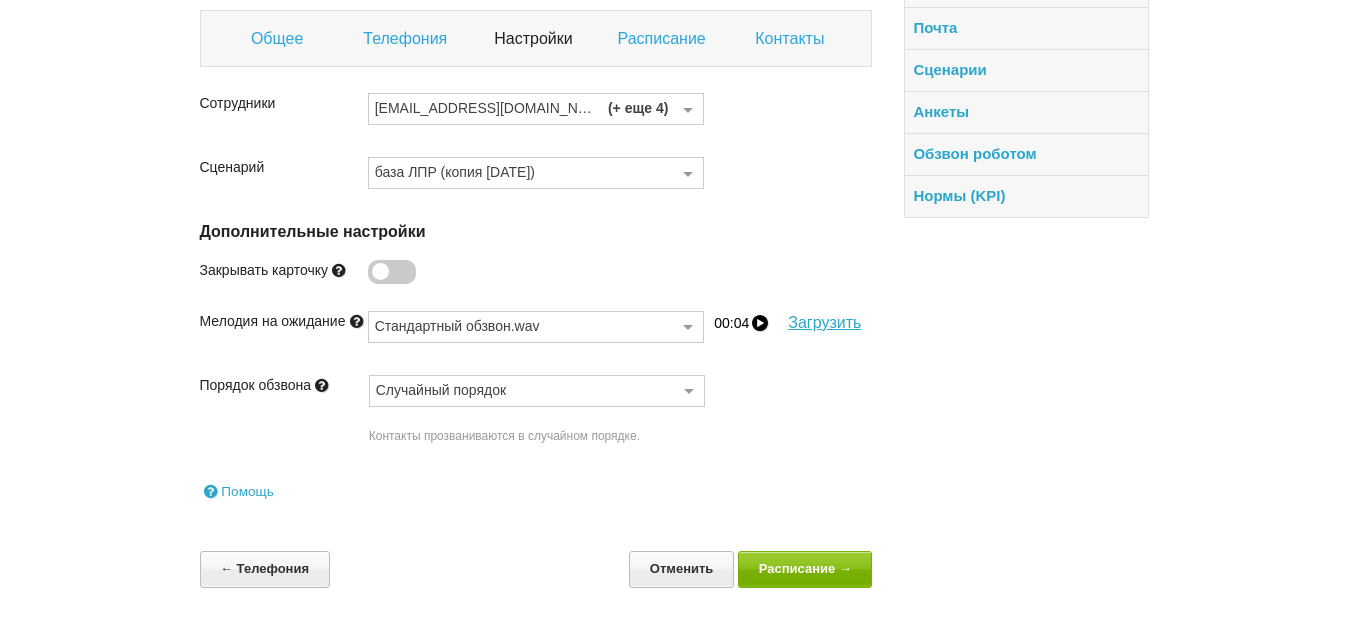 click on "Контакты" at bounding box center (792, 39) 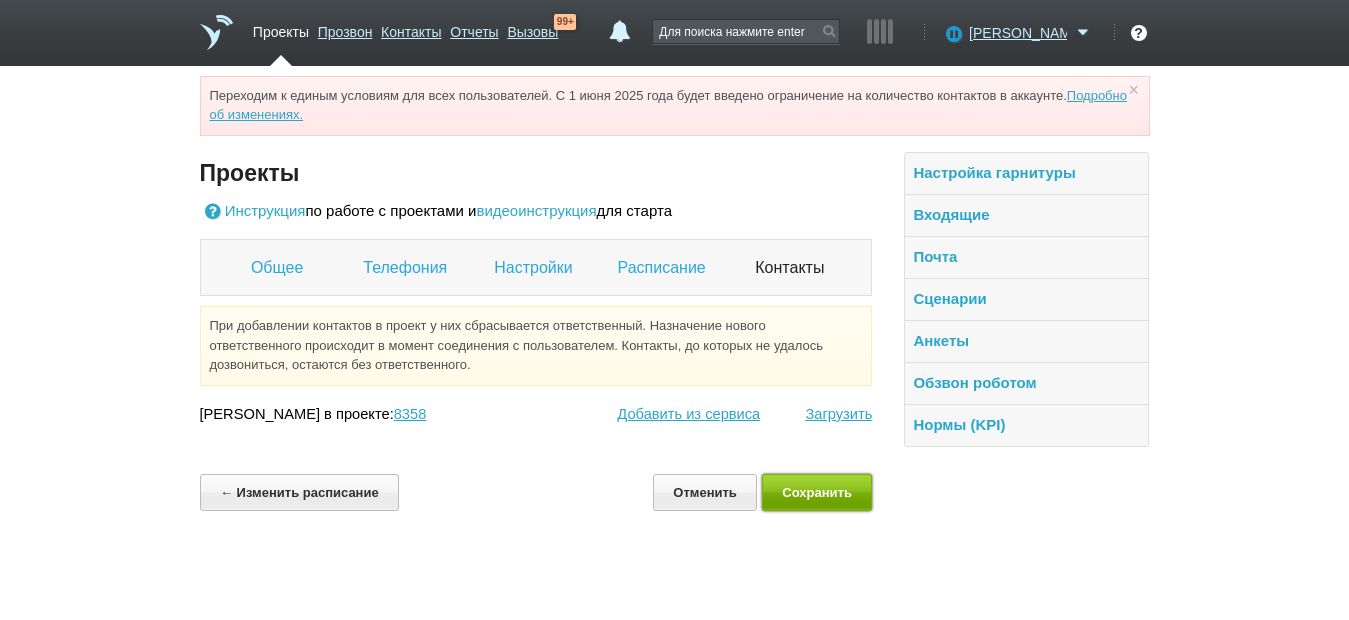 click on "Сохранить" at bounding box center (817, 492) 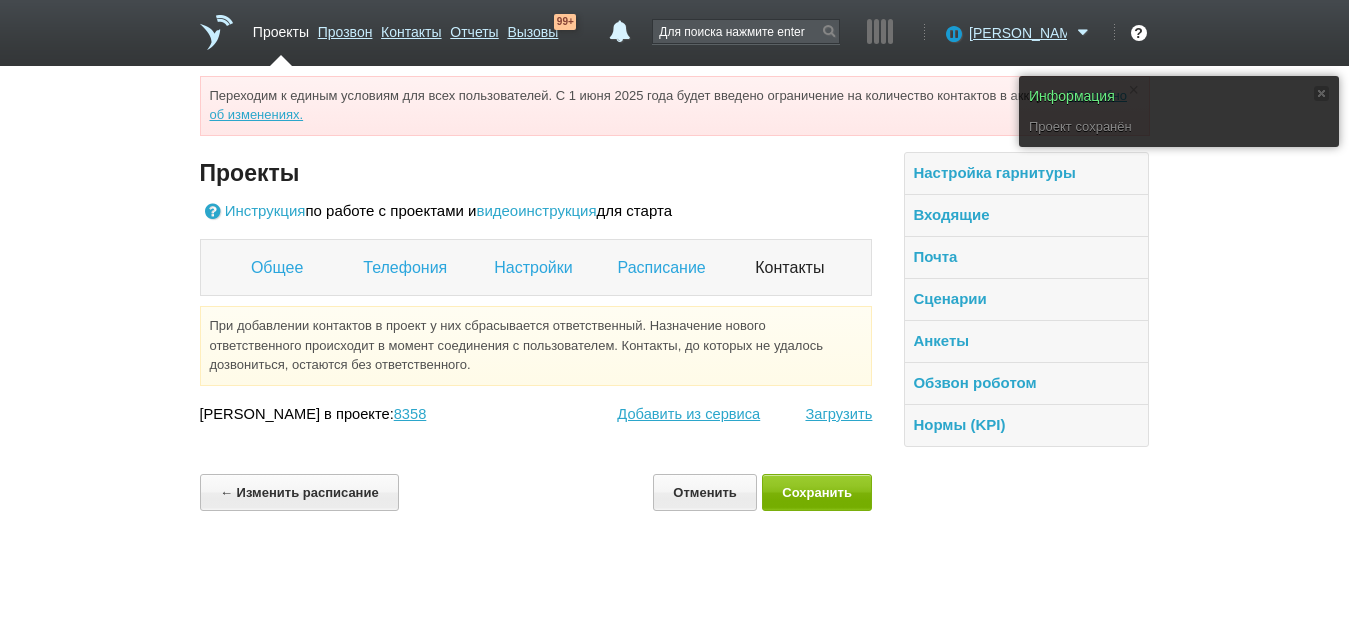 click on "Настройки" at bounding box center (535, 268) 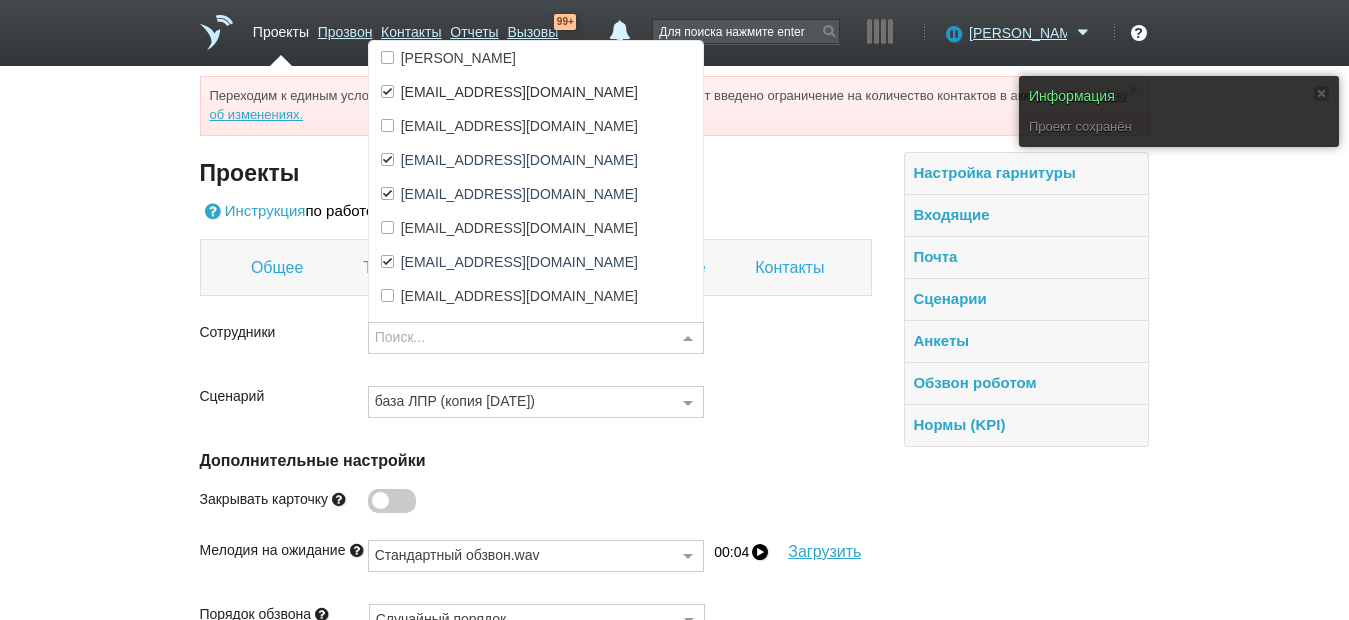 click on "Сотрудники Поиск... Константин Георгиевич Белоусов о1@salesmonster.ru o2@salesmonster.ru o3@salesmonster.ru о4@salesmonster.ru o5@salesmonster.ru о6@salesmonster.ru о7@salesmonster.ru o9@salesmonster.ru o10@salesmonster.ru o12@salesmonster.ru Ничего не найдено Список пуст Сценарий база ЛПР (копия 24.06.25) Выберите сценарий Стандартный обзвон (лидогенерация) Обзвон роботом Терра Нью ООО Бухгалтерия Маркшейдер Сконжин (Вайлдберриз) Школа Музыки Диджитал Риф Траст Солюшенз Урбан Мастер ИмпериПро (SEO) Левел Тревел Диджитал Риф 3 Для левого проекта Statura Биаса Земельный вопрос ИКЦ "ШАР ИТ" Dev-com Типография Аркада SK-Tanos Icowork.co  Стеклянные перегородки" at bounding box center (536, 526) 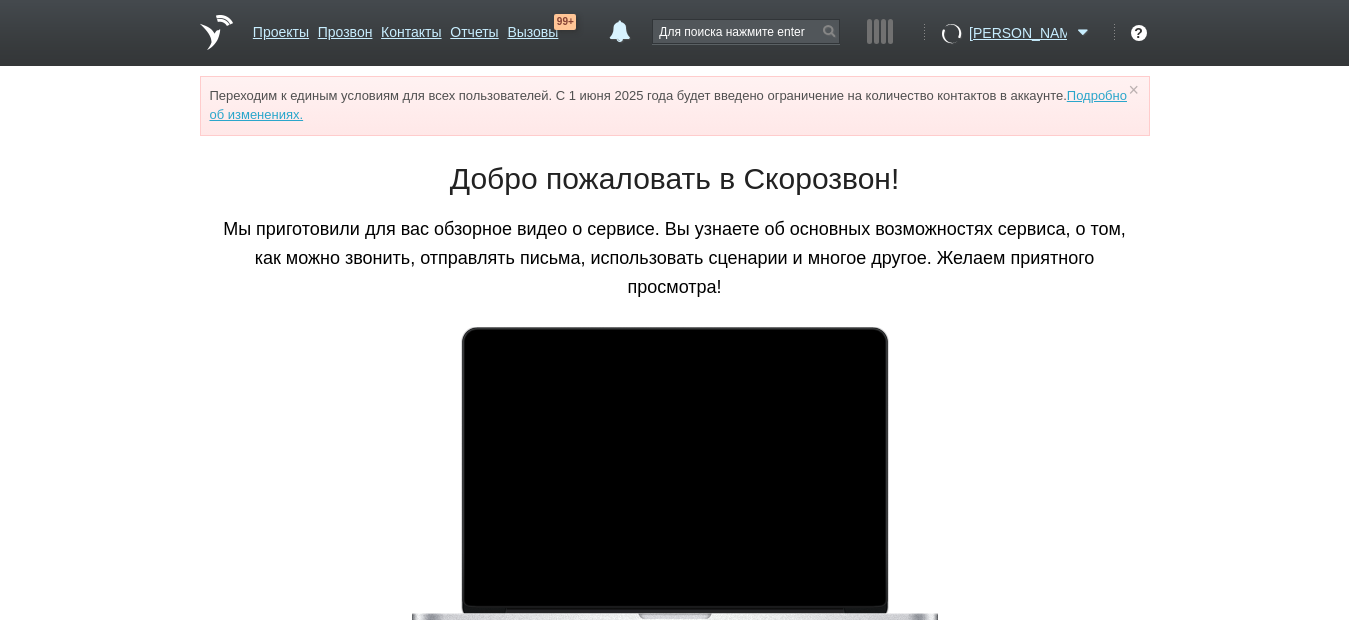 scroll, scrollTop: 0, scrollLeft: 0, axis: both 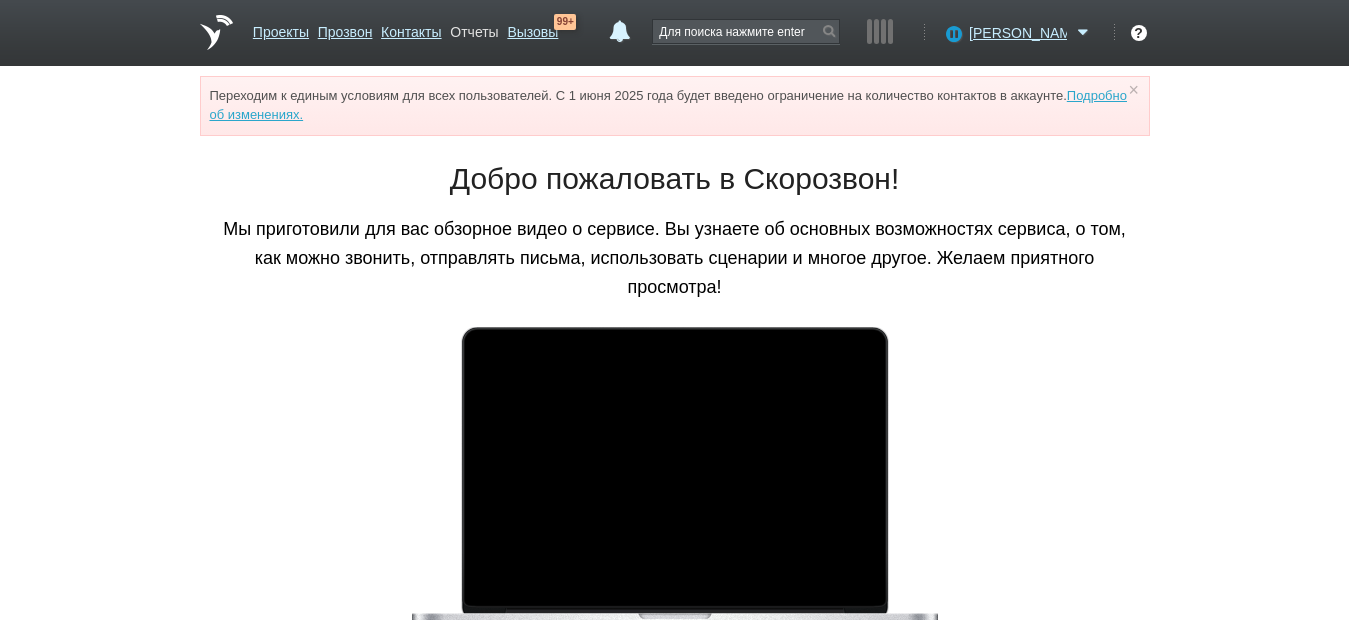 click on "Отчеты" at bounding box center [474, 28] 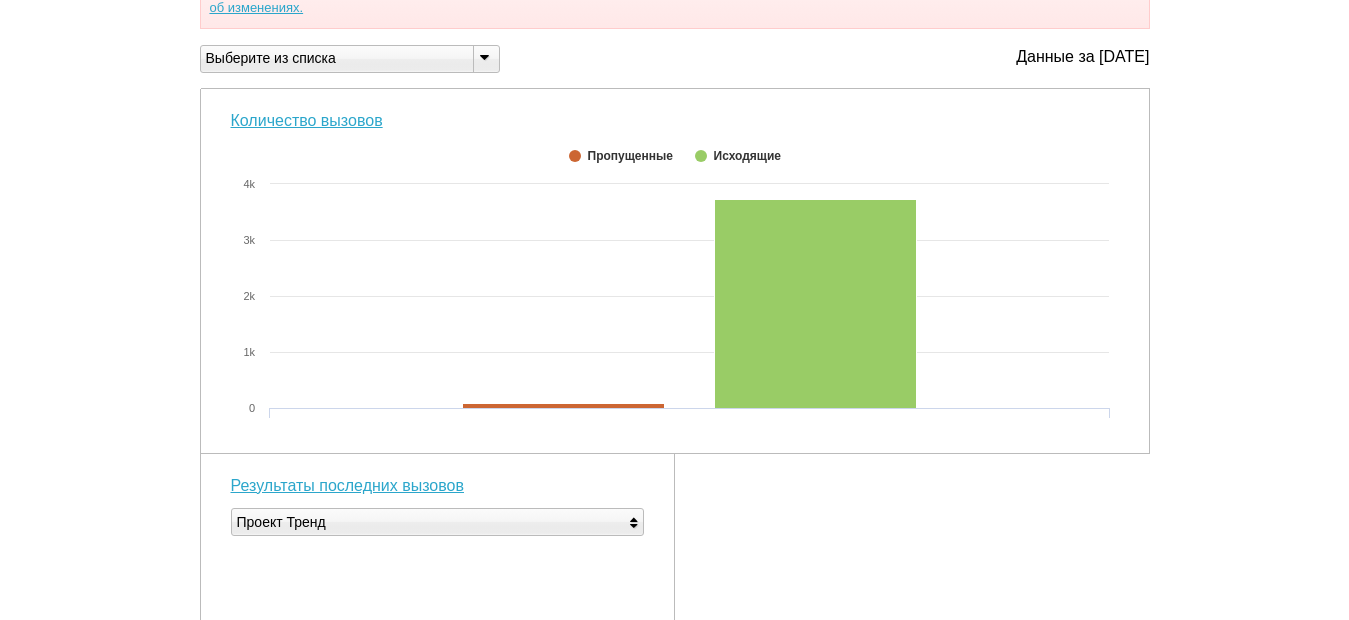 scroll, scrollTop: 0, scrollLeft: 0, axis: both 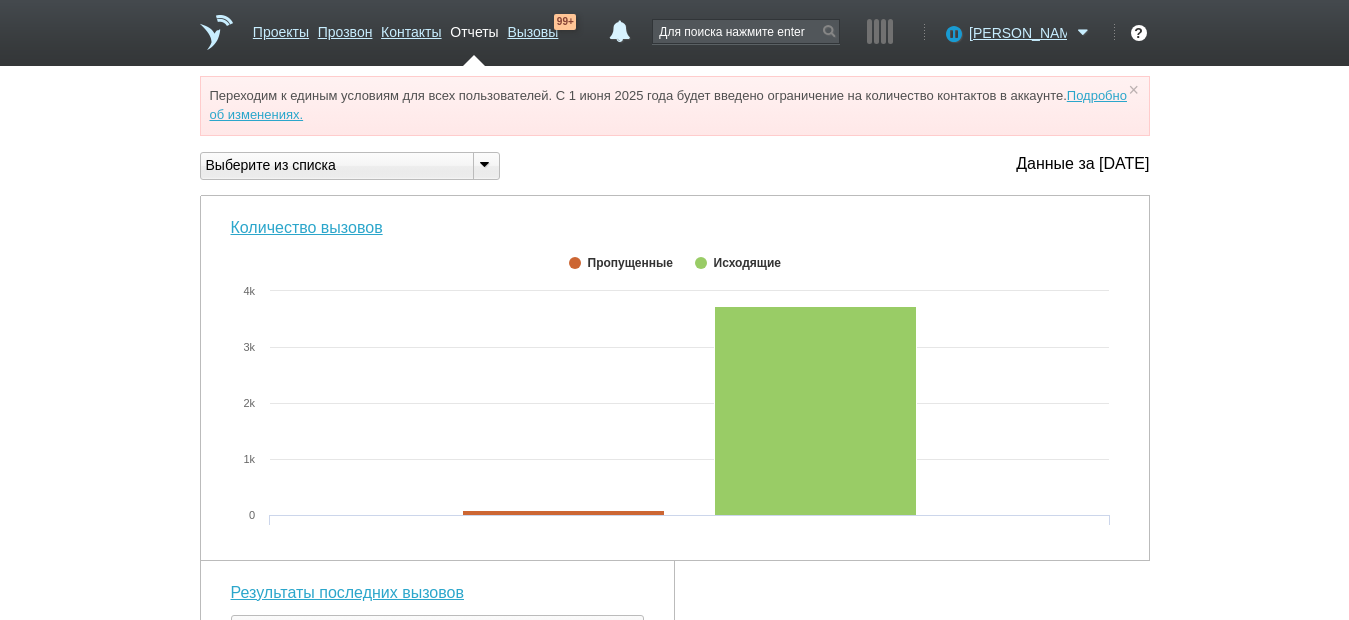 click on "Выберите из списка" at bounding box center (329, 165) 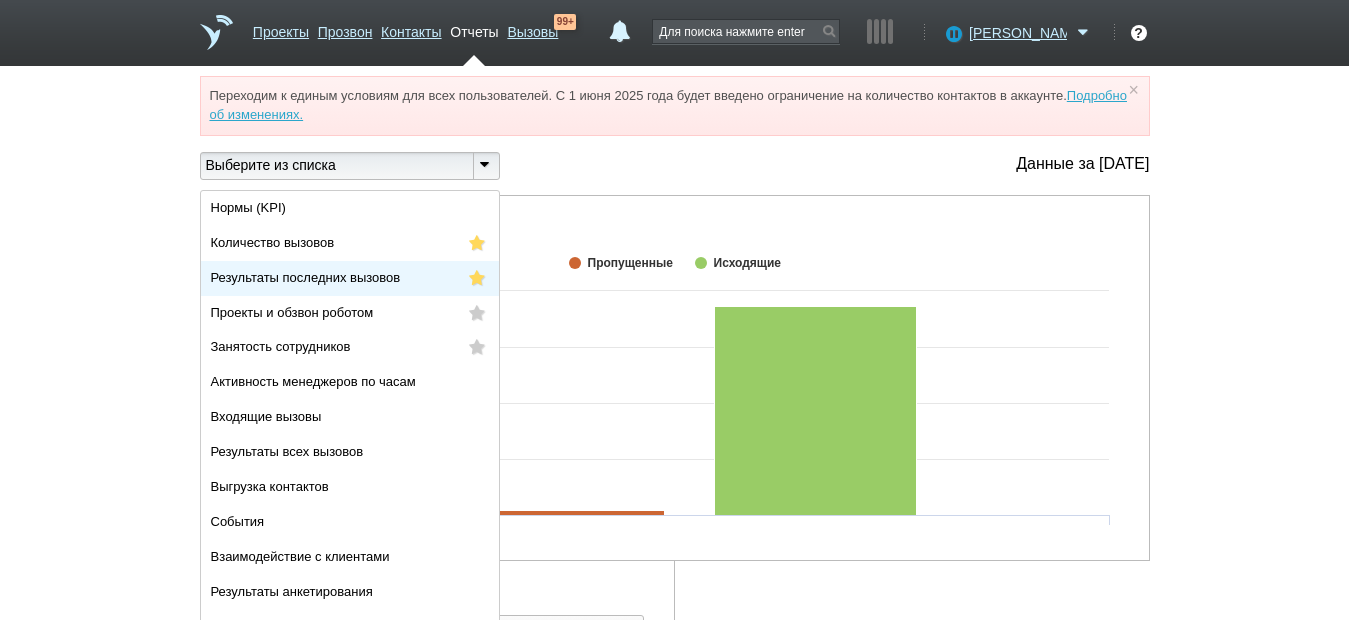 click on "Результаты последних вызовов" at bounding box center [306, 277] 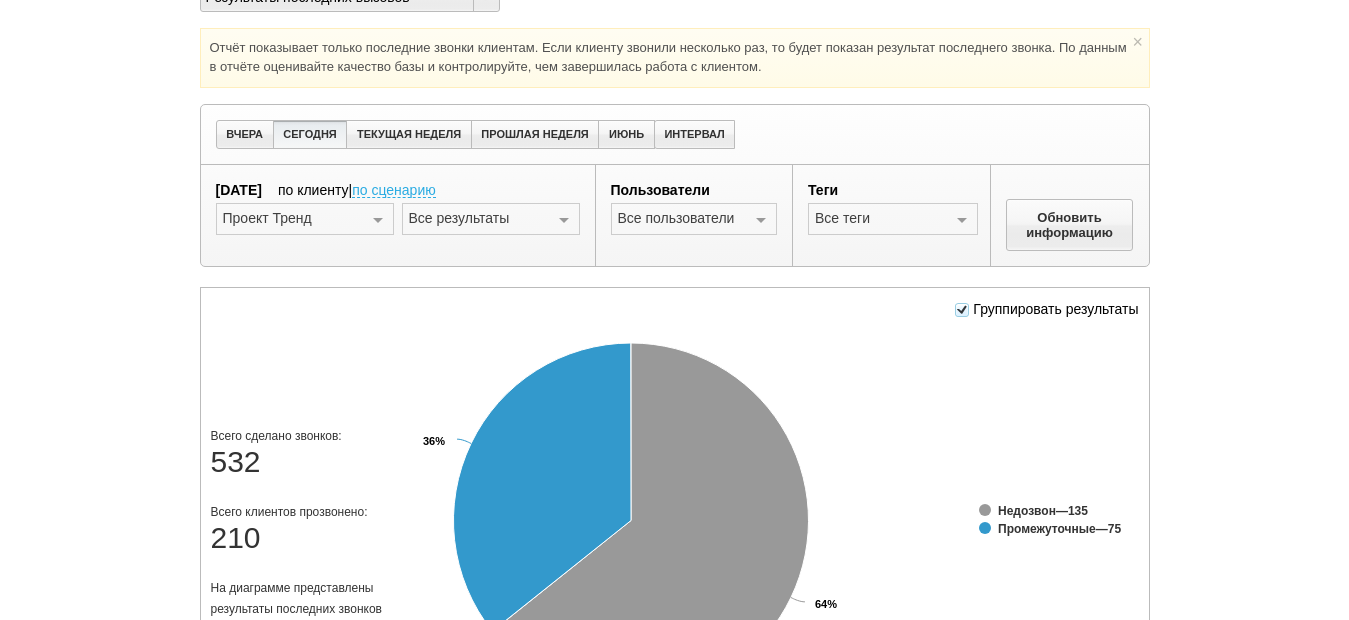 scroll, scrollTop: 200, scrollLeft: 0, axis: vertical 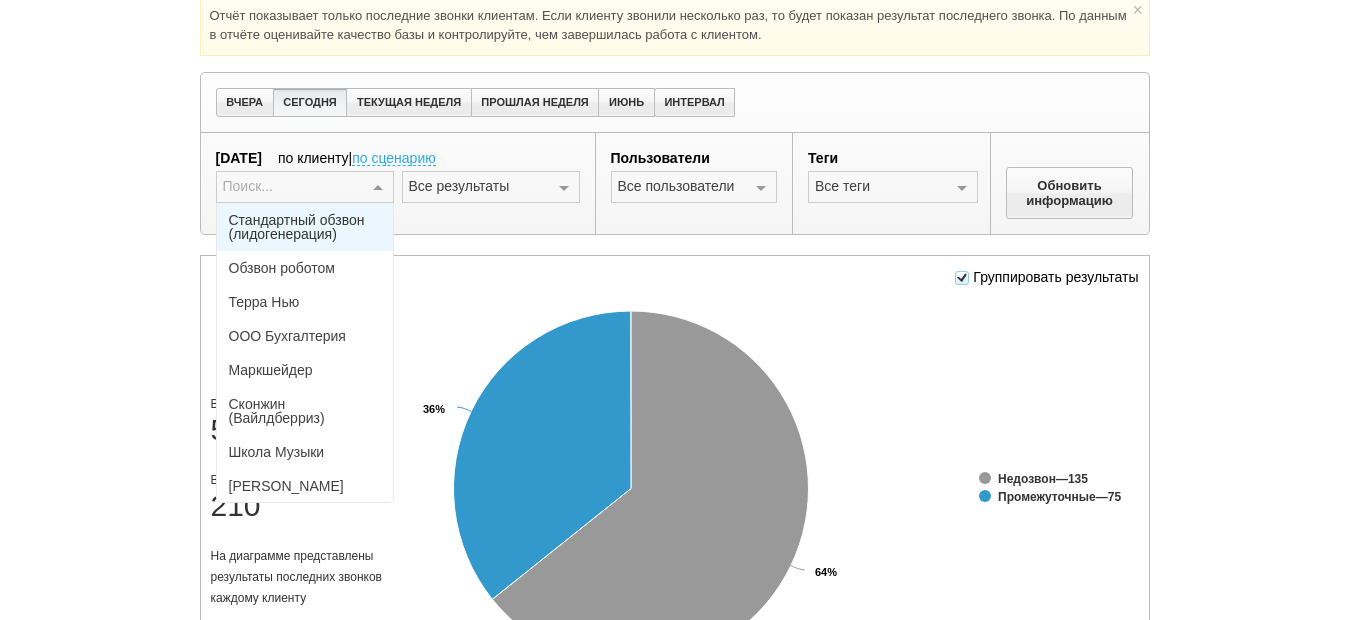 drag, startPoint x: 336, startPoint y: 228, endPoint x: 453, endPoint y: 196, distance: 121.29716 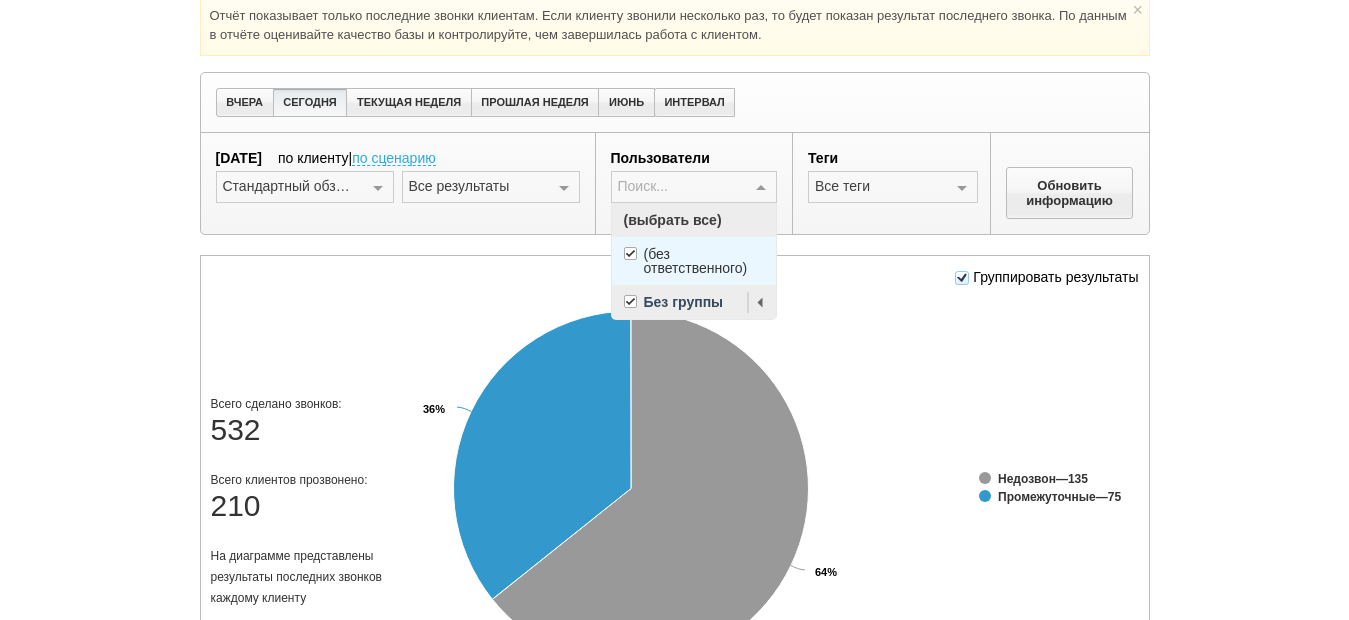 click at bounding box center (630, 253) 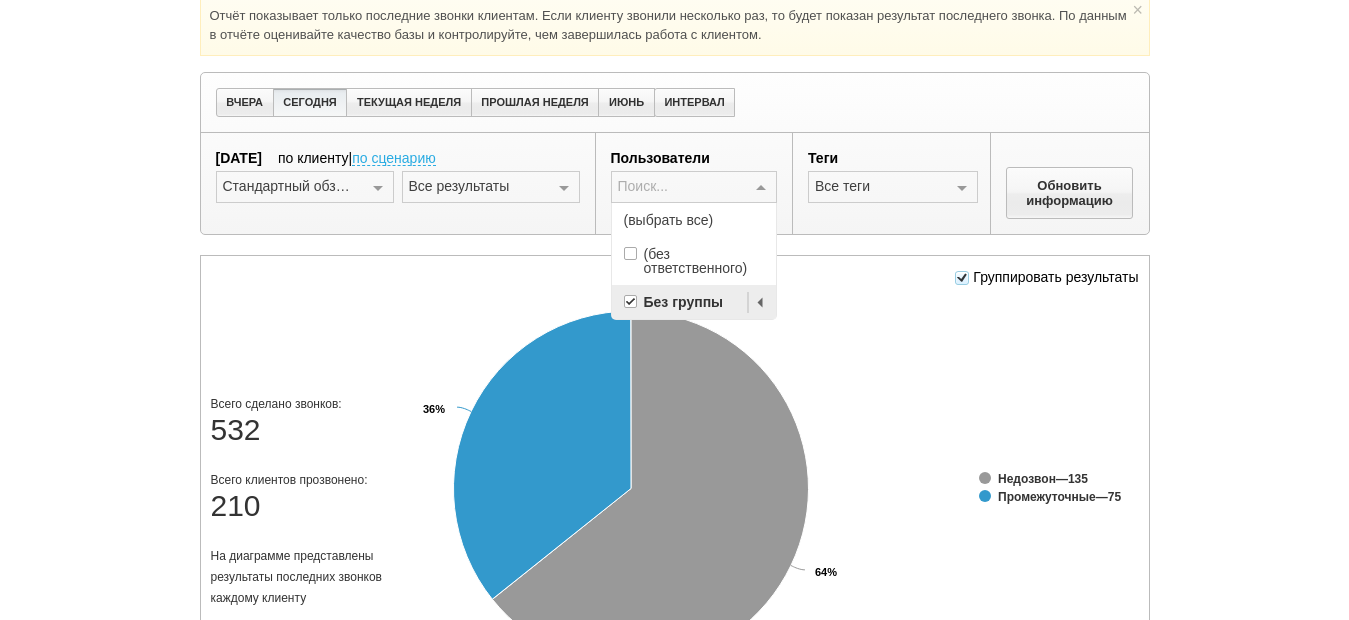 click at bounding box center [630, 301] 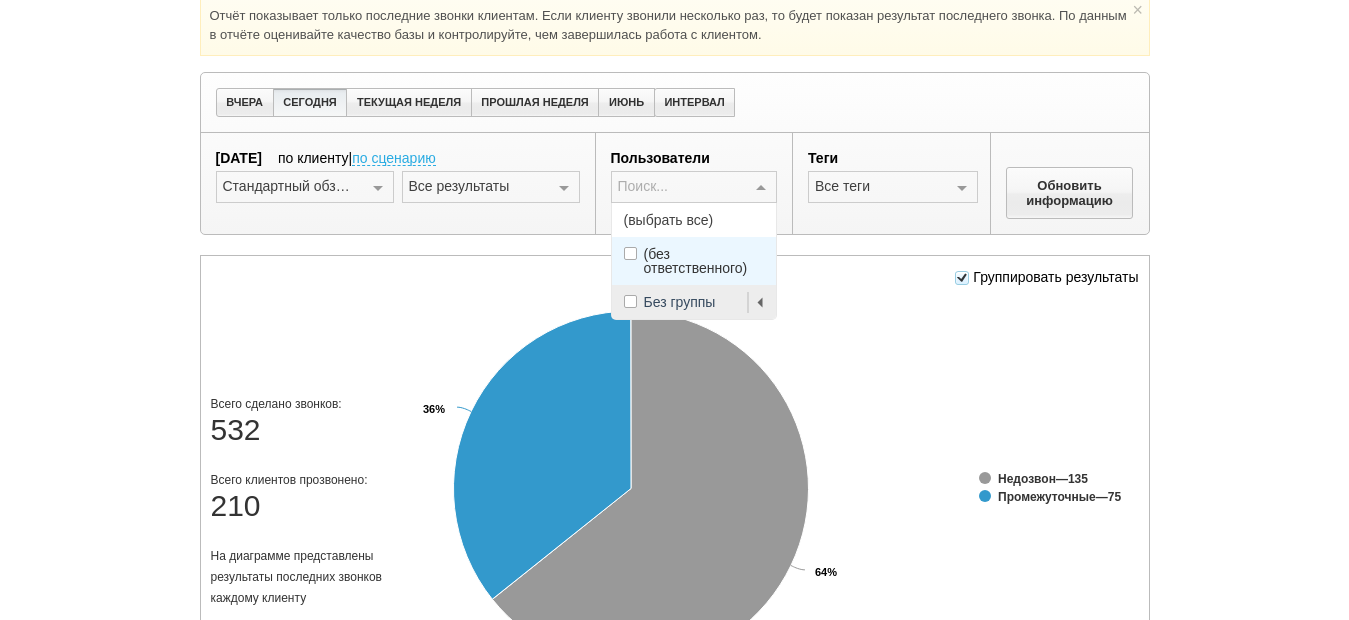 click at bounding box center [680, 186] 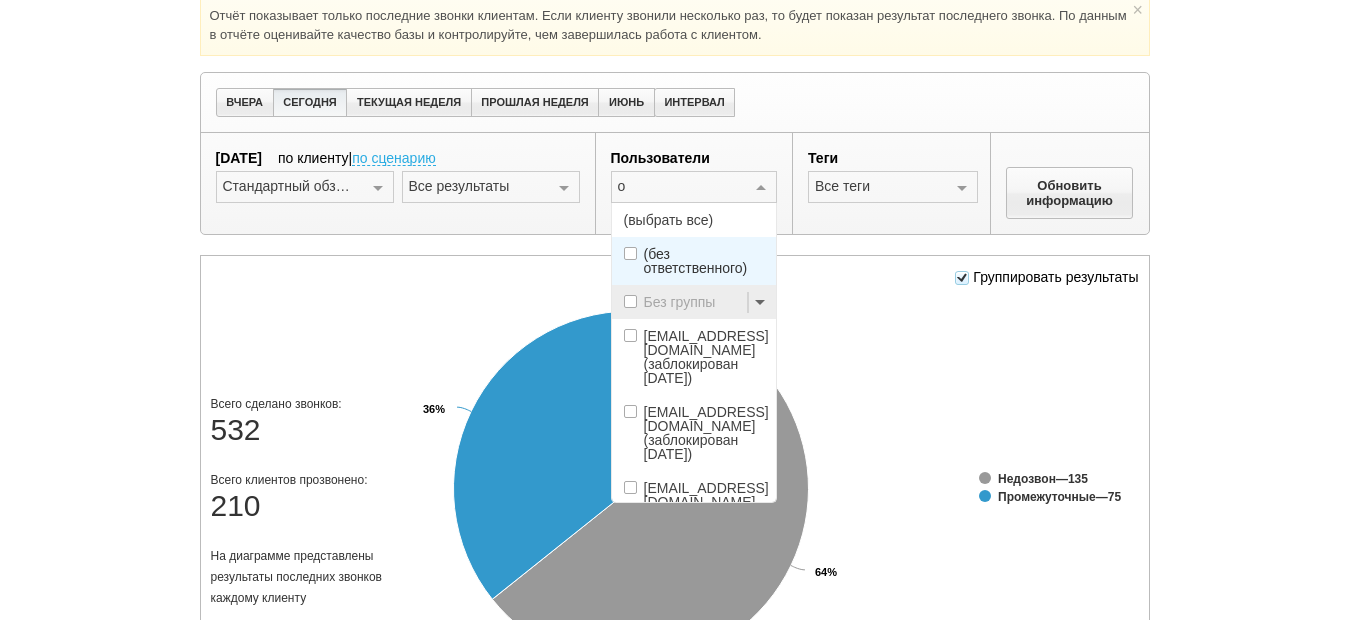 type on "о4" 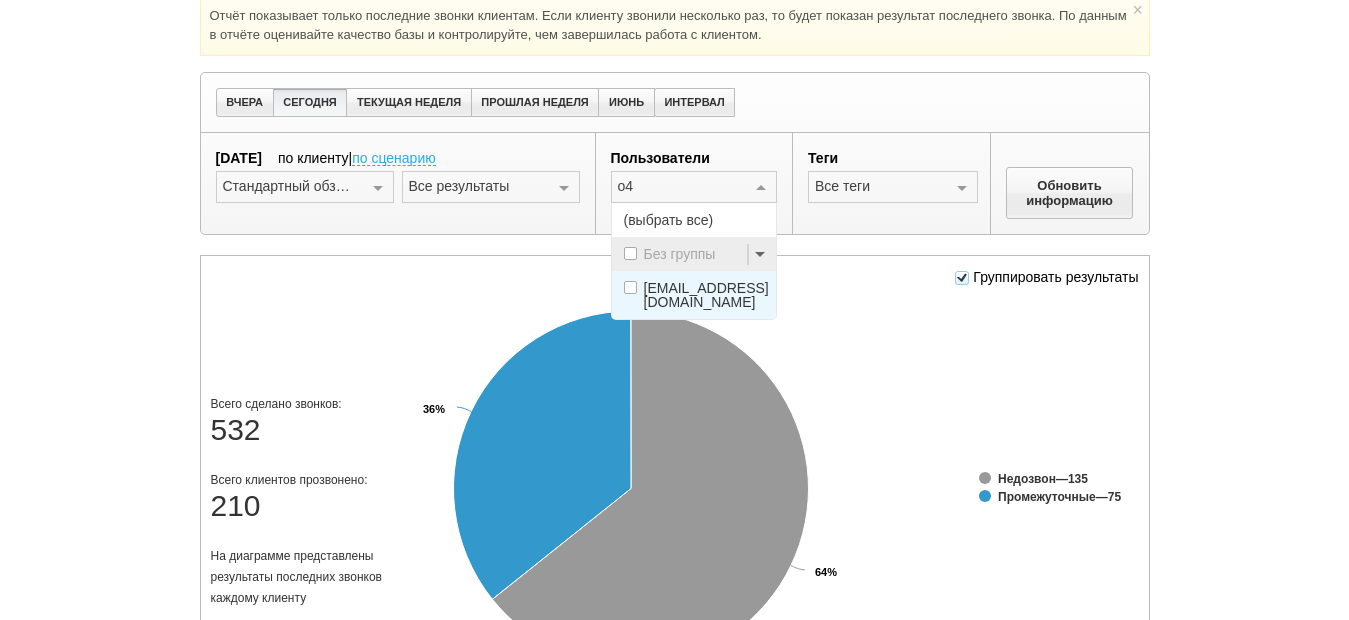 click at bounding box center [630, 287] 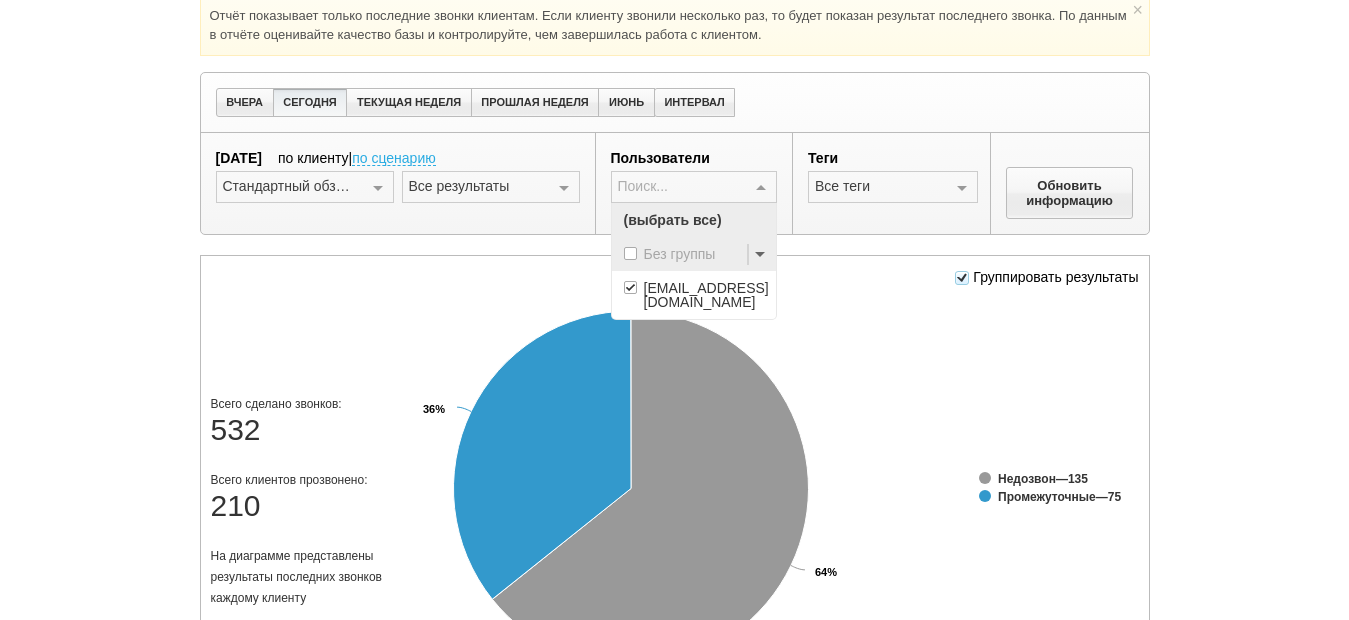 click on "Отчёт показывает только последние звонки клиентам. Если клиенту звонили несколько раз, то будет показан результат последнего звонка. По данным в отчёте оценивайте качество базы и контролируйте, чем завершилась работа с клиентом.
×
[DATE] [DATE] ТЕКУЩАЯ НЕДЕЛЯ ПРОШЛАЯ НЕДЕЛЯ ИЮНЬ ИНТЕРВАЛ [DATE] по клиенту  |  по сценарию Стандартный обзвон (лидогенерация) Выберите сценарий Стандартный обзвон (лидогенерация) Обзвон роботом Терра Нью ООО Бухгалтерия Маркшейдер Сконжин (Вайлдберриз) Школа Музыки Диджитал Риф Траст Солюшенз Statura Юви" at bounding box center (675, 587) 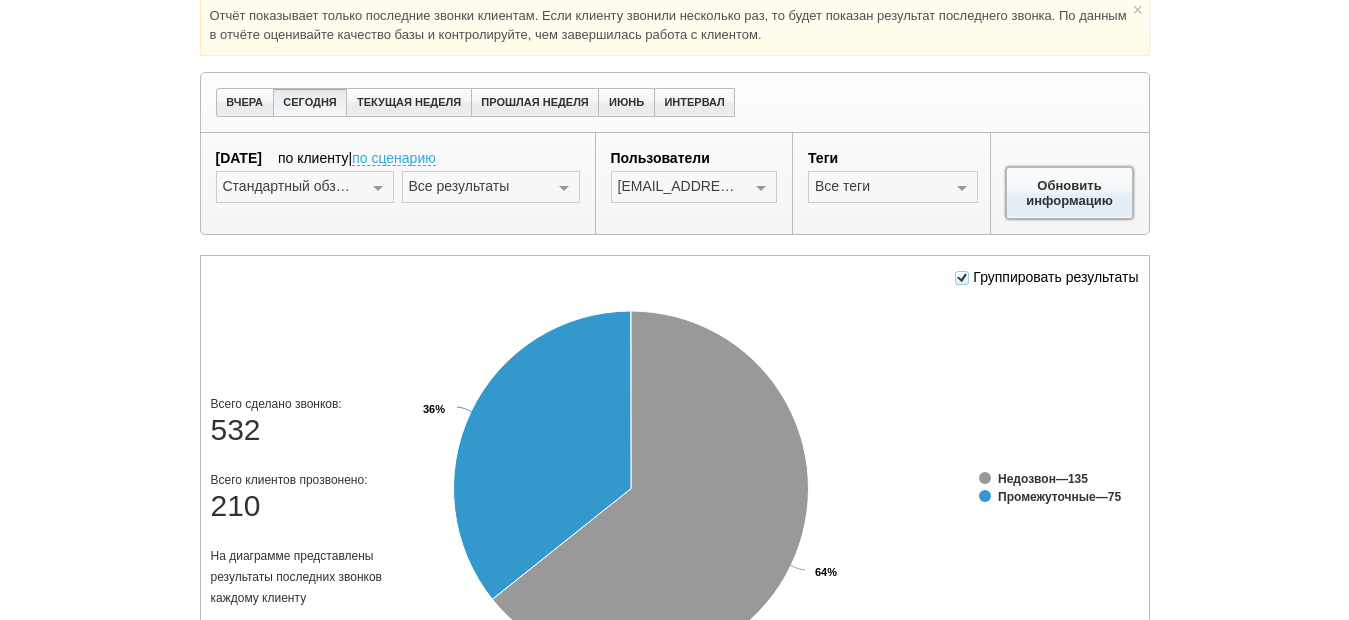 click on "Обновить информацию" at bounding box center (1070, 193) 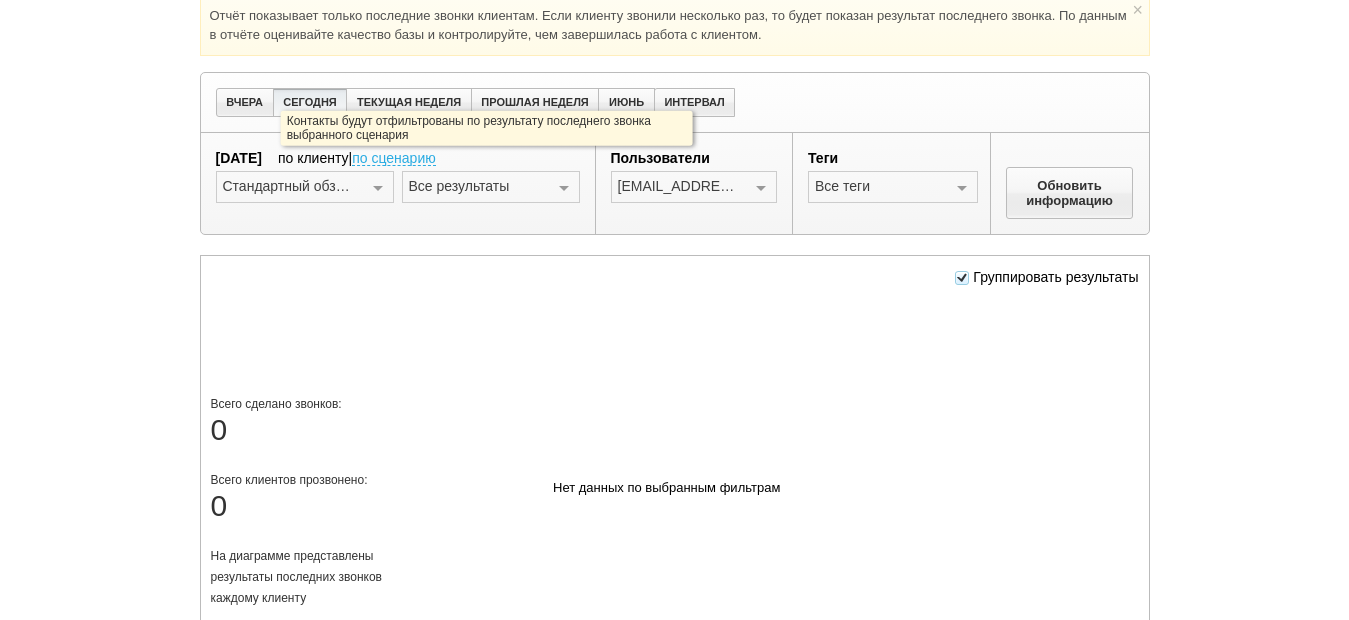 click on "по сценарию" at bounding box center (394, 159) 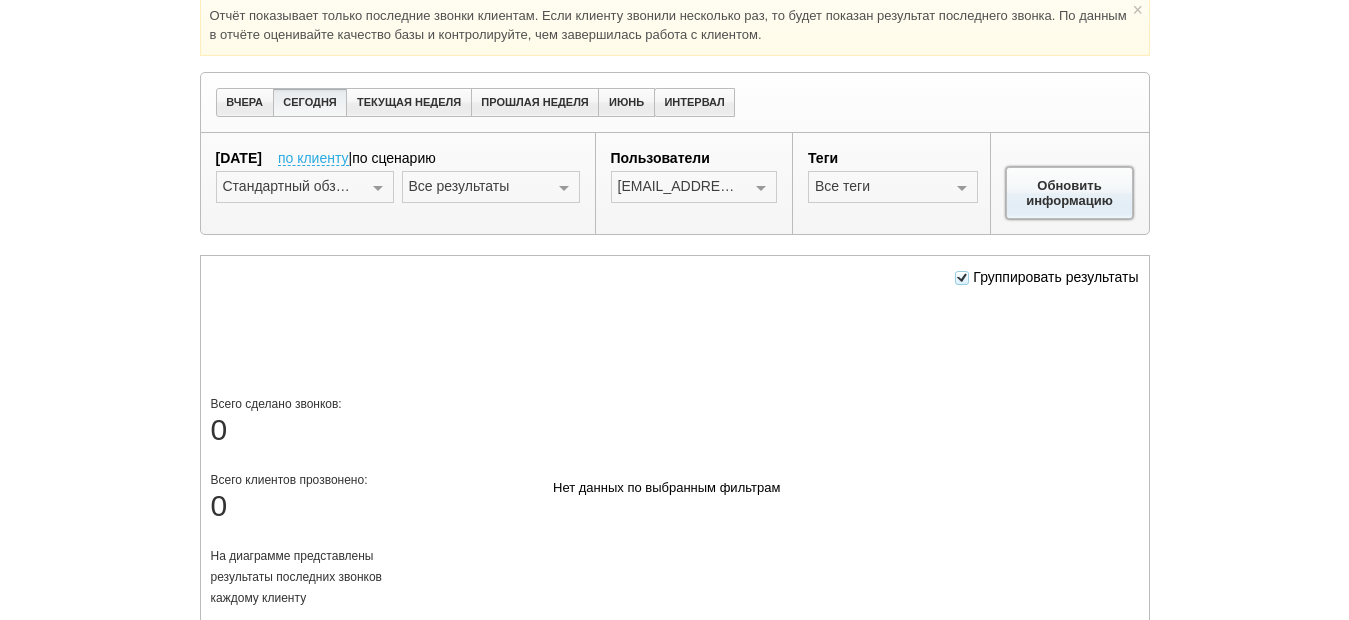 click on "Обновить информацию" at bounding box center [1070, 193] 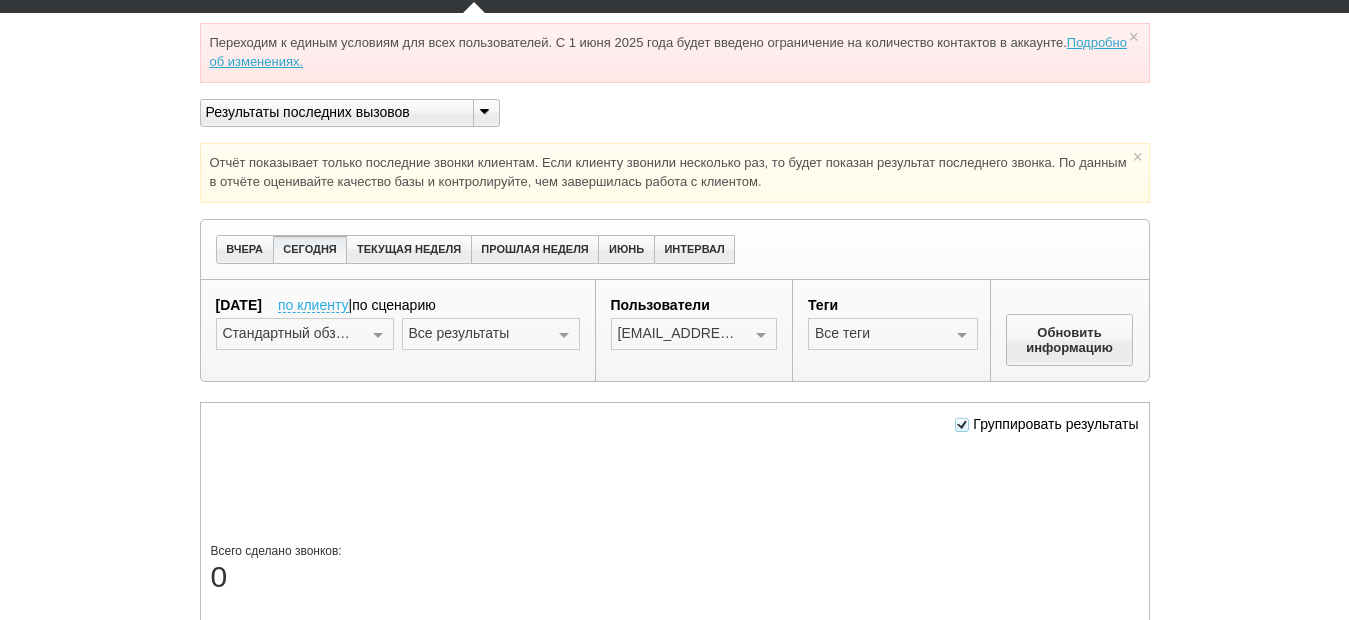 scroll, scrollTop: 100, scrollLeft: 0, axis: vertical 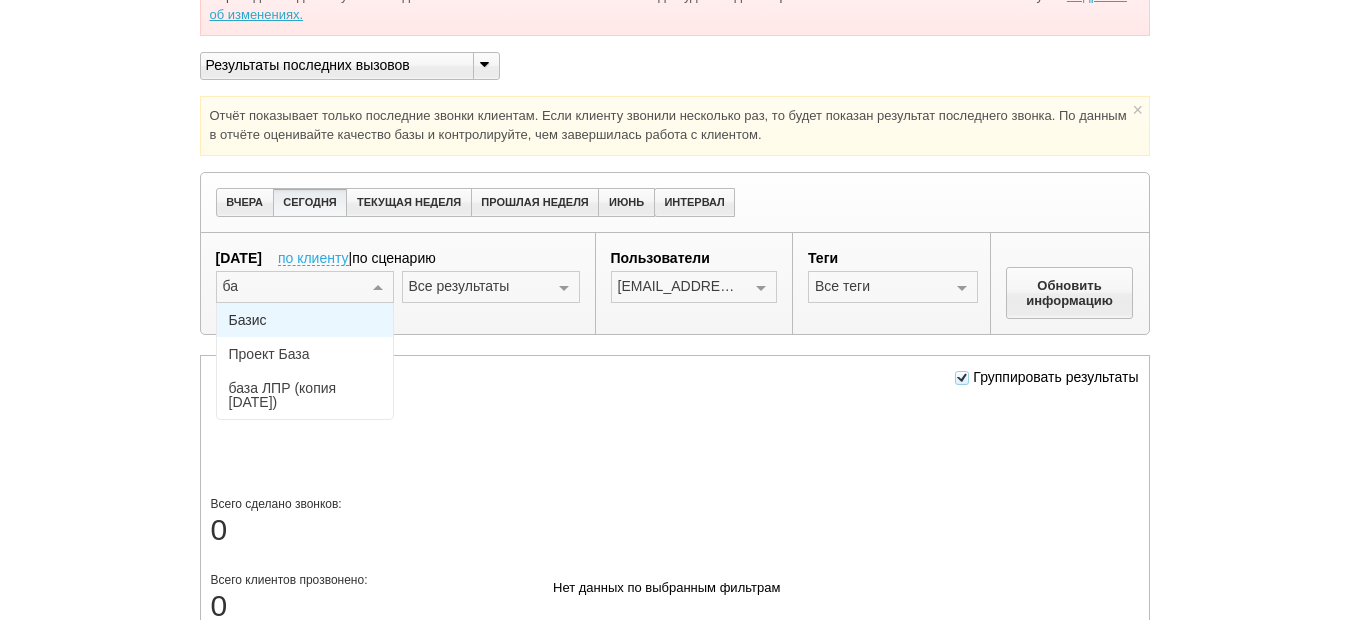 type on "б" 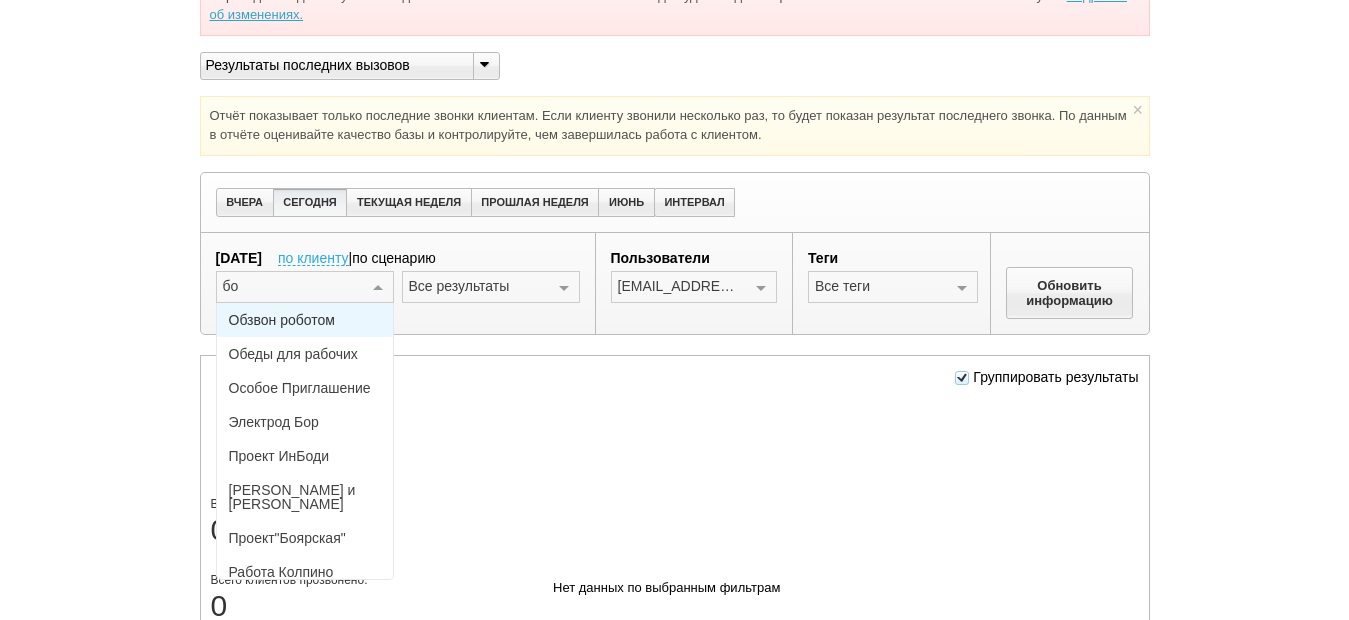 type on "б" 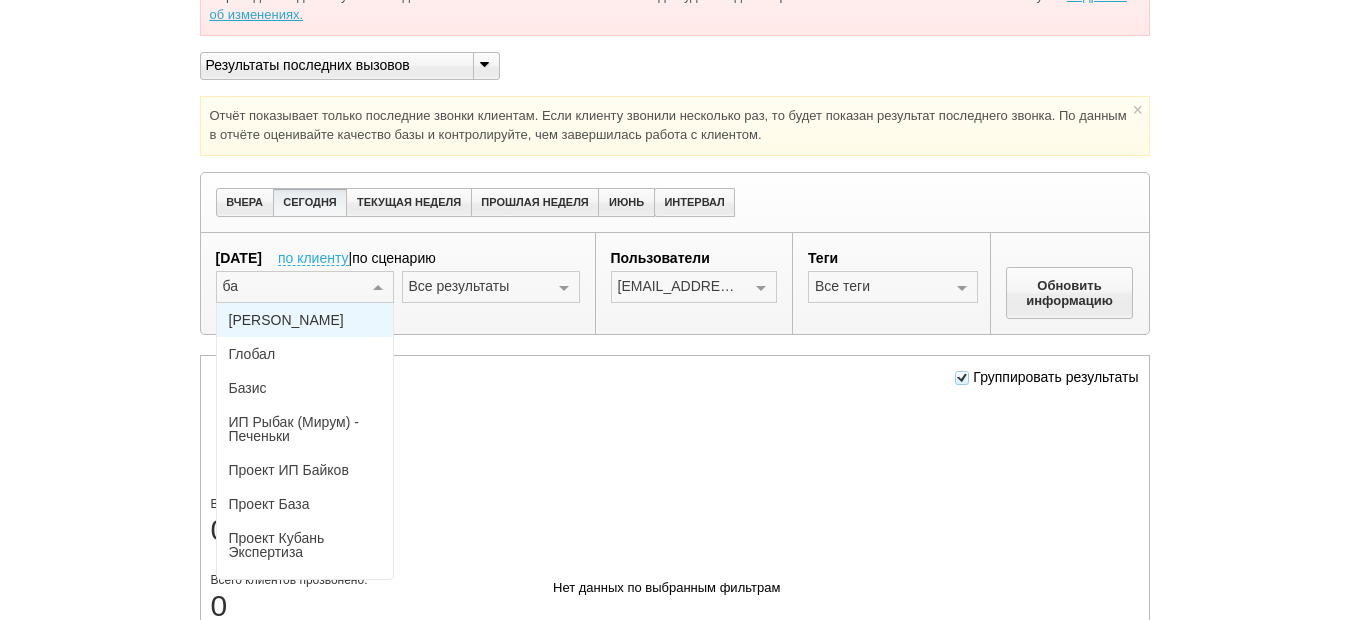 type on "баз" 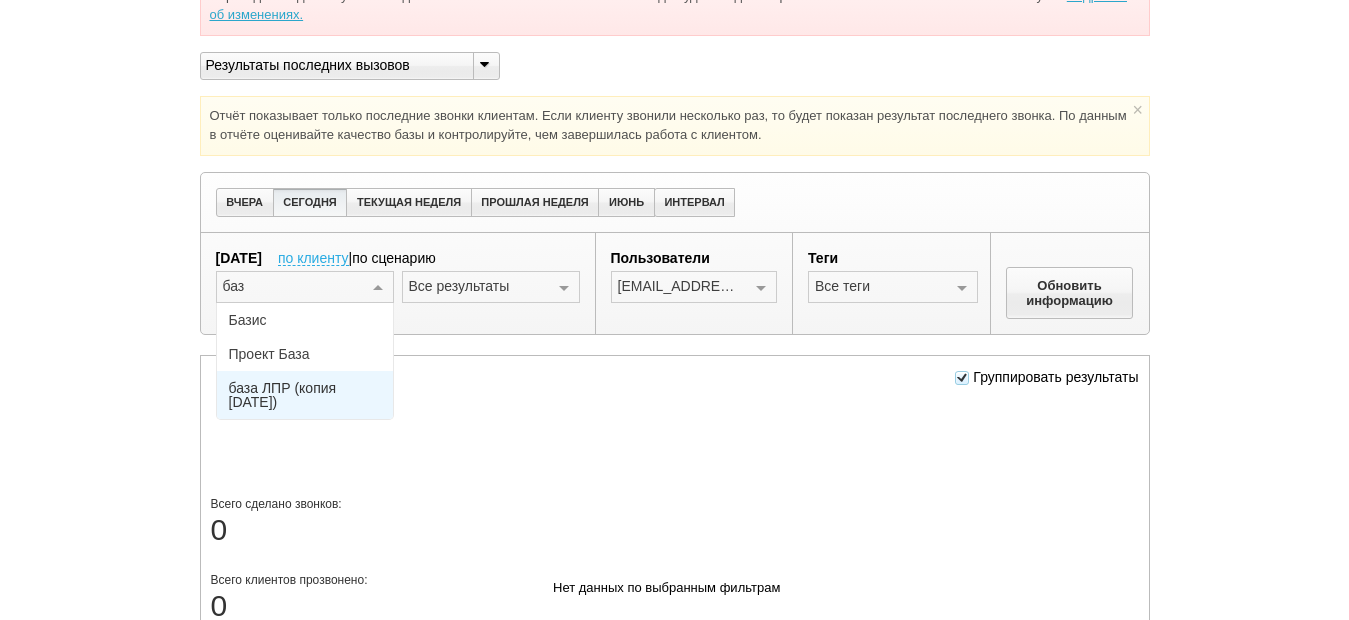 drag, startPoint x: 347, startPoint y: 388, endPoint x: 1022, endPoint y: 327, distance: 677.7507 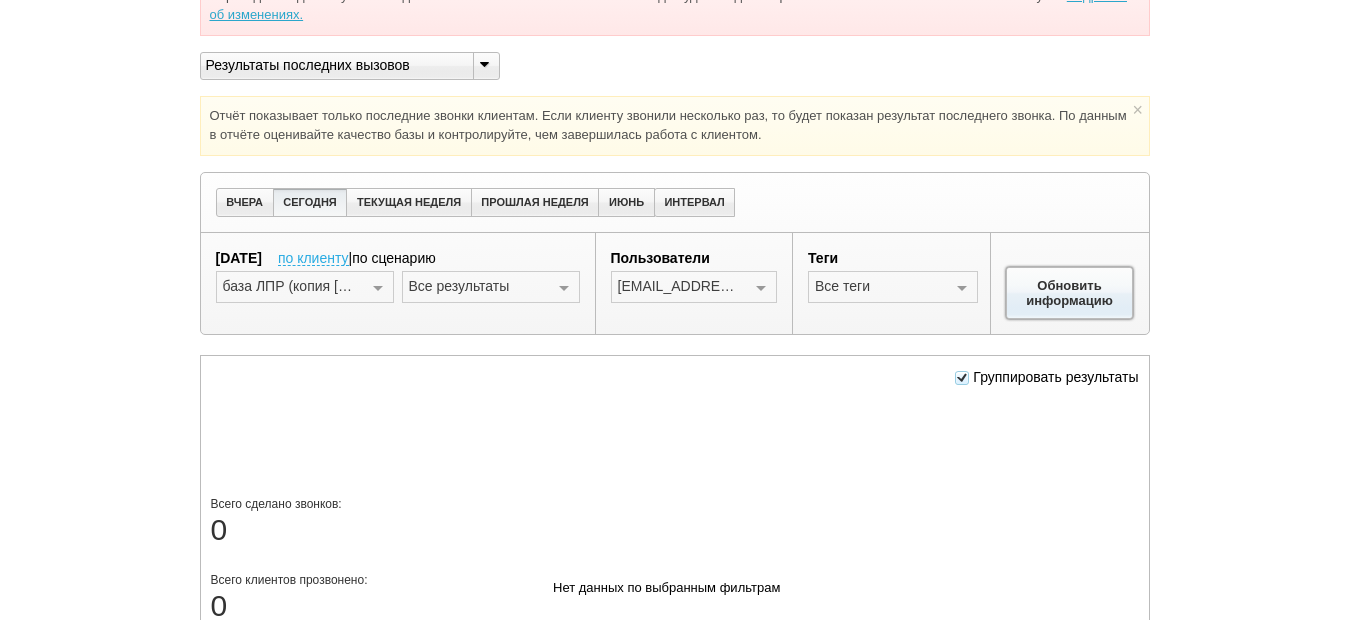 click on "Обновить информацию" at bounding box center [1070, 293] 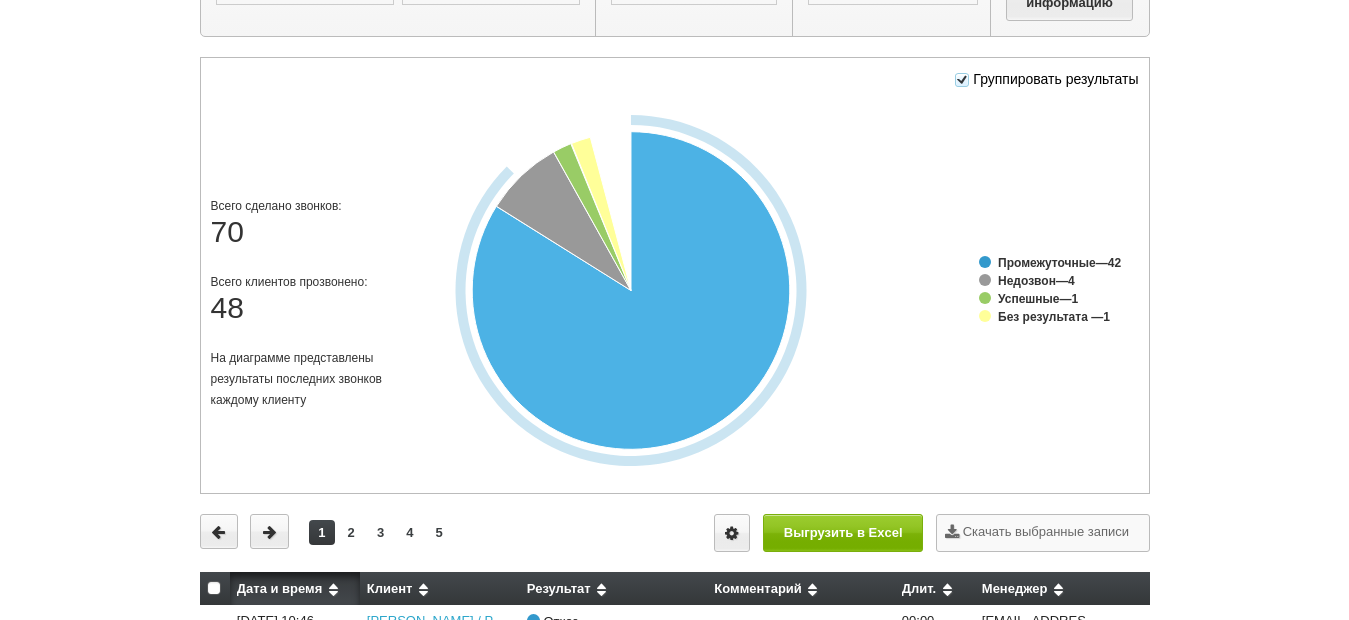 scroll, scrollTop: 400, scrollLeft: 0, axis: vertical 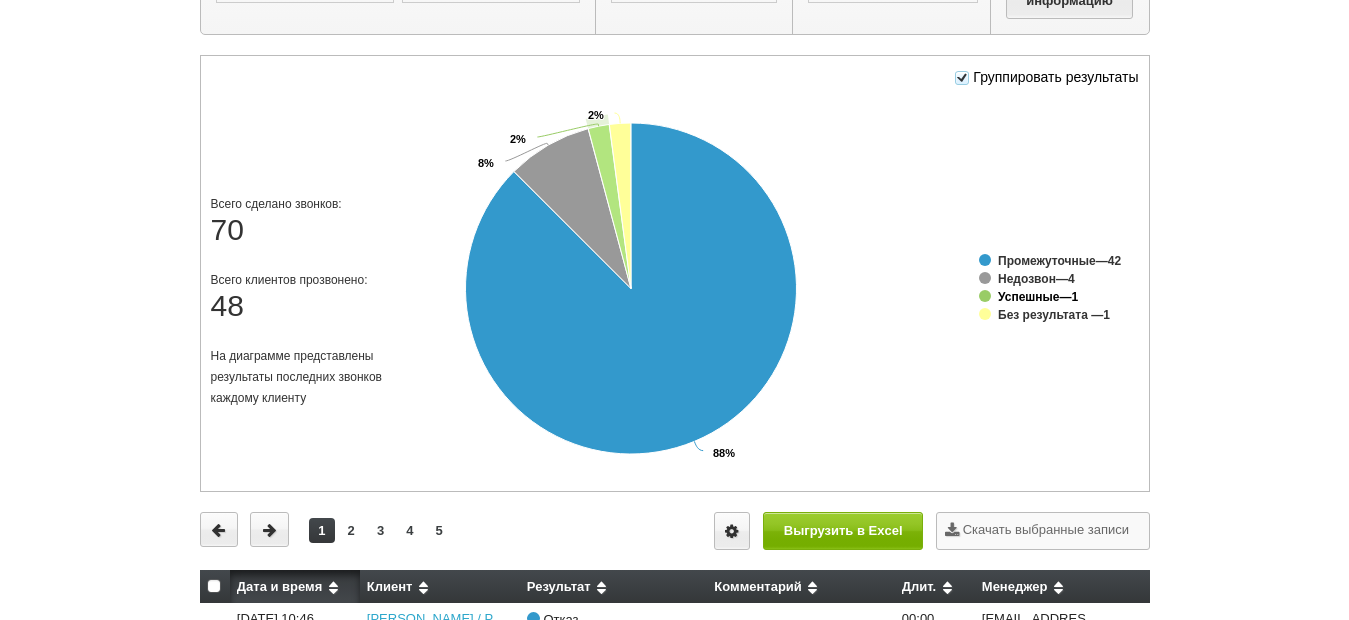 click on "Успешные" 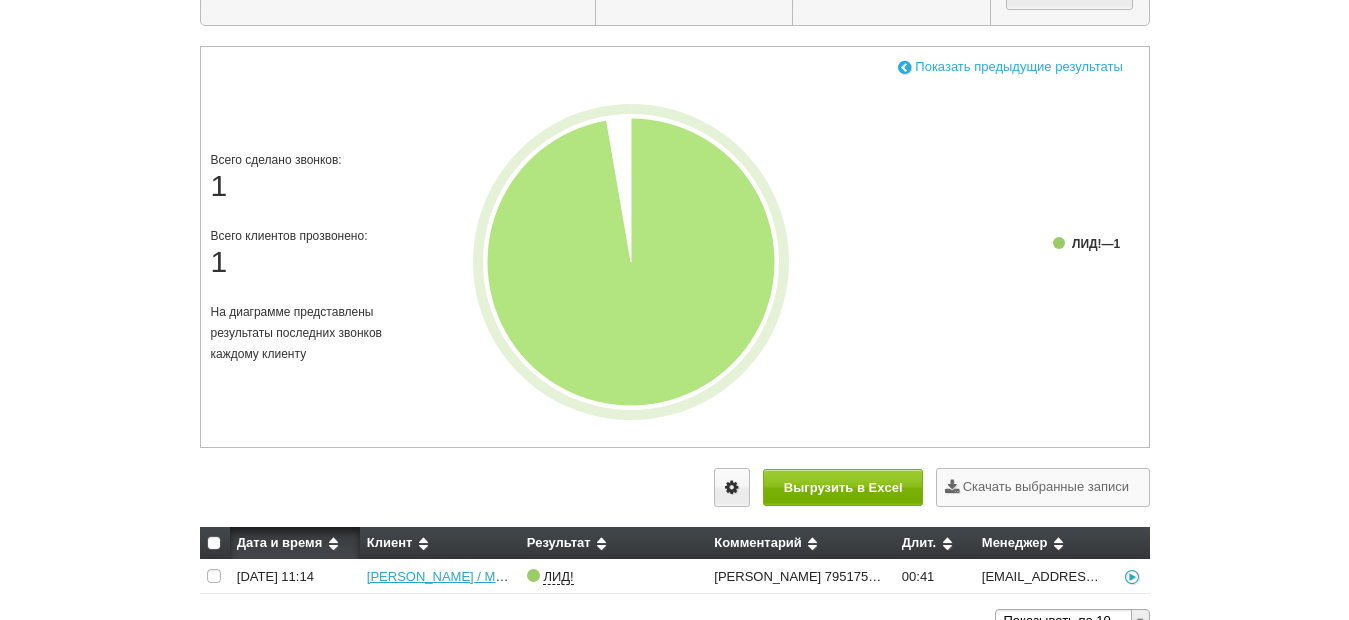 scroll, scrollTop: 464, scrollLeft: 0, axis: vertical 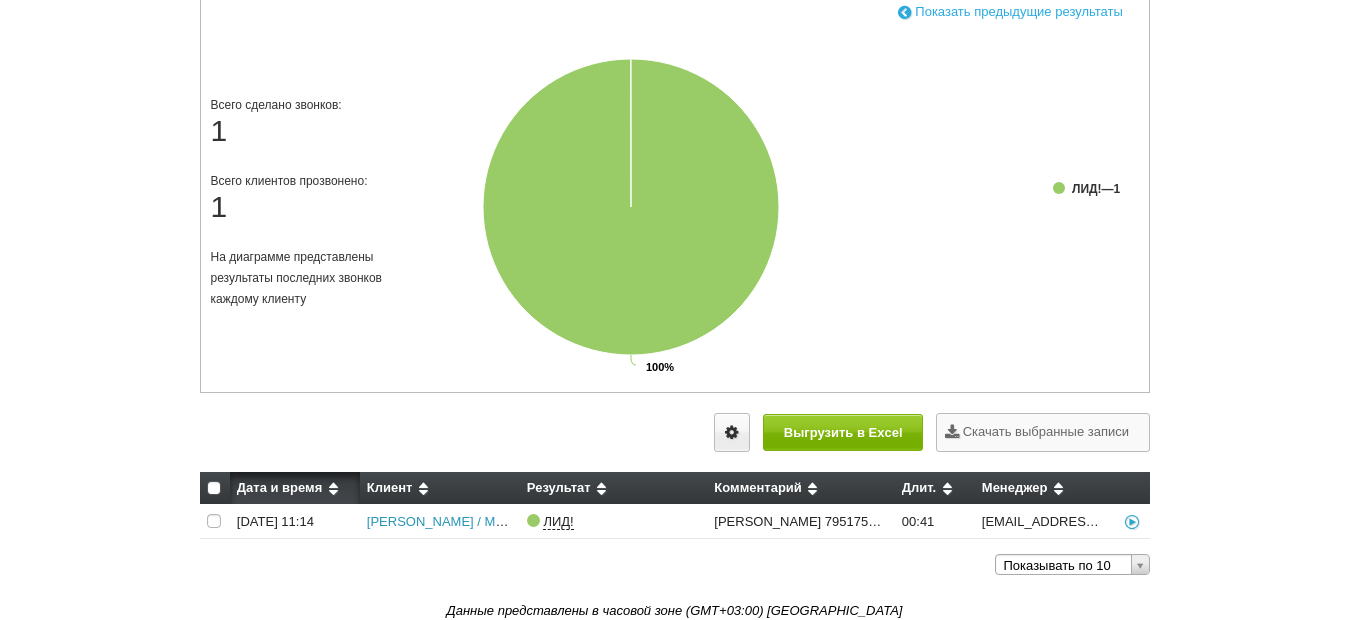 click on "[PERSON_NAME] / Мониторинг Безопасности, компания" at bounding box center [538, 521] 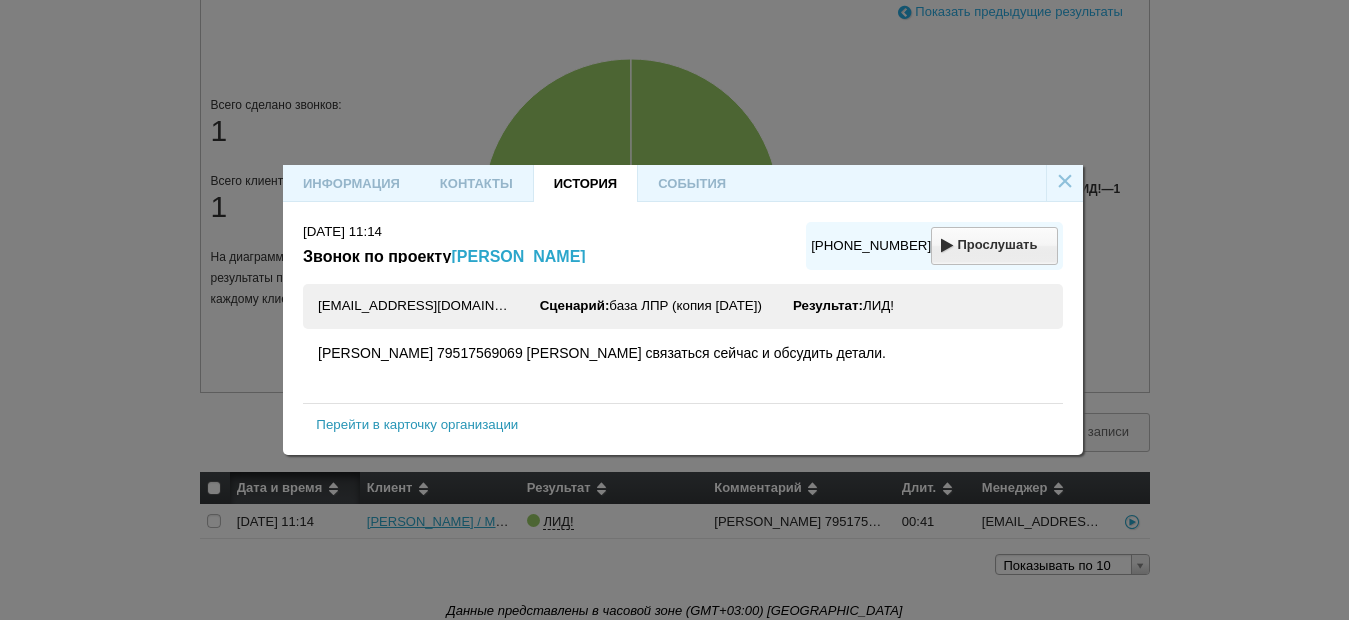 click on "Перейти в карточку организации" at bounding box center (417, 424) 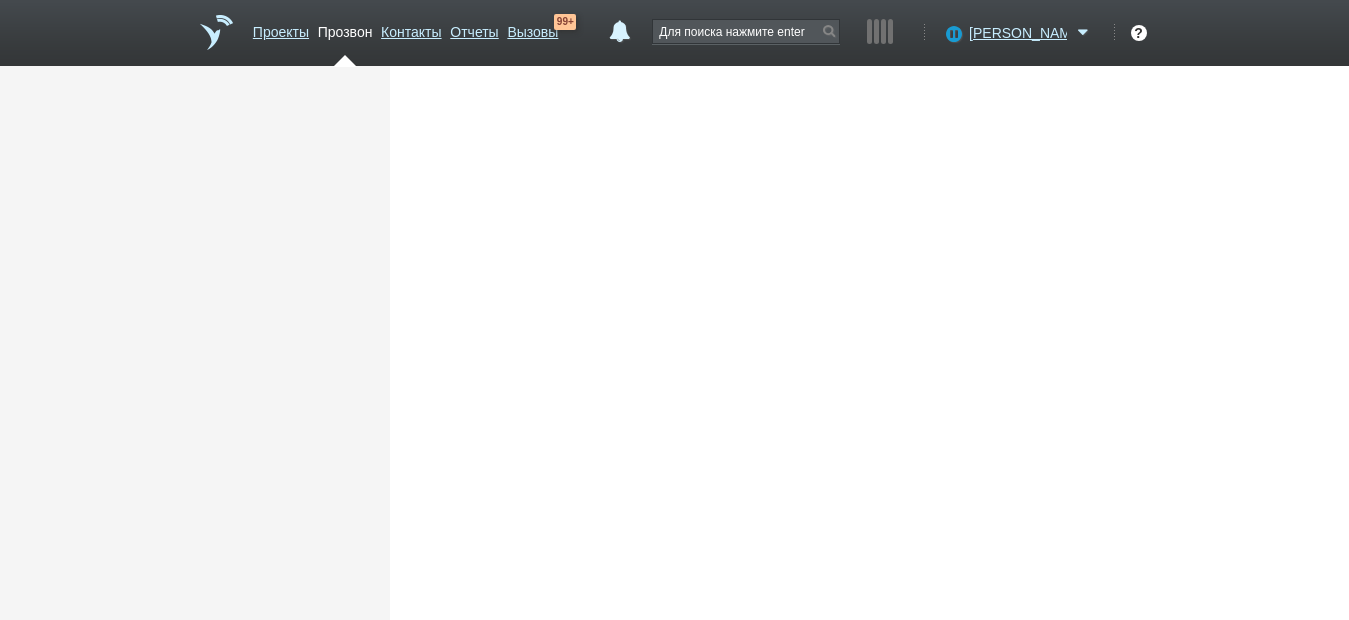 scroll, scrollTop: 0, scrollLeft: 0, axis: both 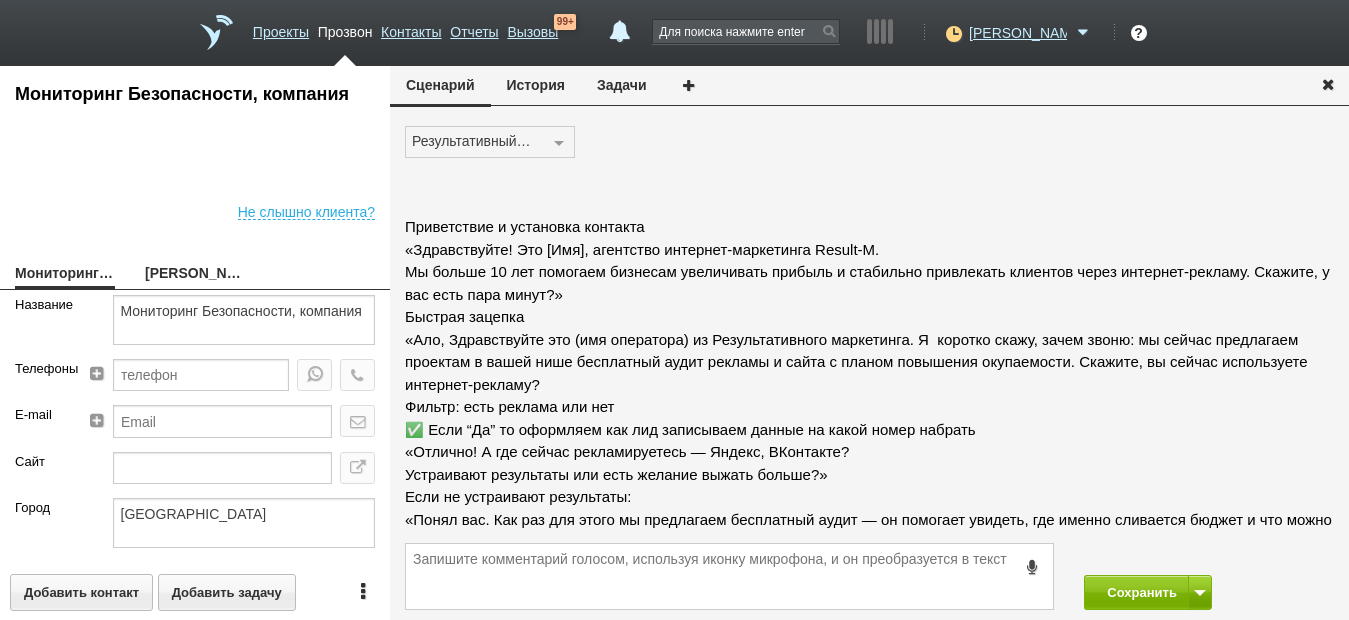 click on "История" at bounding box center [536, 85] 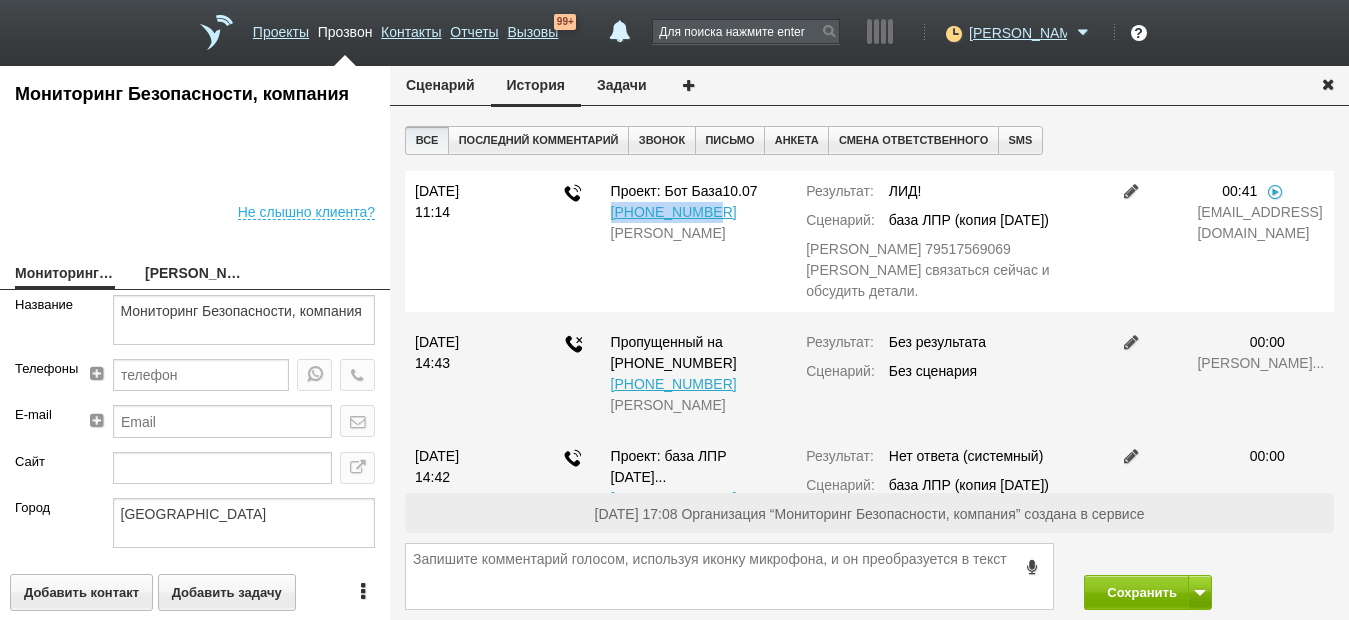 drag, startPoint x: 717, startPoint y: 216, endPoint x: 603, endPoint y: 217, distance: 114.00439 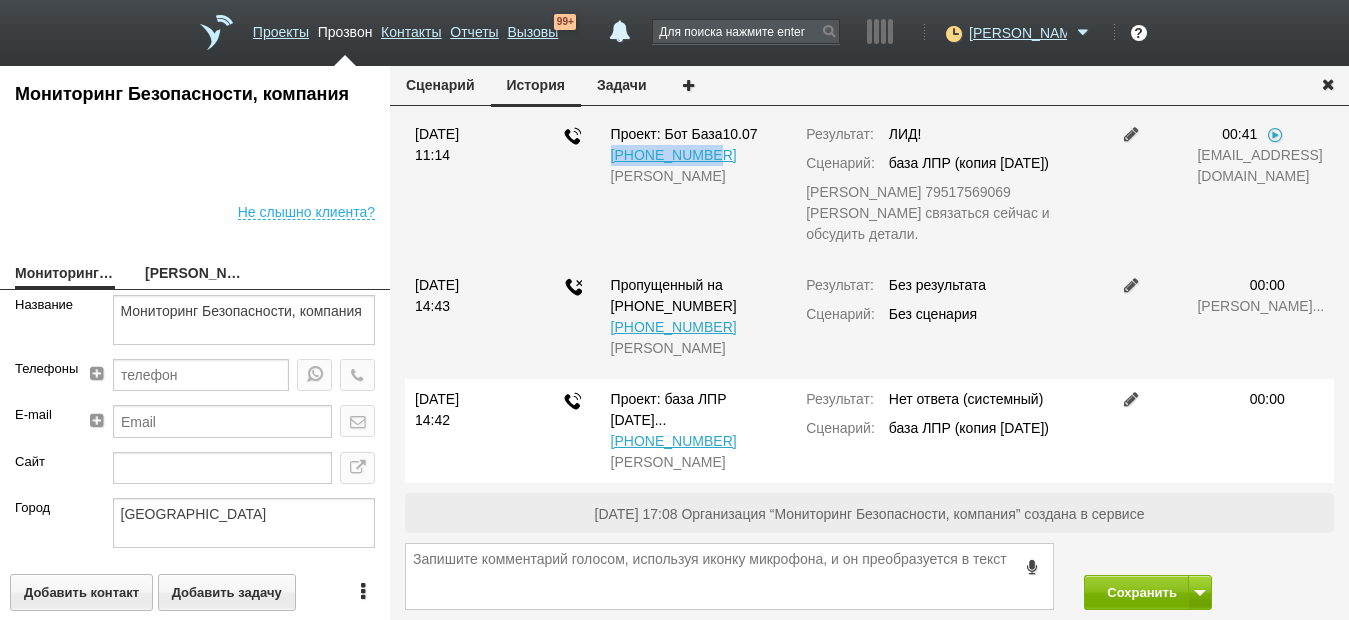 scroll, scrollTop: 0, scrollLeft: 0, axis: both 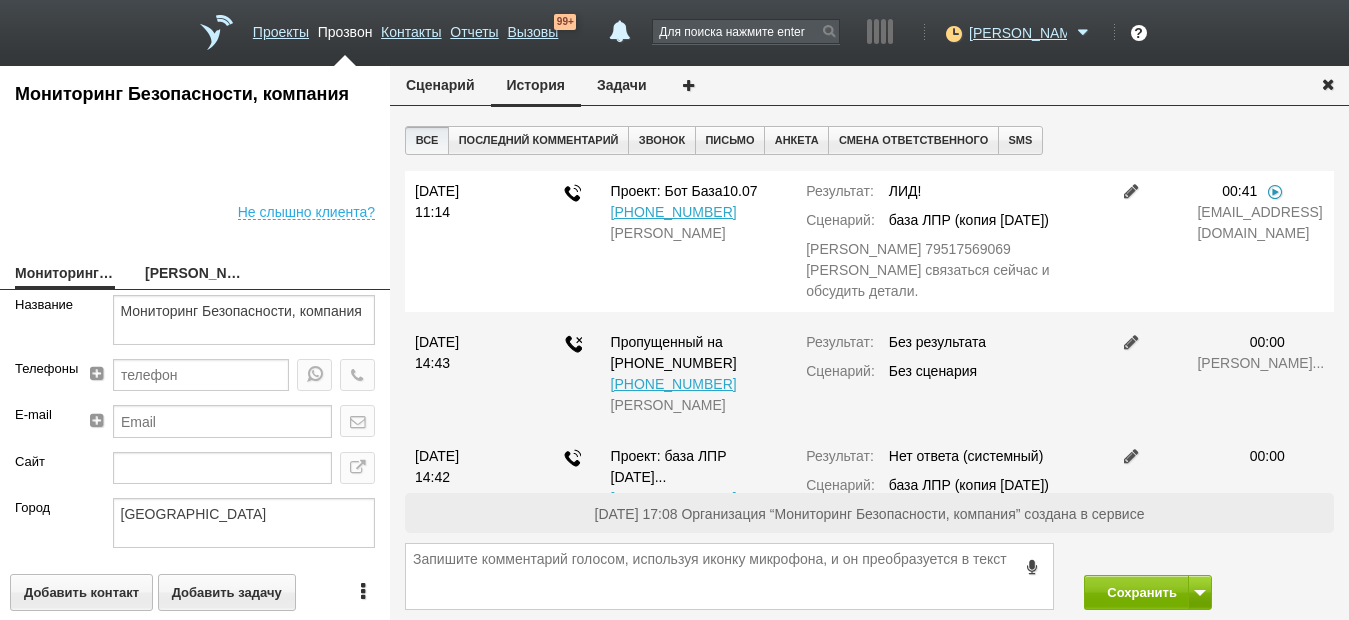 click at bounding box center (1275, 191) 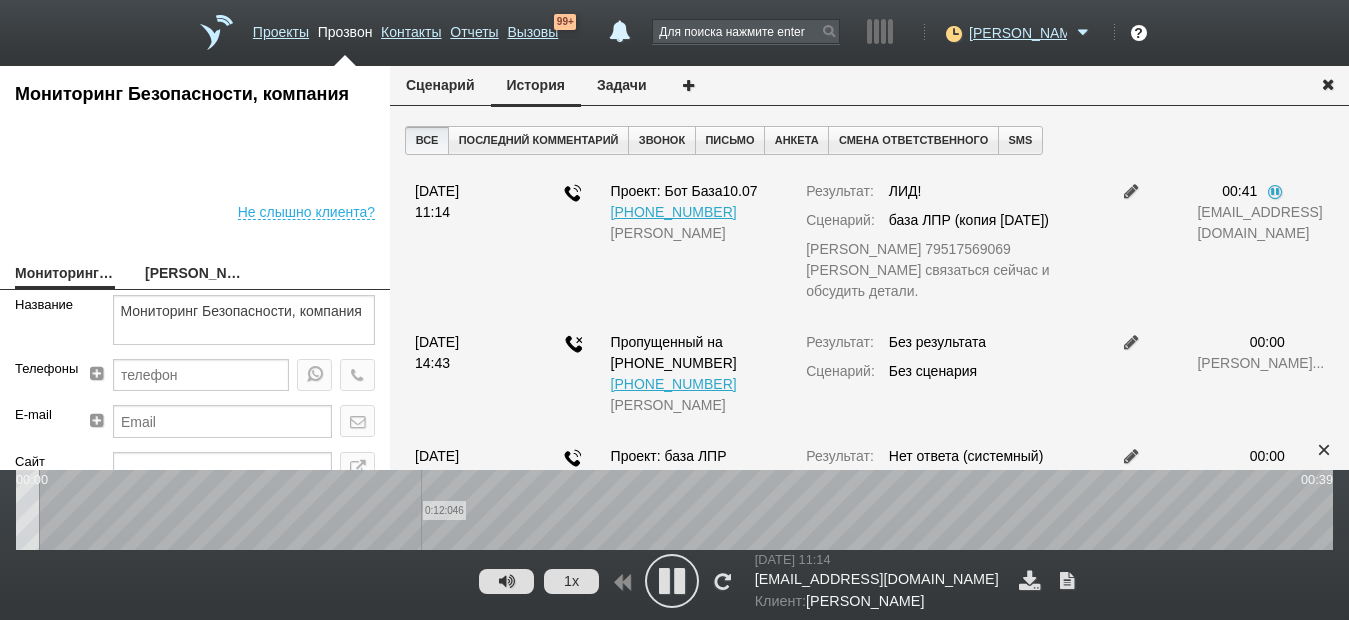 click on "0:12:046" at bounding box center [674, 510] 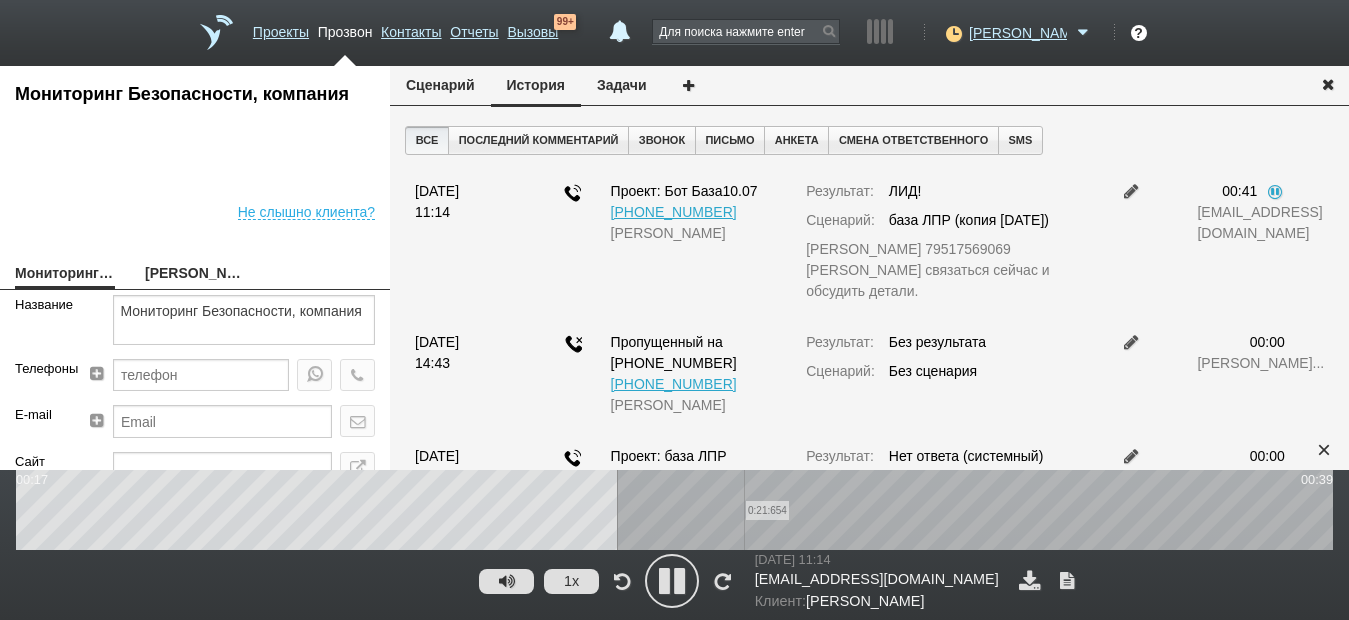 click on "0:21:654" at bounding box center (674, 510) 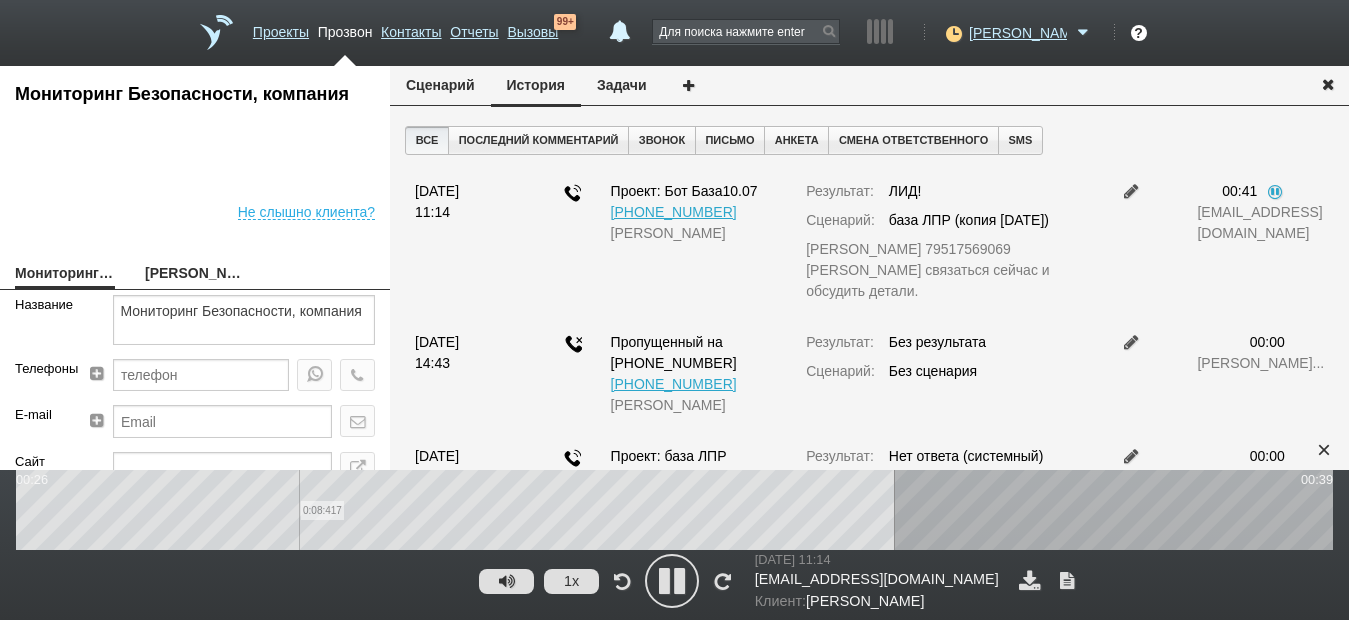 click on "0:08:417" at bounding box center (674, 510) 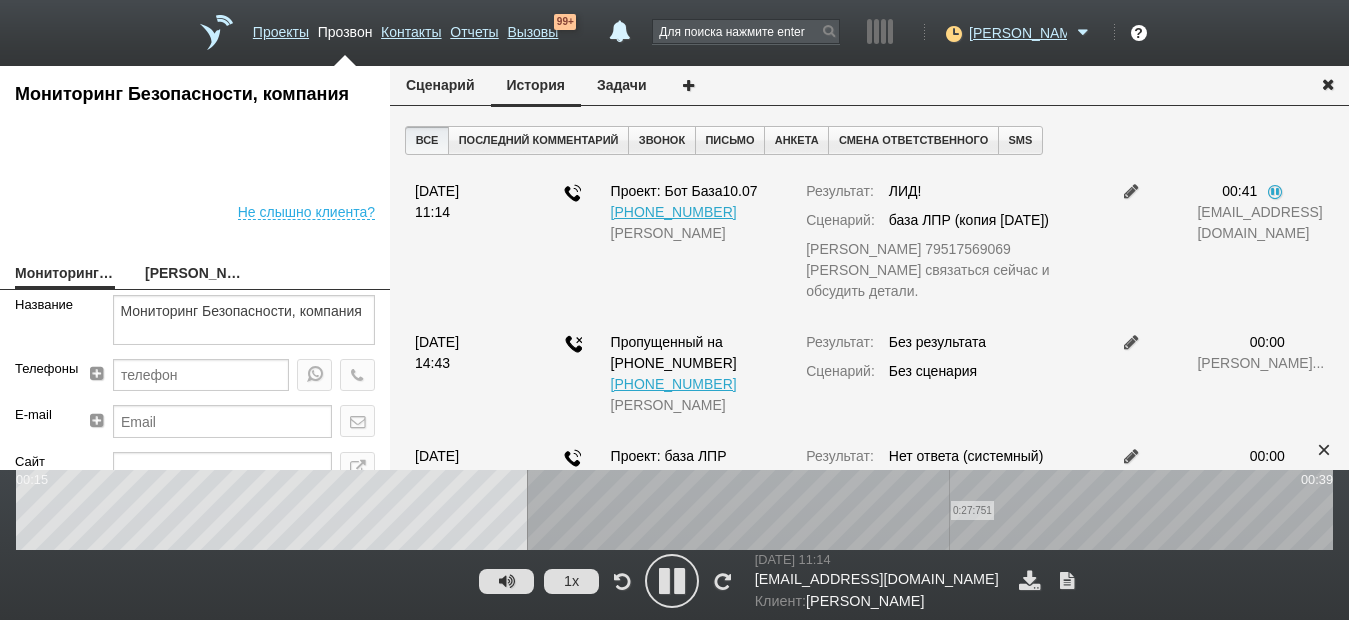 click on "0:27:751" at bounding box center (674, 510) 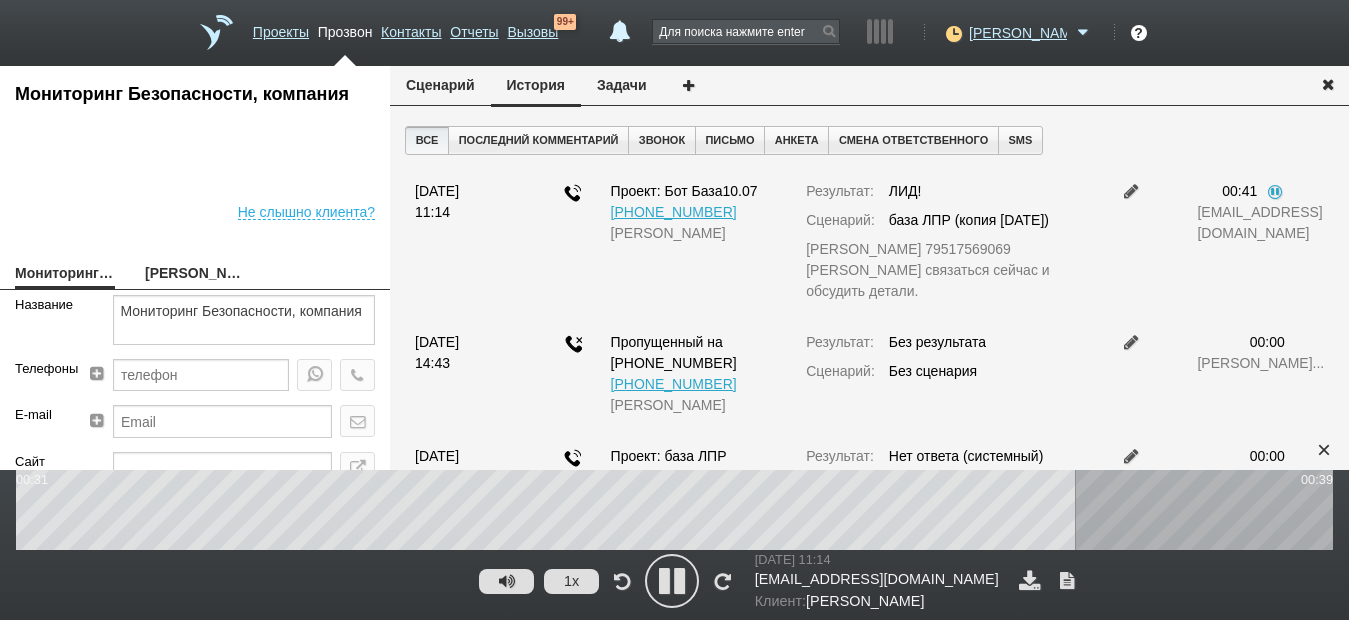 click at bounding box center (672, 581) 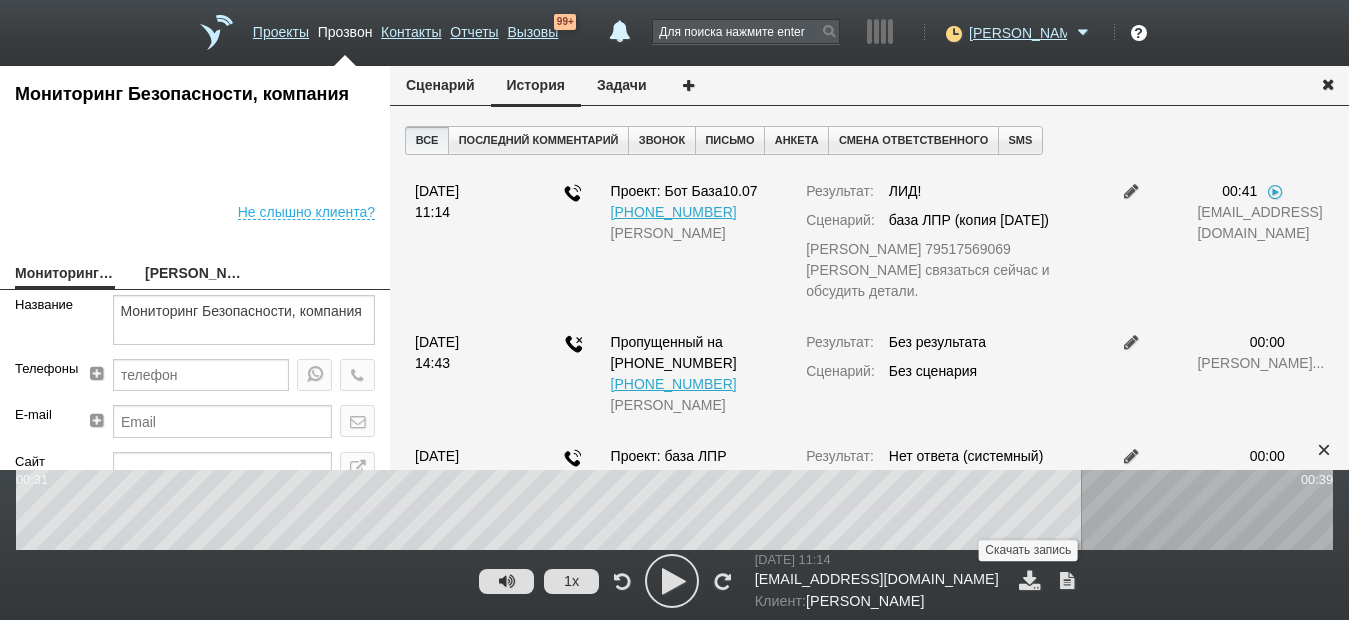 click at bounding box center (1029, 580) 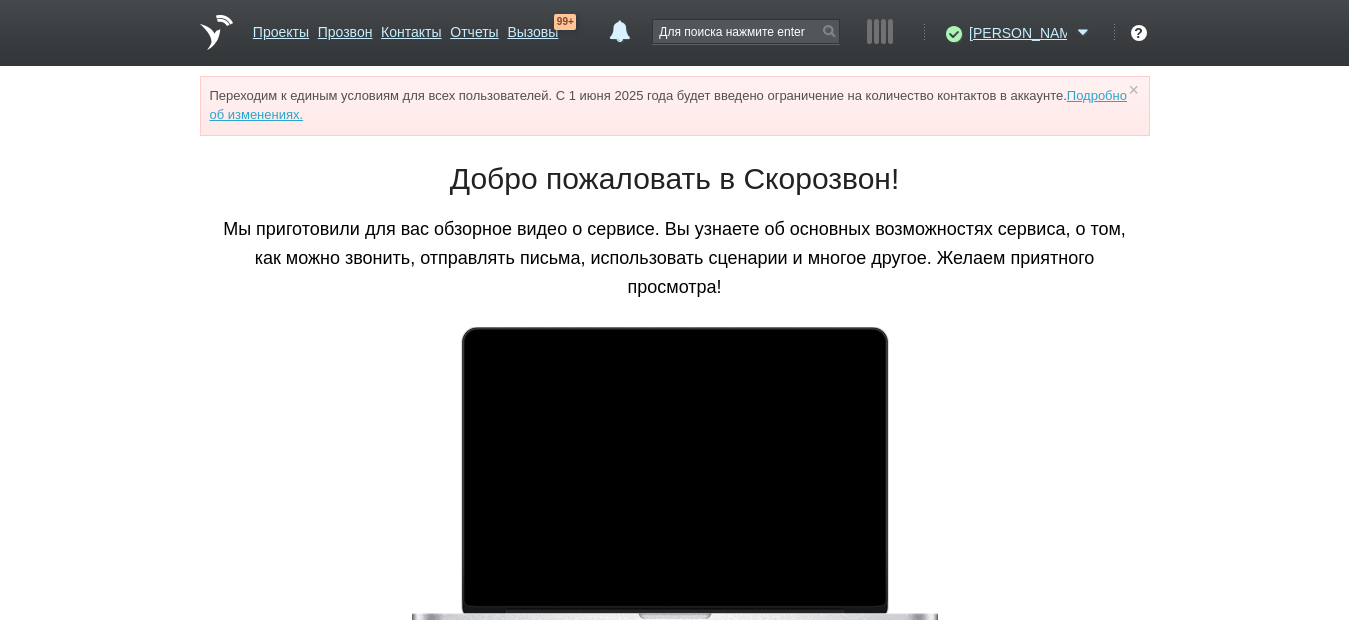scroll, scrollTop: 0, scrollLeft: 0, axis: both 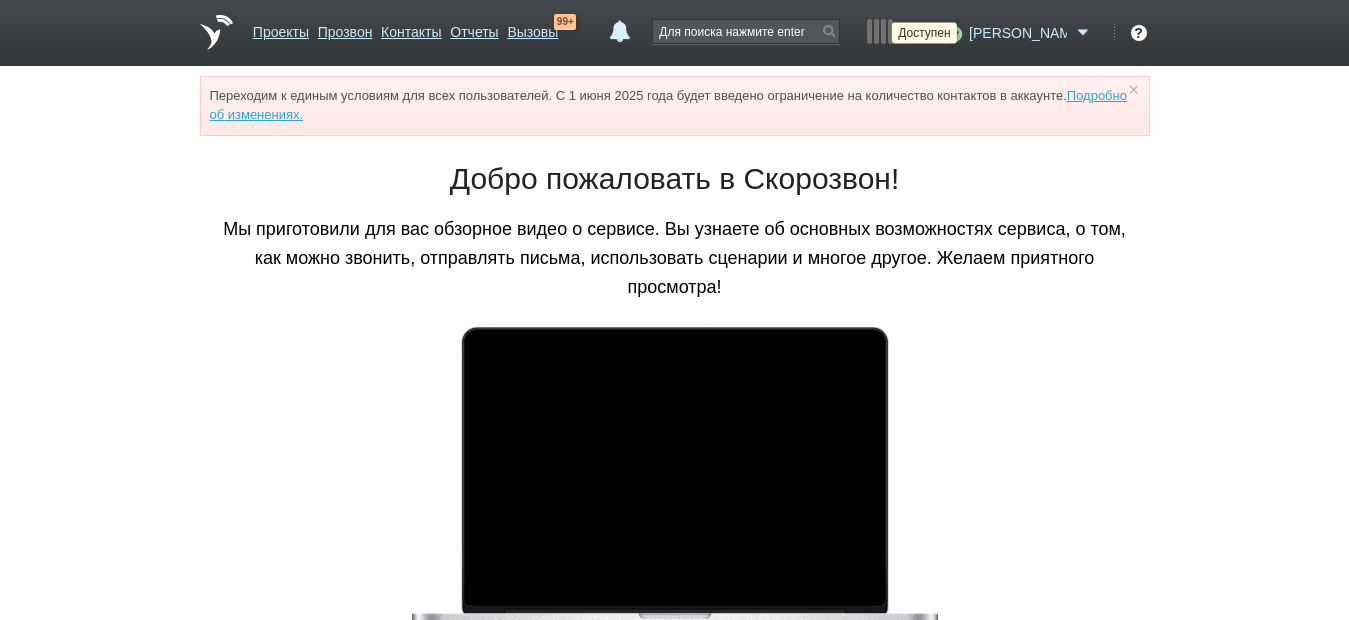 click at bounding box center (951, 33) 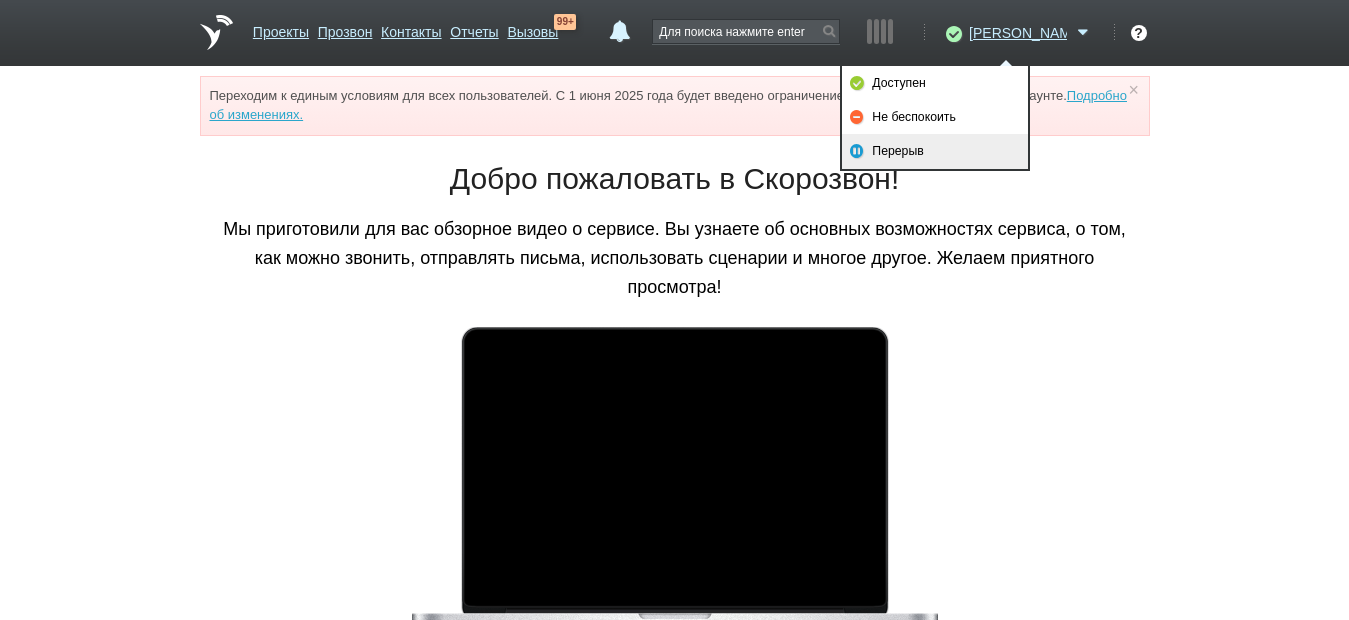 click on "Перерыв" at bounding box center [935, 151] 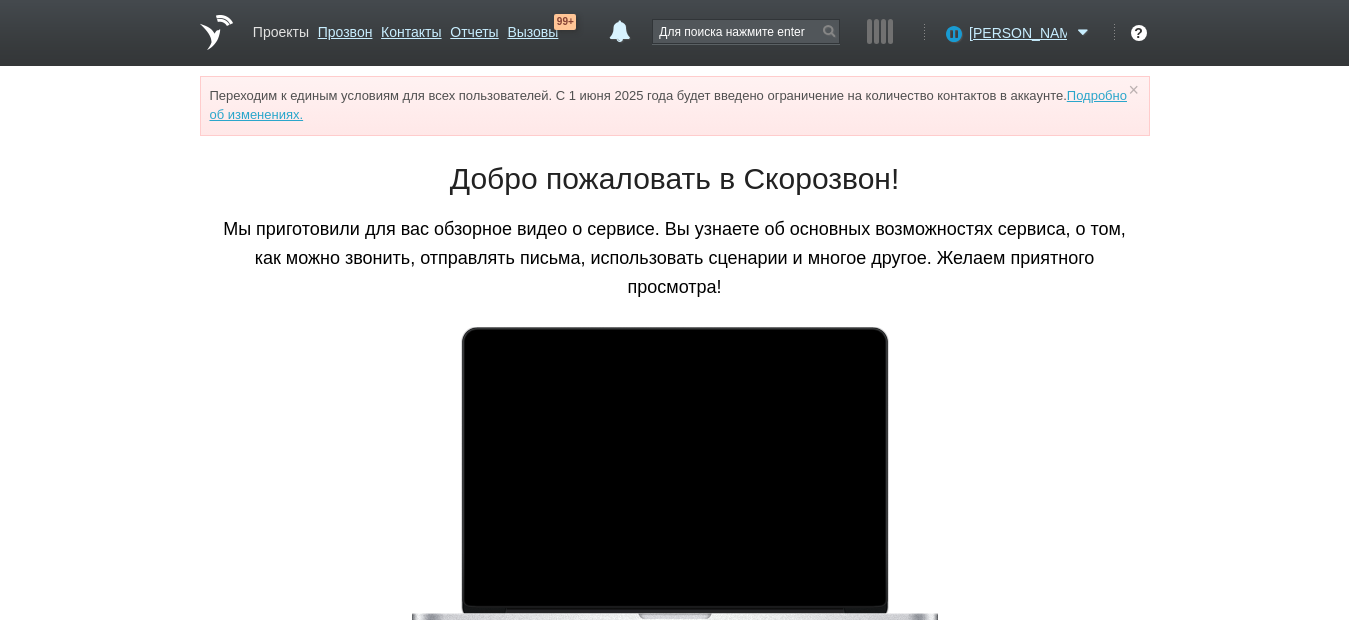 click on "Проекты" at bounding box center (281, 28) 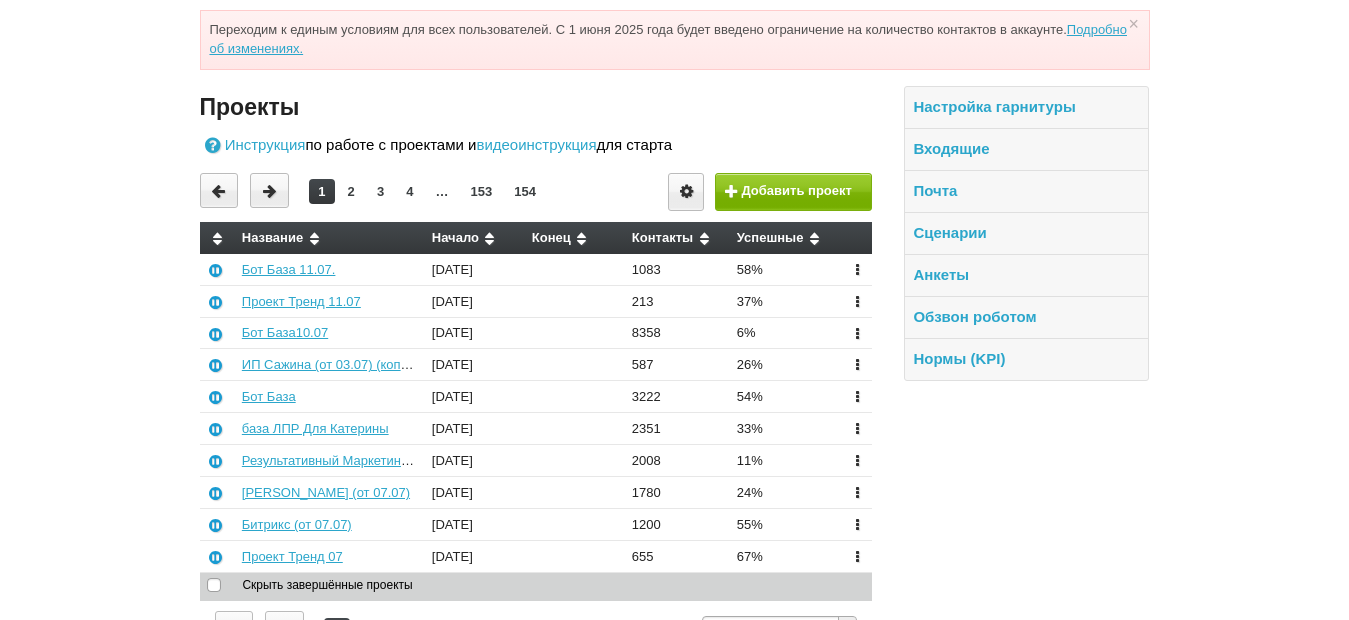 scroll, scrollTop: 100, scrollLeft: 0, axis: vertical 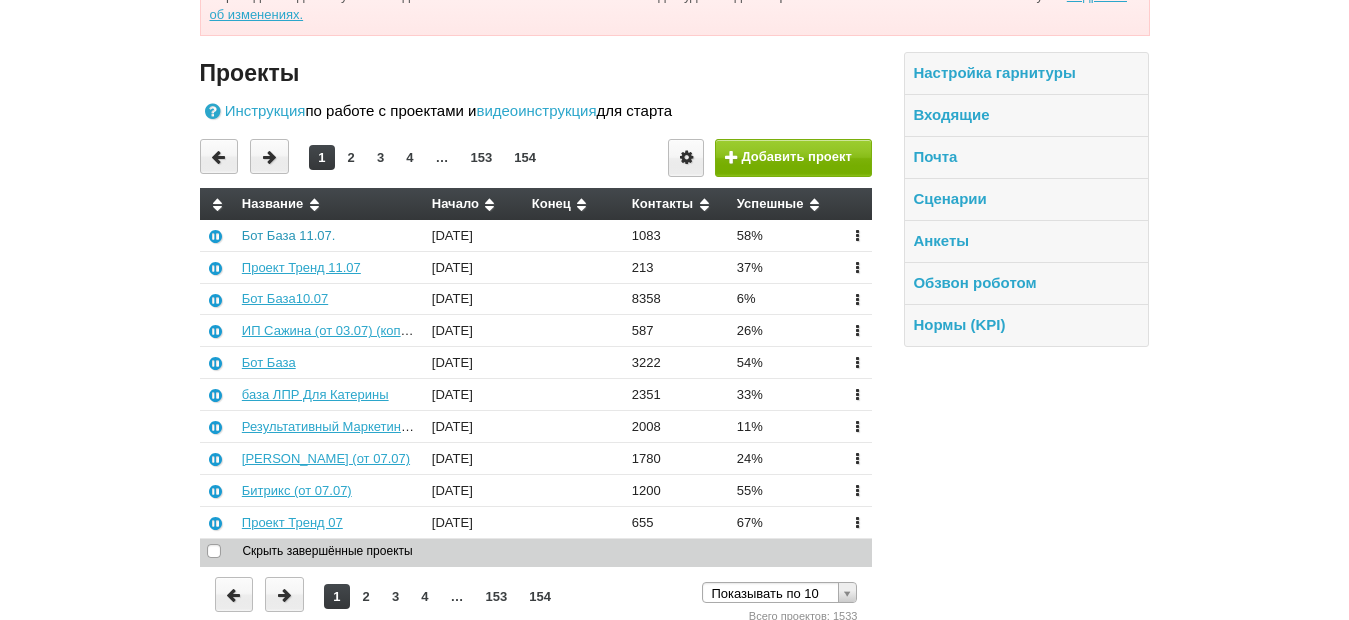 click on "Бот База 11.07." at bounding box center [289, 235] 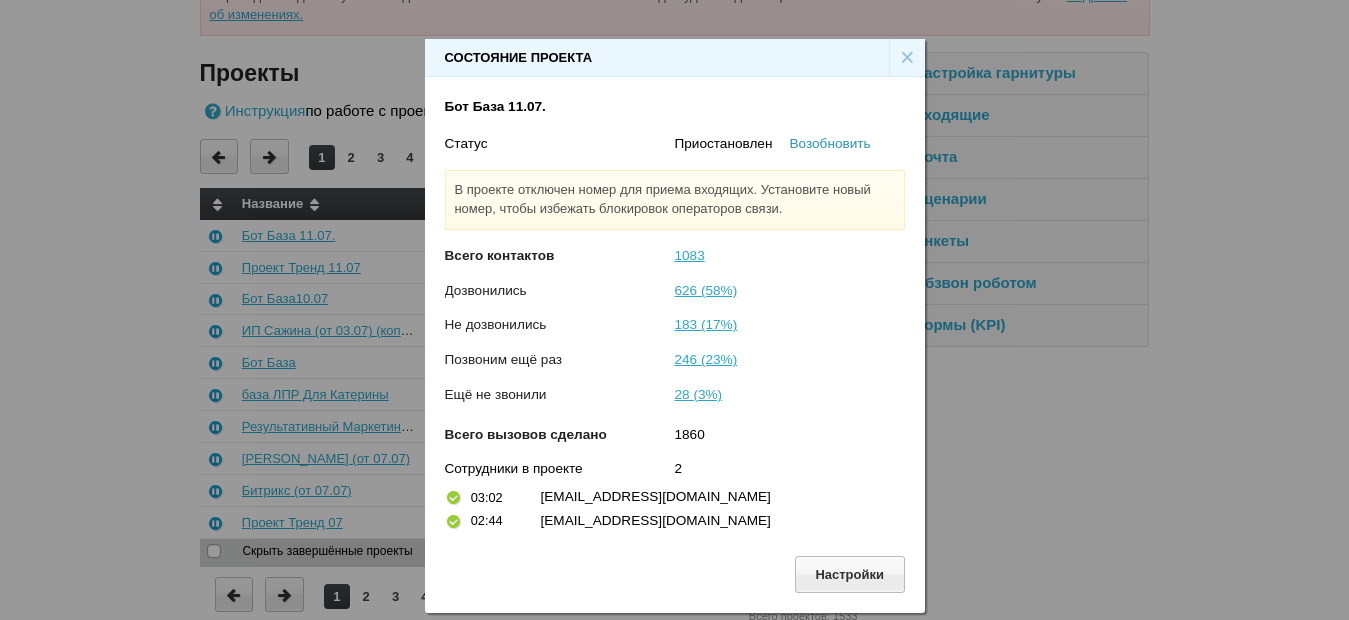click on "Возобновить" at bounding box center (830, 143) 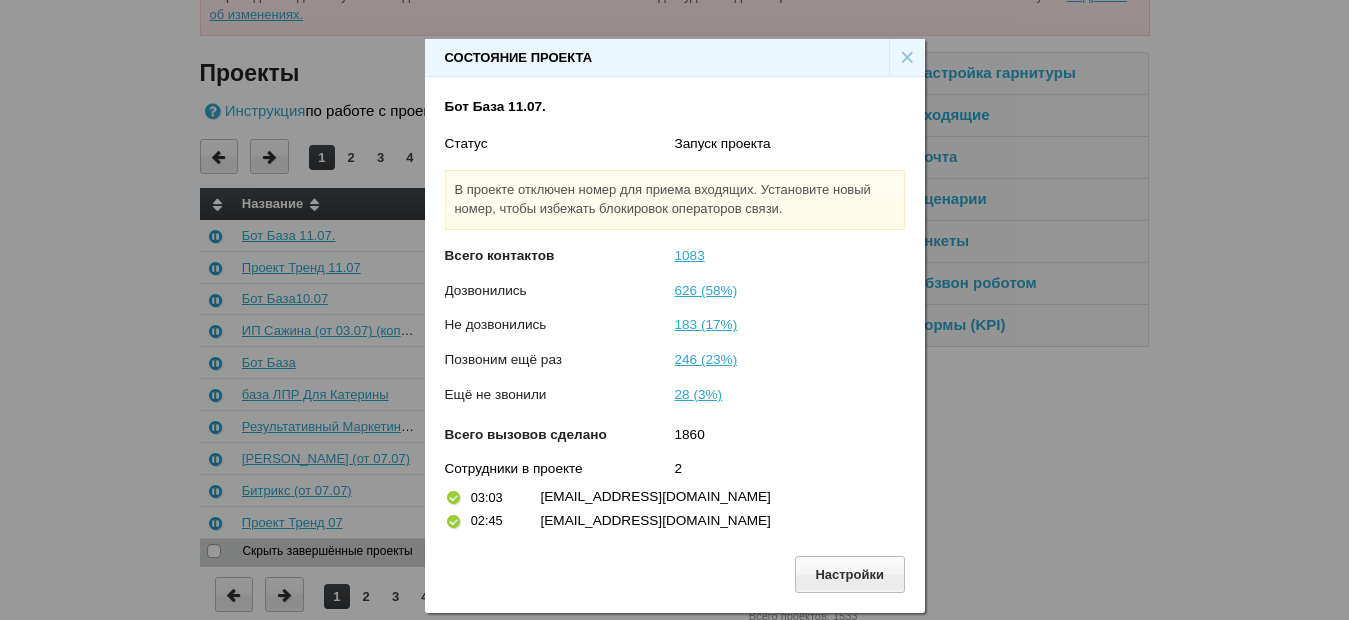 click on "×" at bounding box center (907, 58) 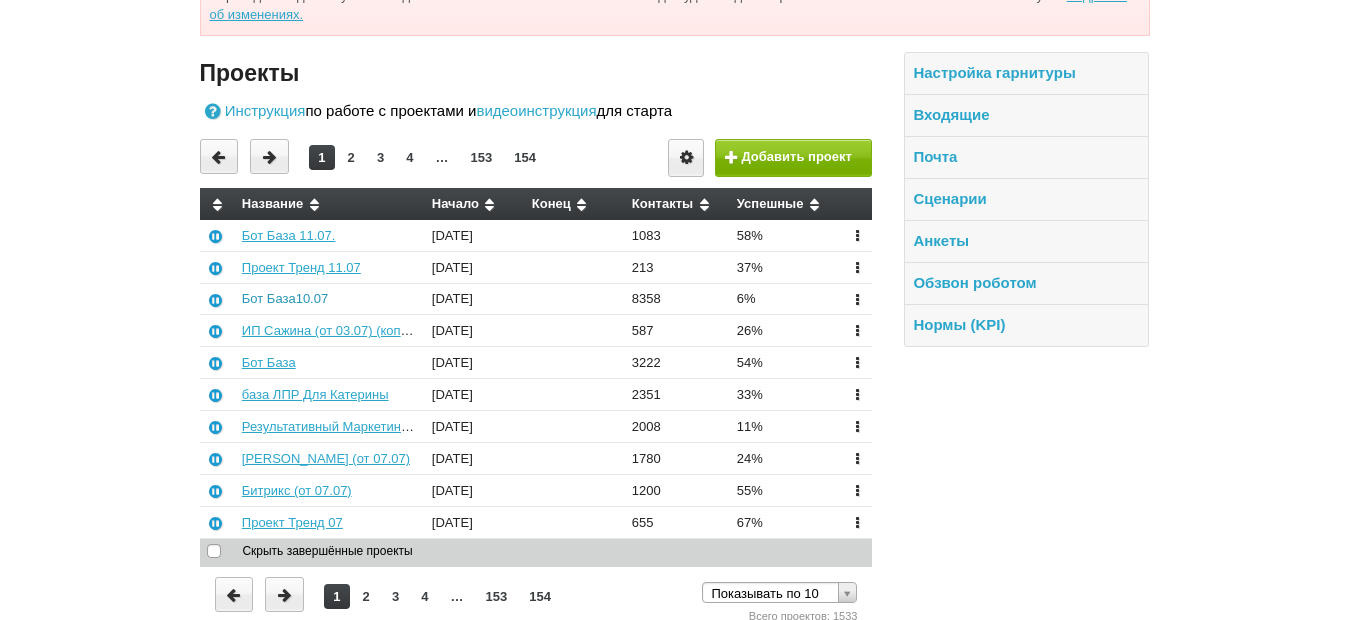 click on "Бот База10.07" at bounding box center (285, 298) 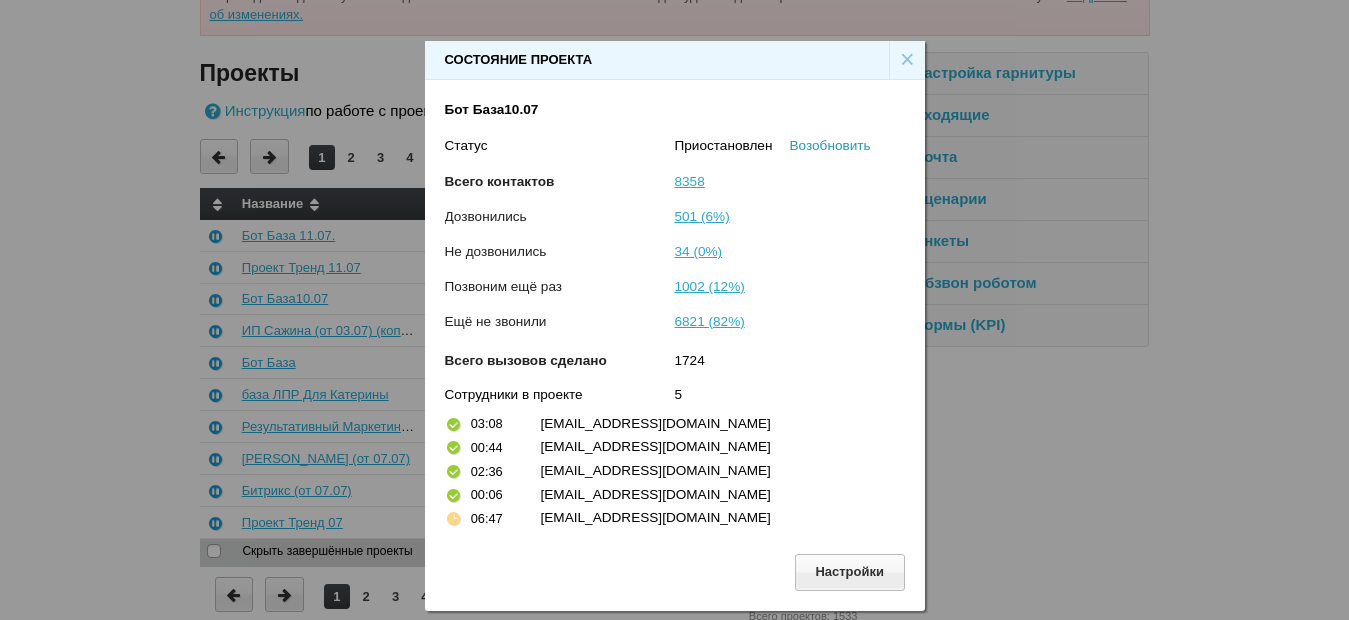 click on "Возобновить" at bounding box center [830, 145] 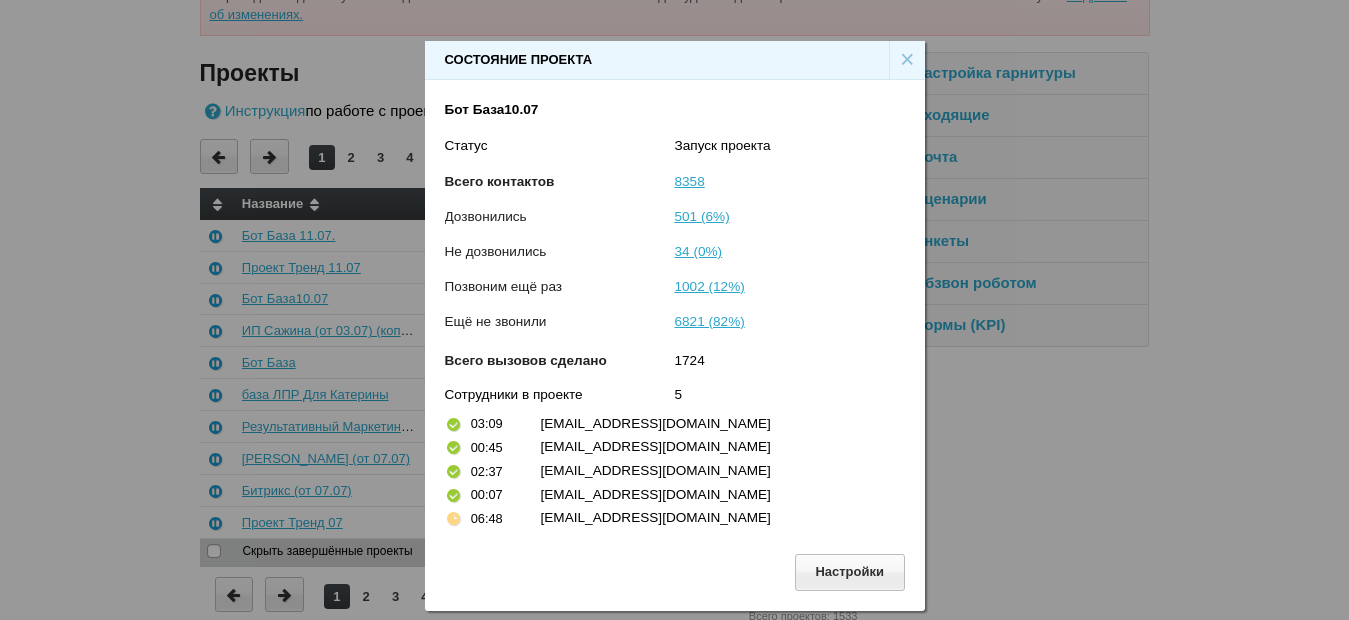 click on "×" at bounding box center [907, 60] 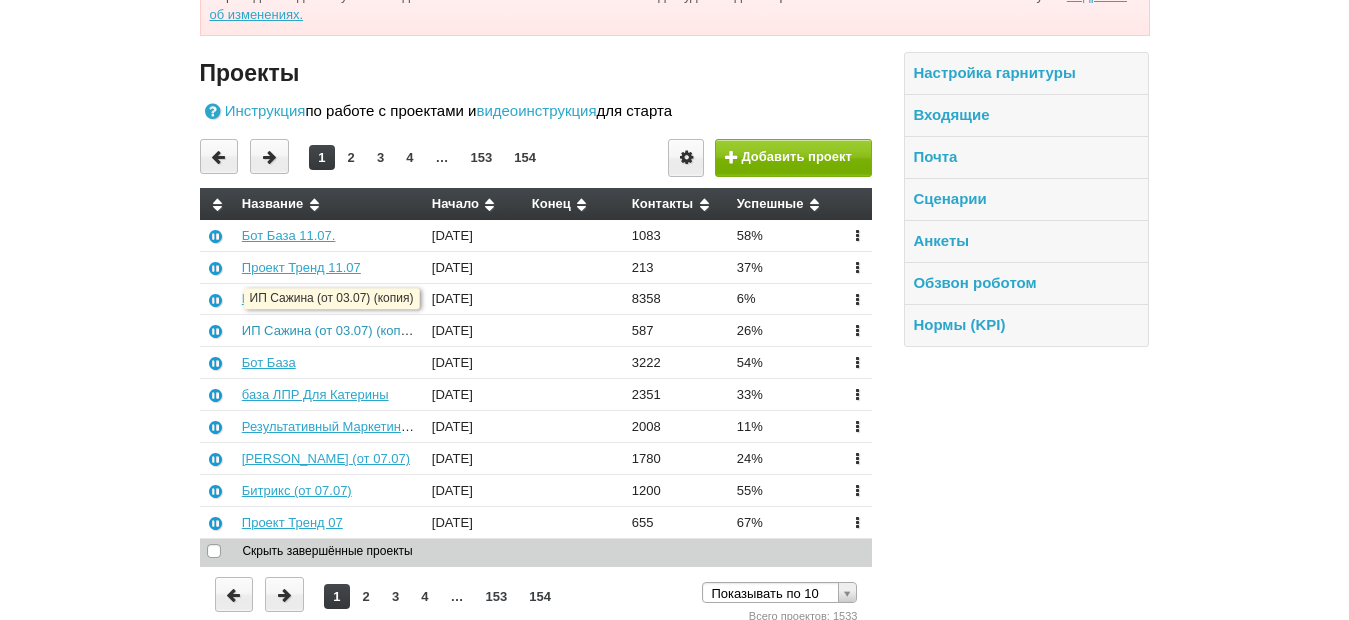 click on "ИП Сажина (от 03.07) (копия)" at bounding box center (330, 330) 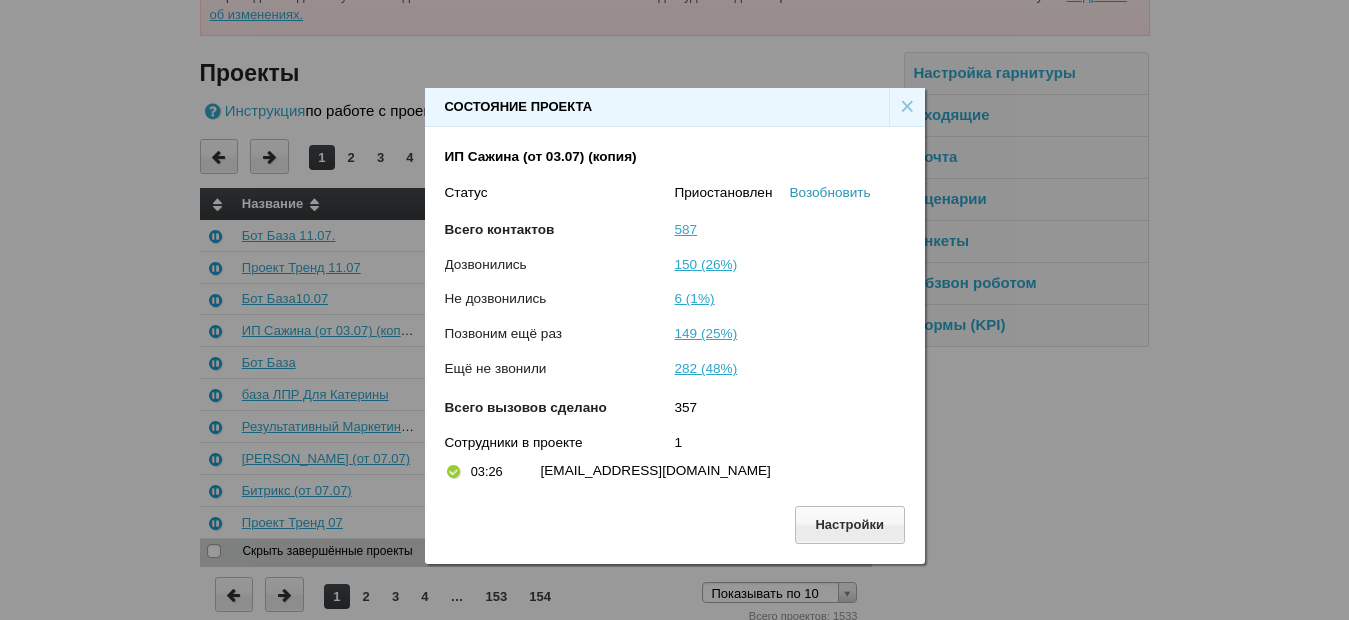 click on "Возобновить" at bounding box center [830, 192] 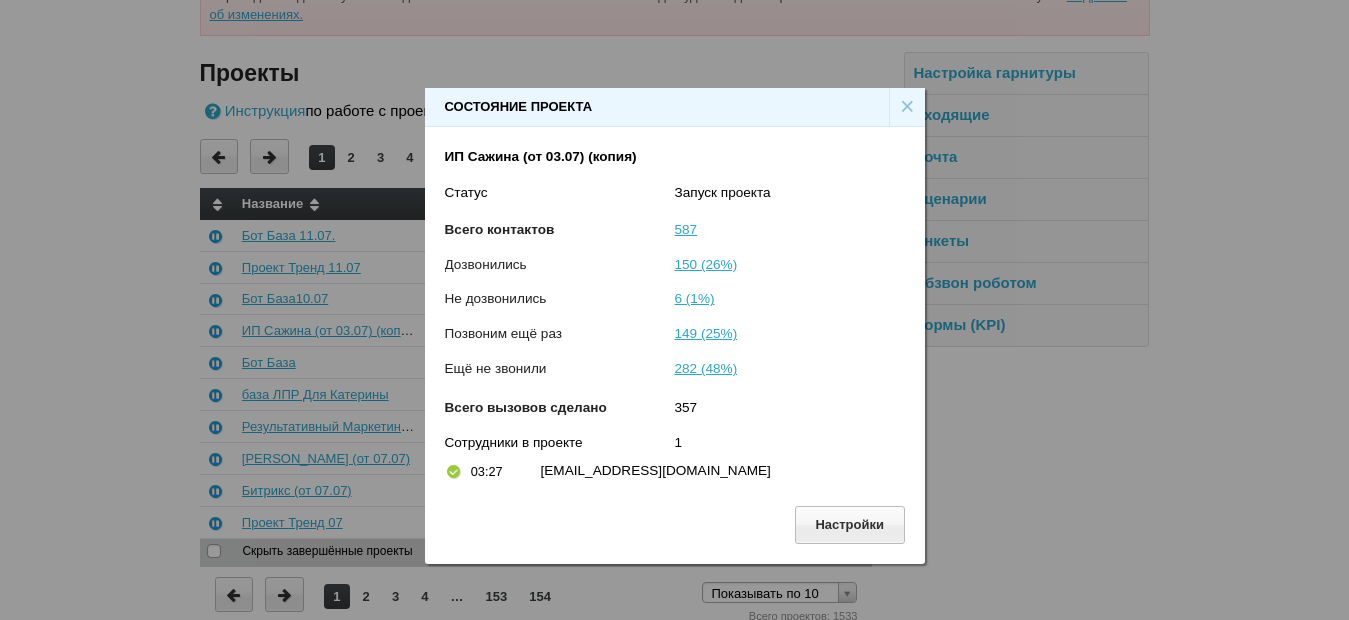 click on "×" at bounding box center [907, 107] 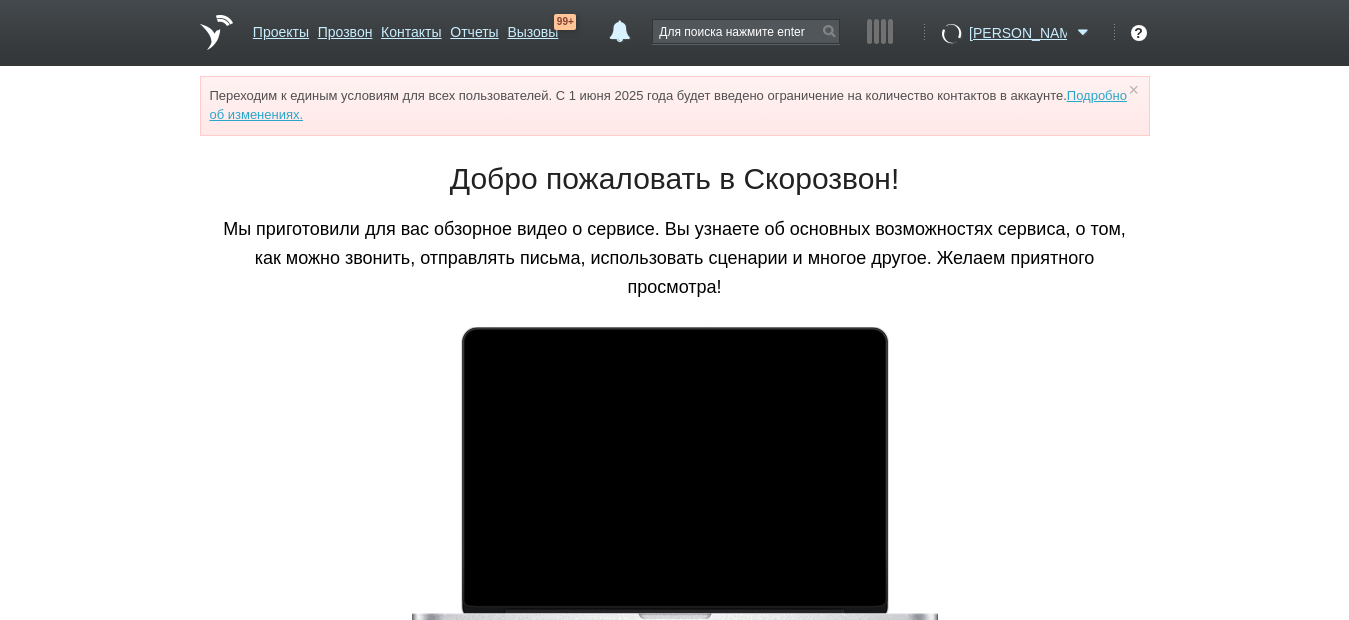 scroll, scrollTop: 0, scrollLeft: 0, axis: both 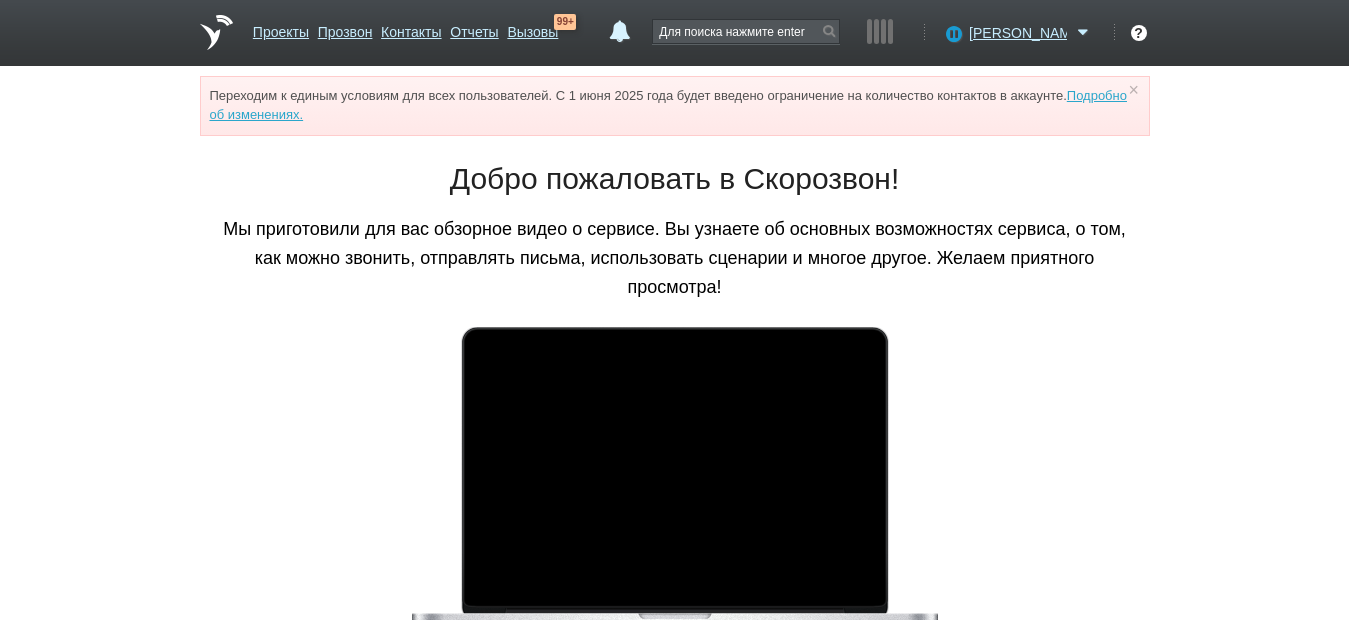 drag, startPoint x: 276, startPoint y: 33, endPoint x: 362, endPoint y: 195, distance: 183.41211 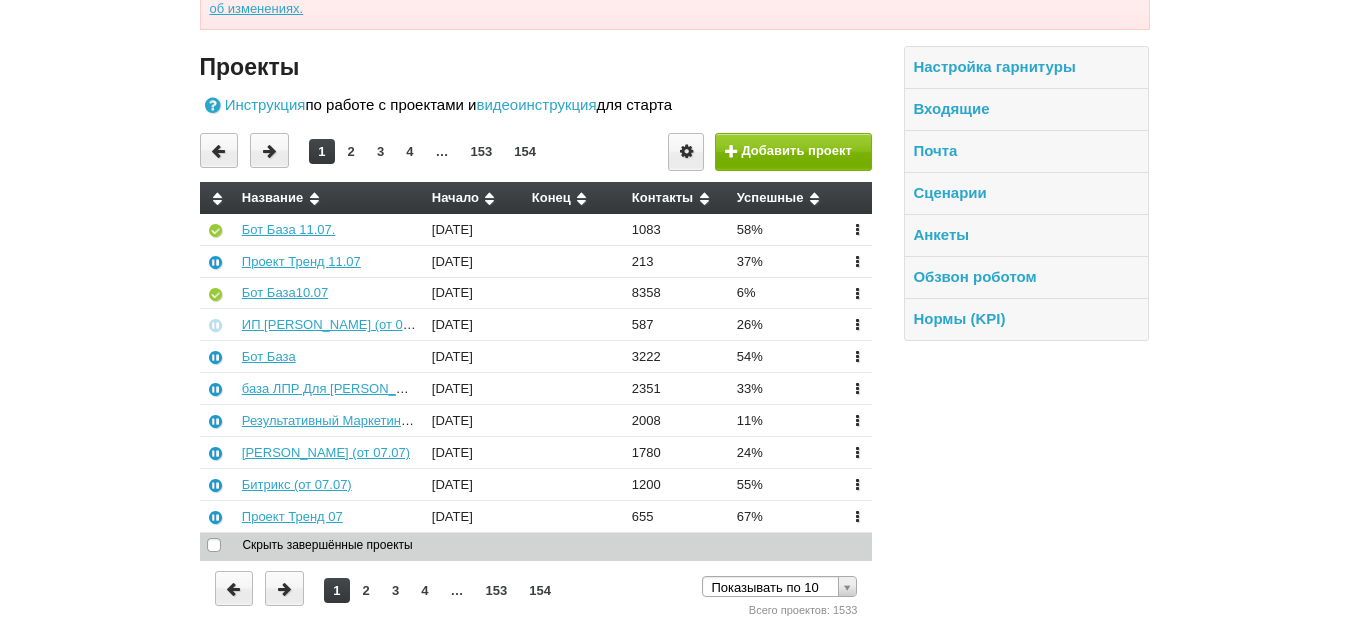 scroll, scrollTop: 107, scrollLeft: 0, axis: vertical 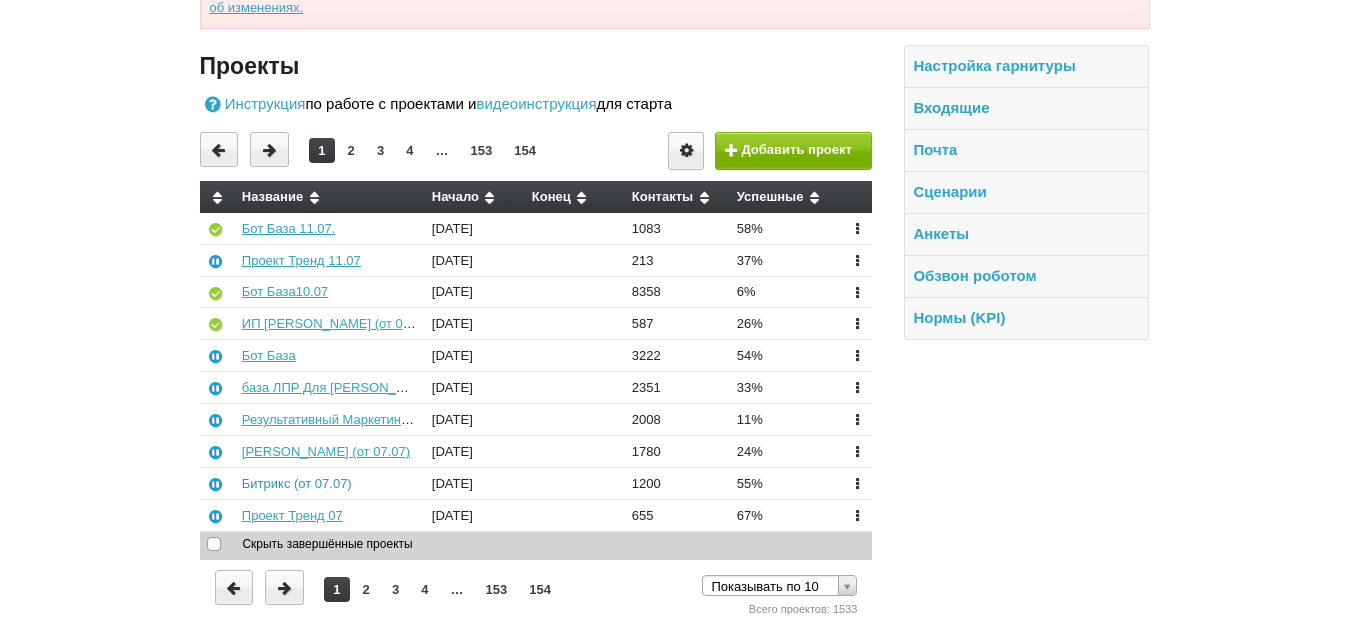 click on "Битрикс (от 07.07)" at bounding box center (297, 483) 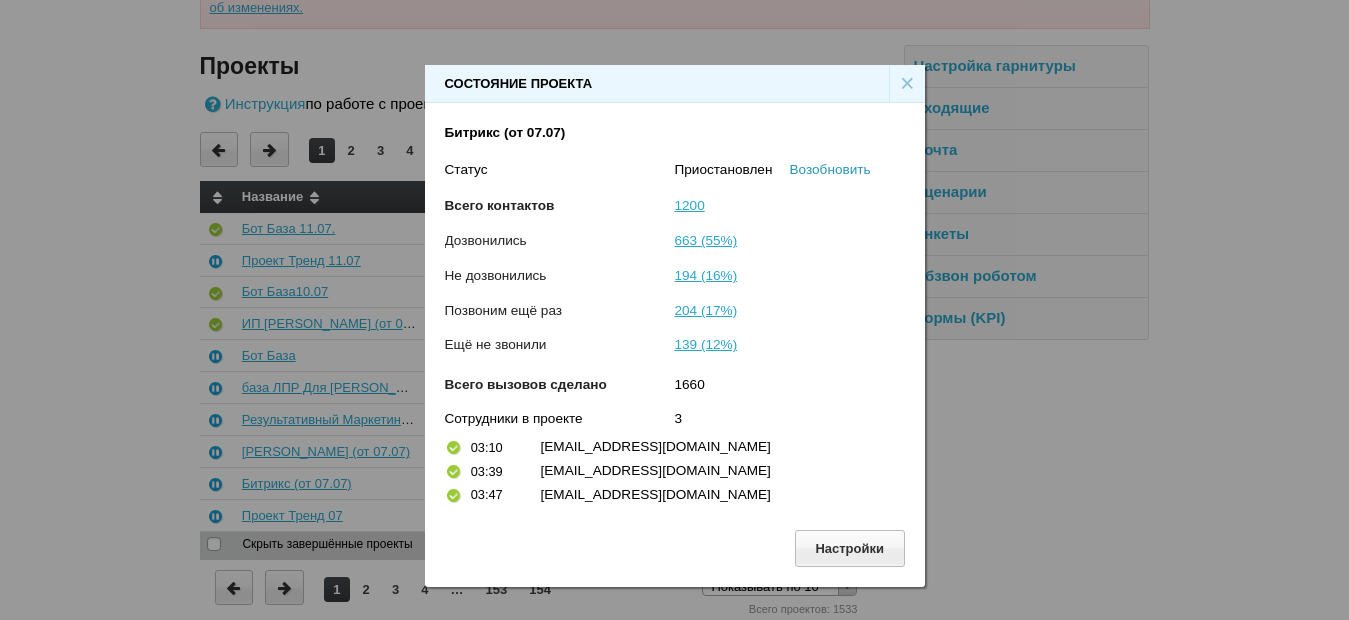 click on "Возобновить" at bounding box center [830, 169] 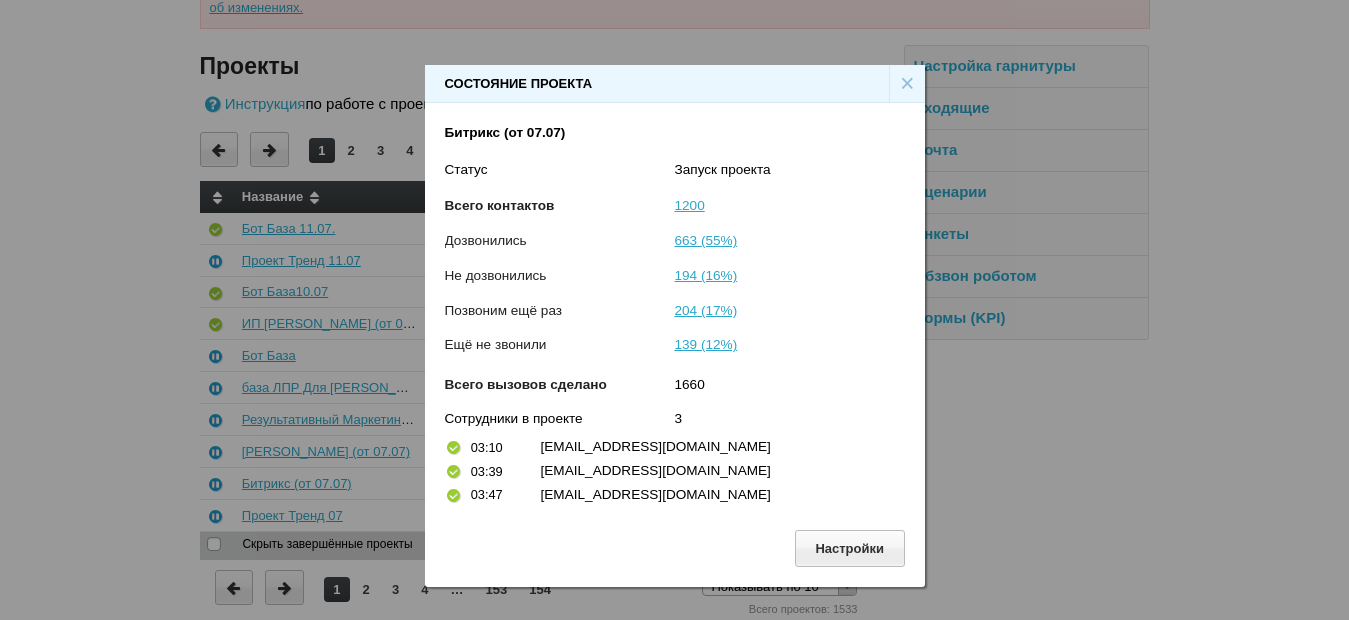 click on "×" at bounding box center [907, 84] 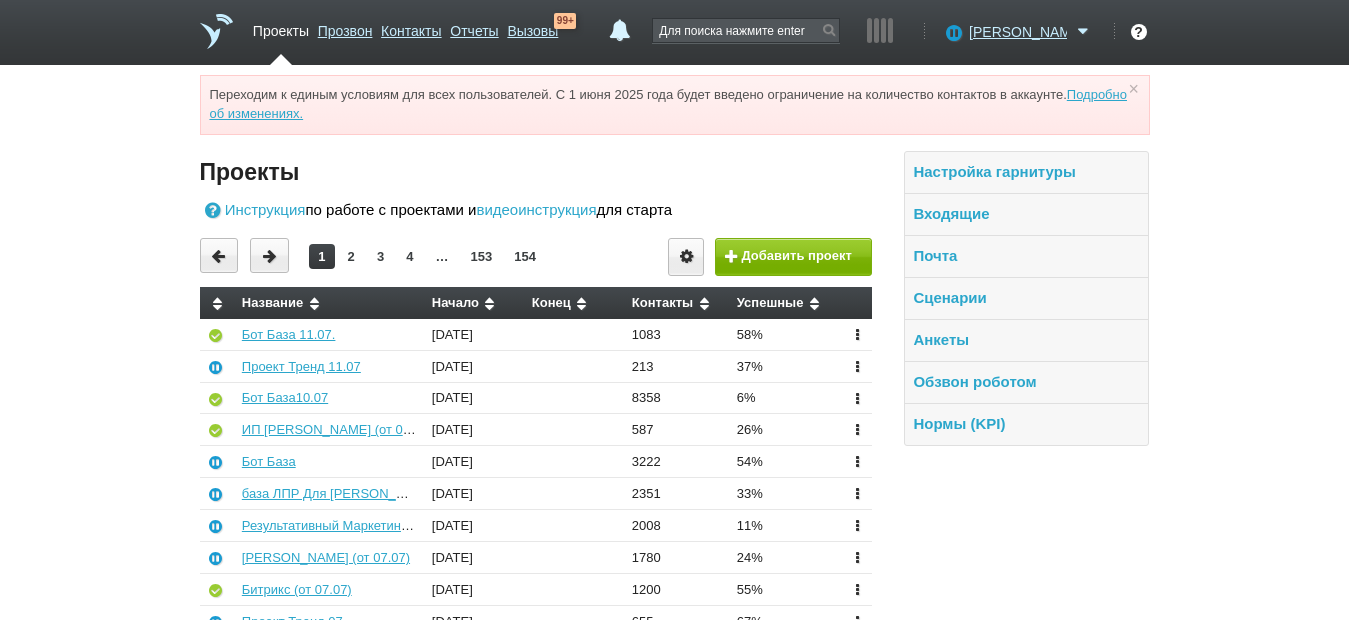 scroll, scrollTop: 0, scrollLeft: 0, axis: both 